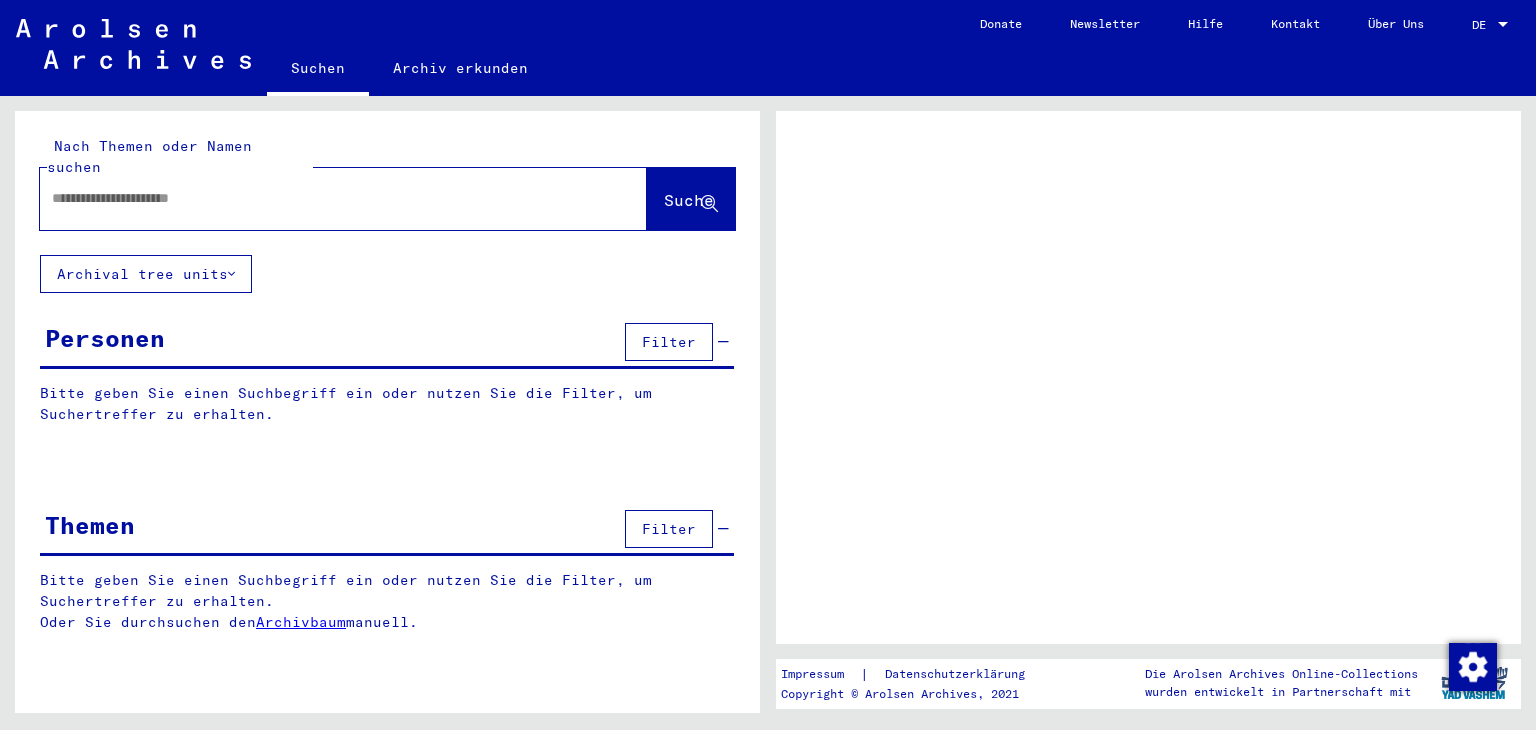 scroll, scrollTop: 0, scrollLeft: 0, axis: both 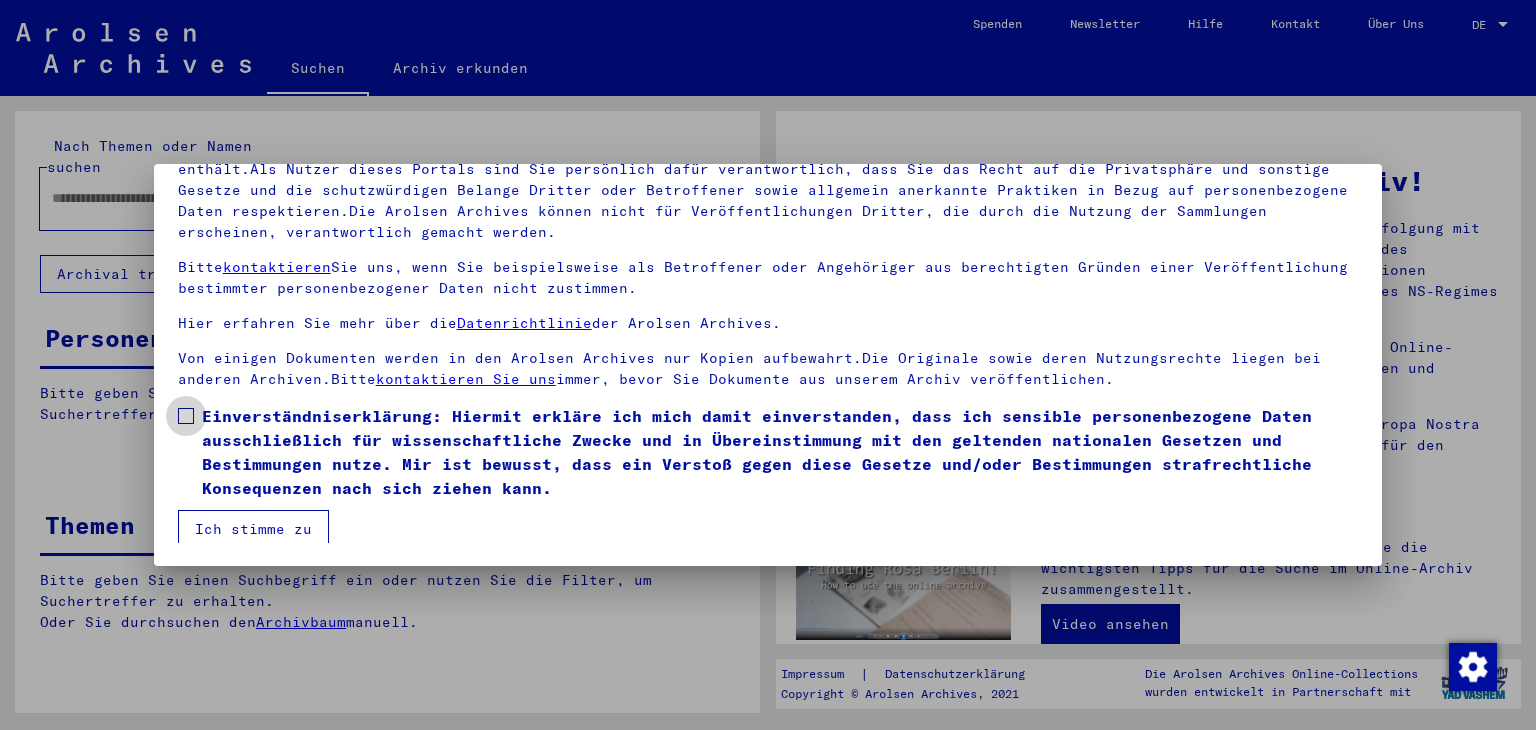 click on "Einverständniserklärung: Hiermit erkläre ich mich damit einverstanden, dass ich sensible personenbezogene Daten ausschließlich für wissenschaftliche Zwecke und in Übereinstimmung mit den geltenden nationalen Gesetzen und Bestimmungen nutze. Mir ist bewusst, dass ein Verstoß gegen diese Gesetze und/oder Bestimmungen strafrechtliche Konsequenzen nach sich ziehen kann." at bounding box center [780, 452] 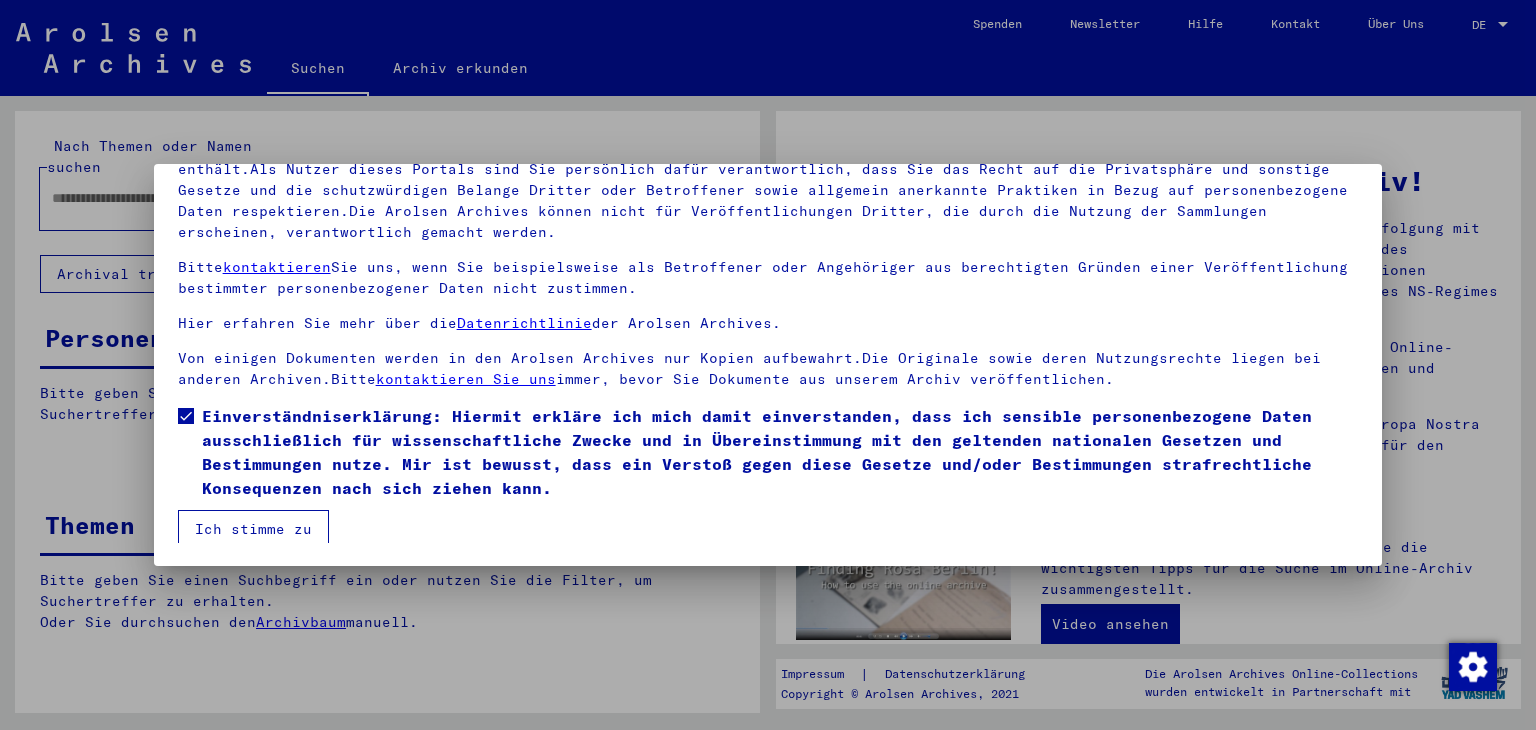 click on "Ich stimme zu" at bounding box center (253, 529) 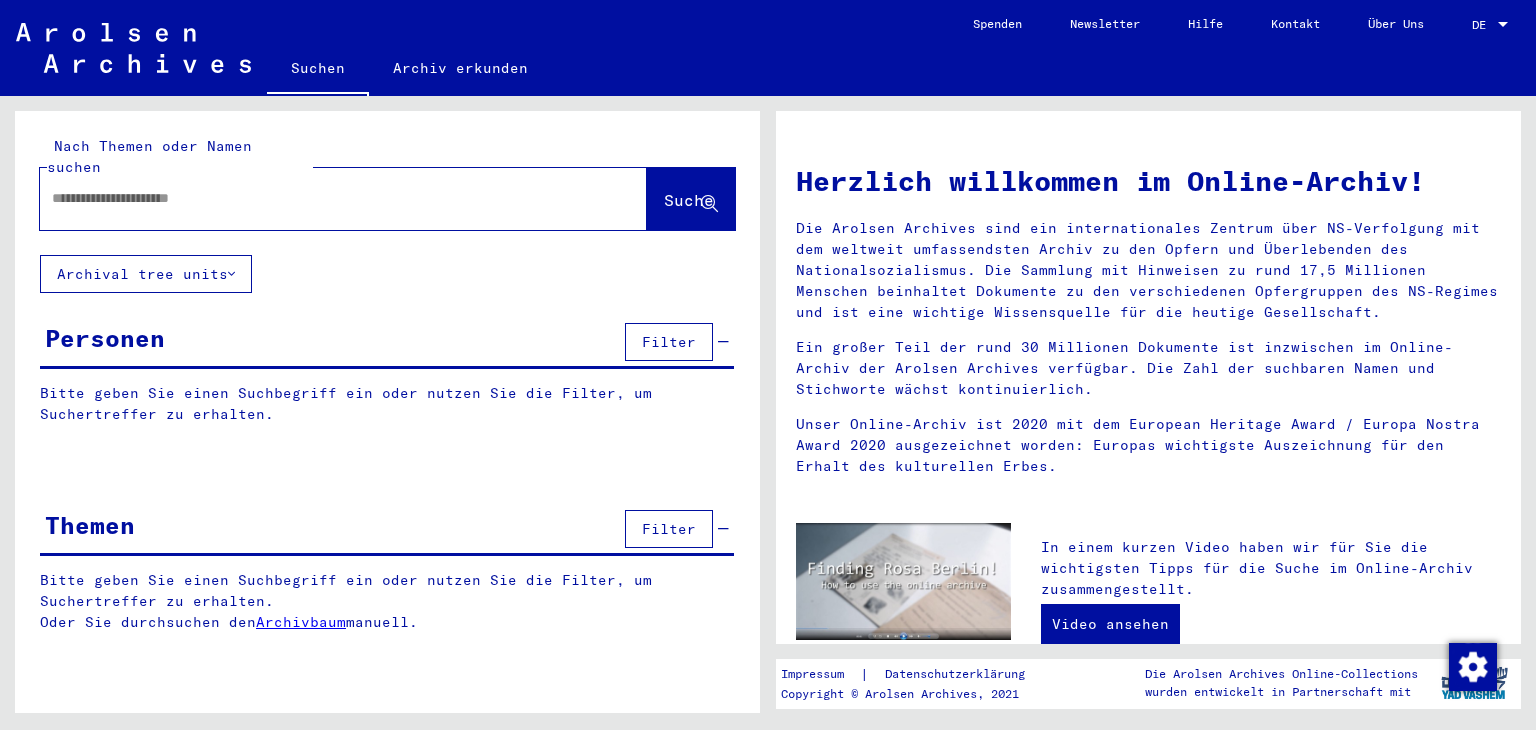 click at bounding box center (319, 198) 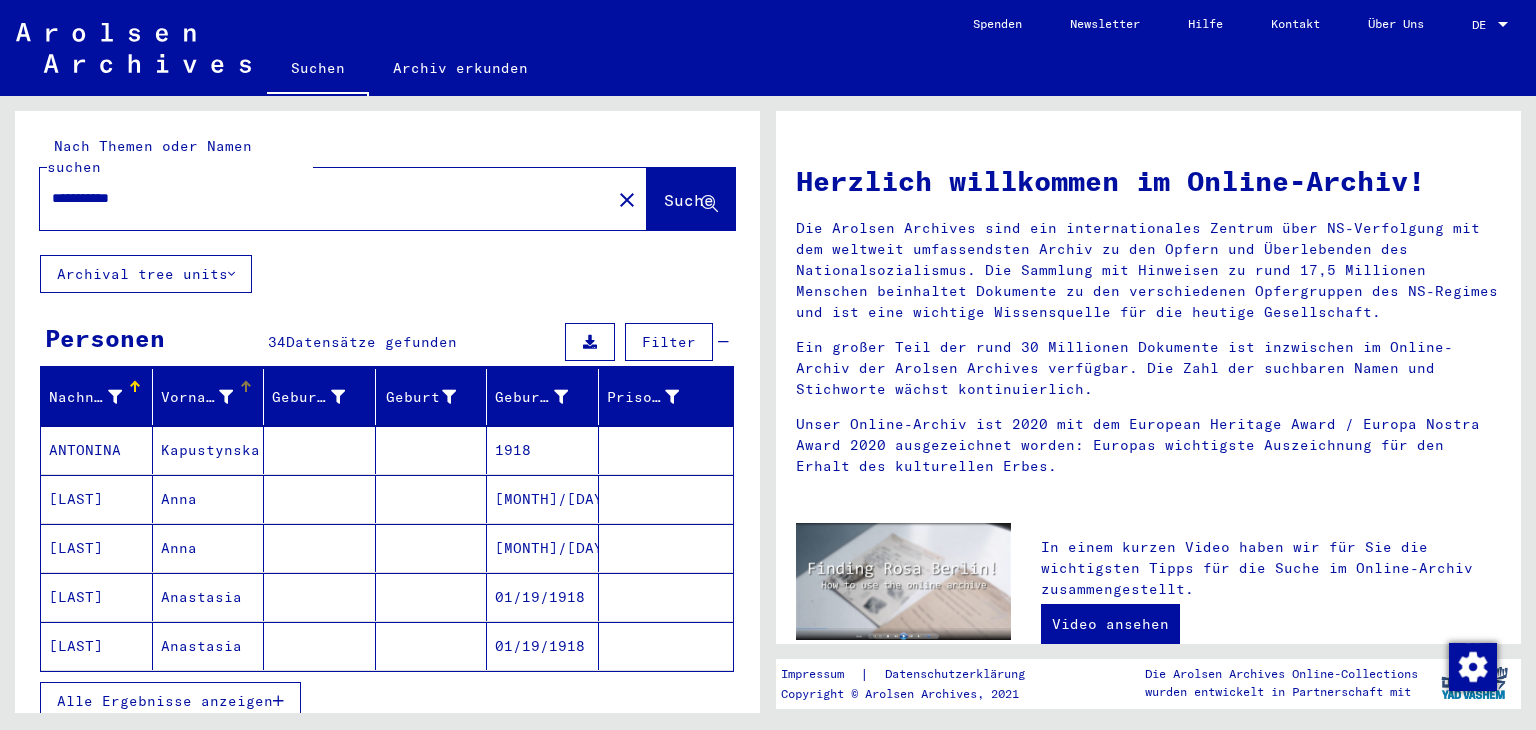 click on "Vorname" at bounding box center (209, 397) 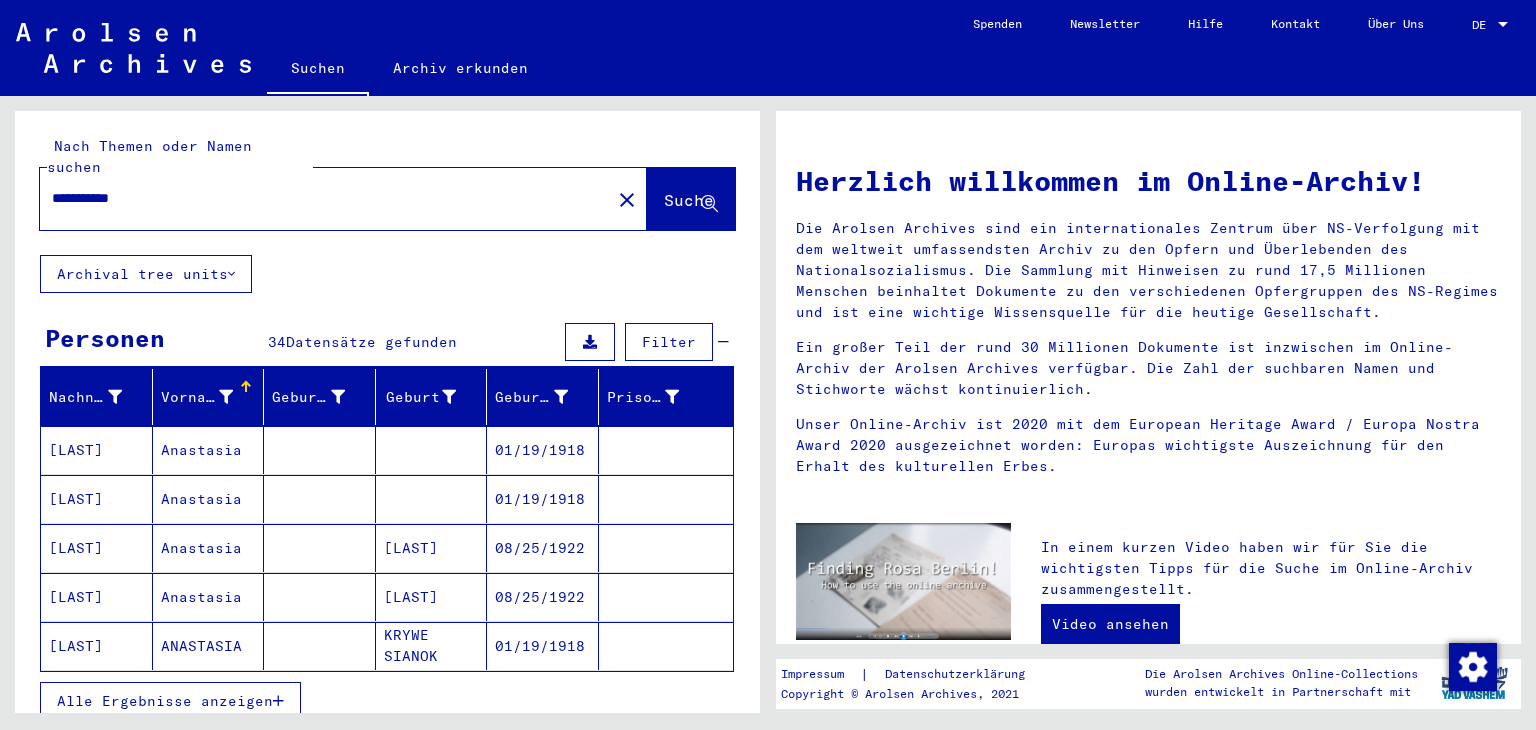 click on "Alle Ergebnisse anzeigen" at bounding box center (170, 701) 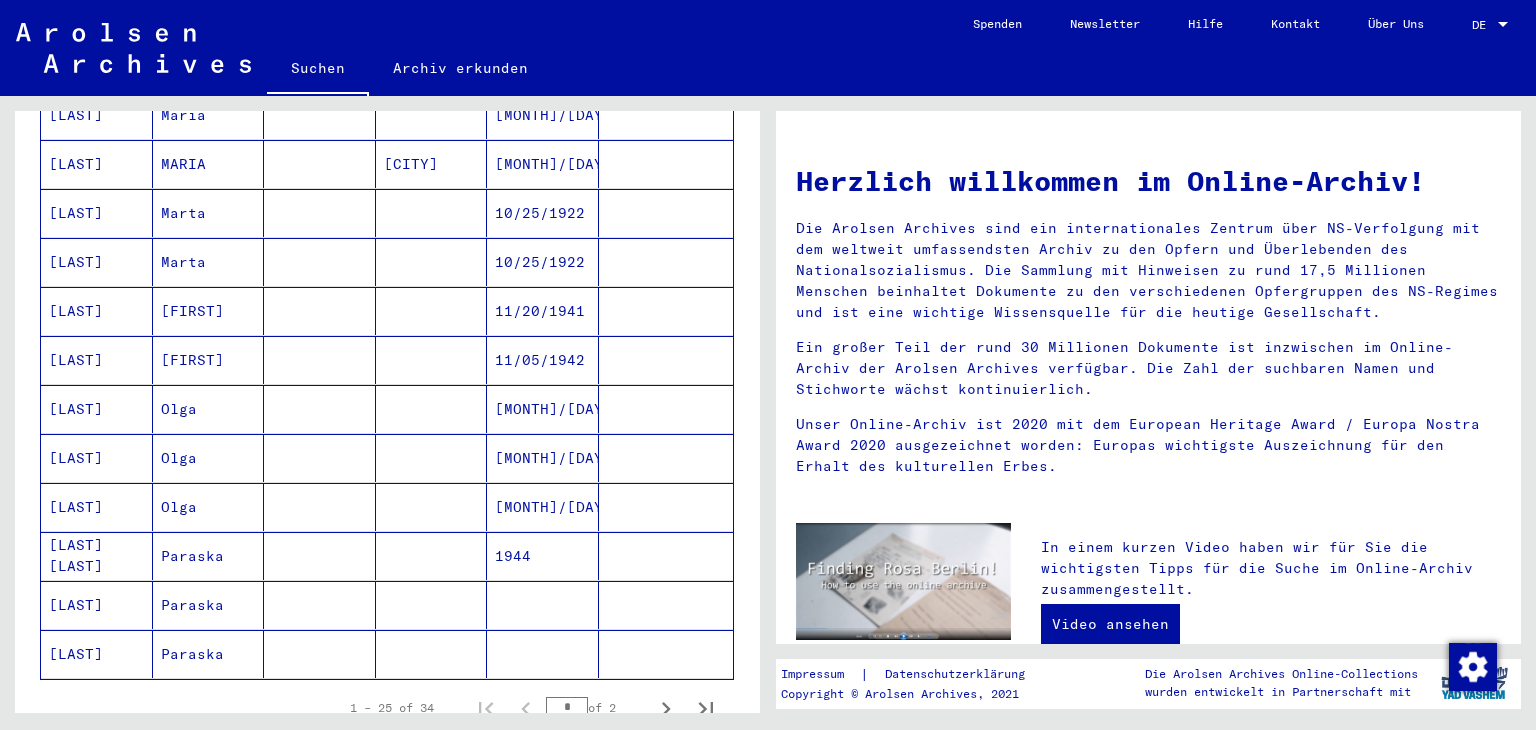 scroll, scrollTop: 0, scrollLeft: 0, axis: both 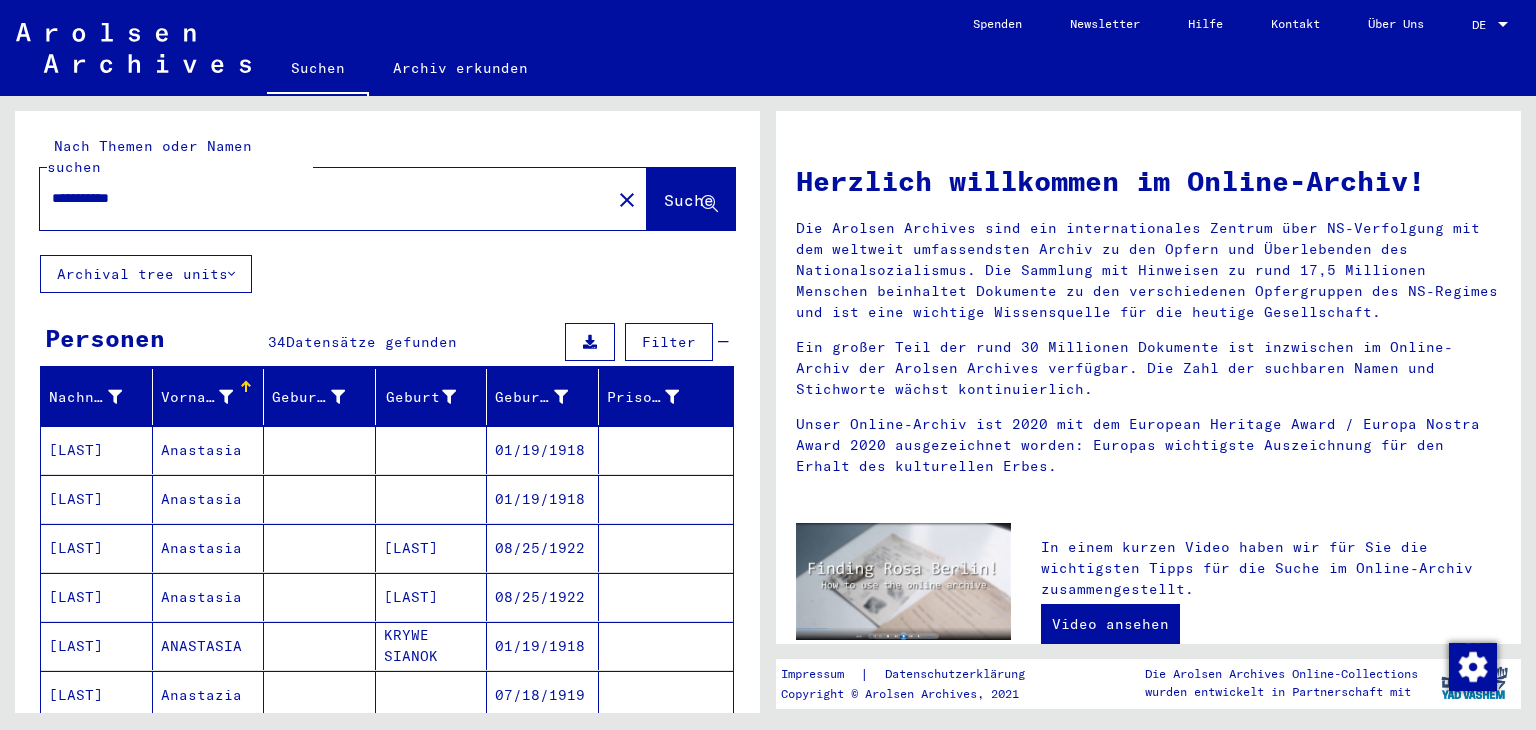 click on "**********" at bounding box center (319, 198) 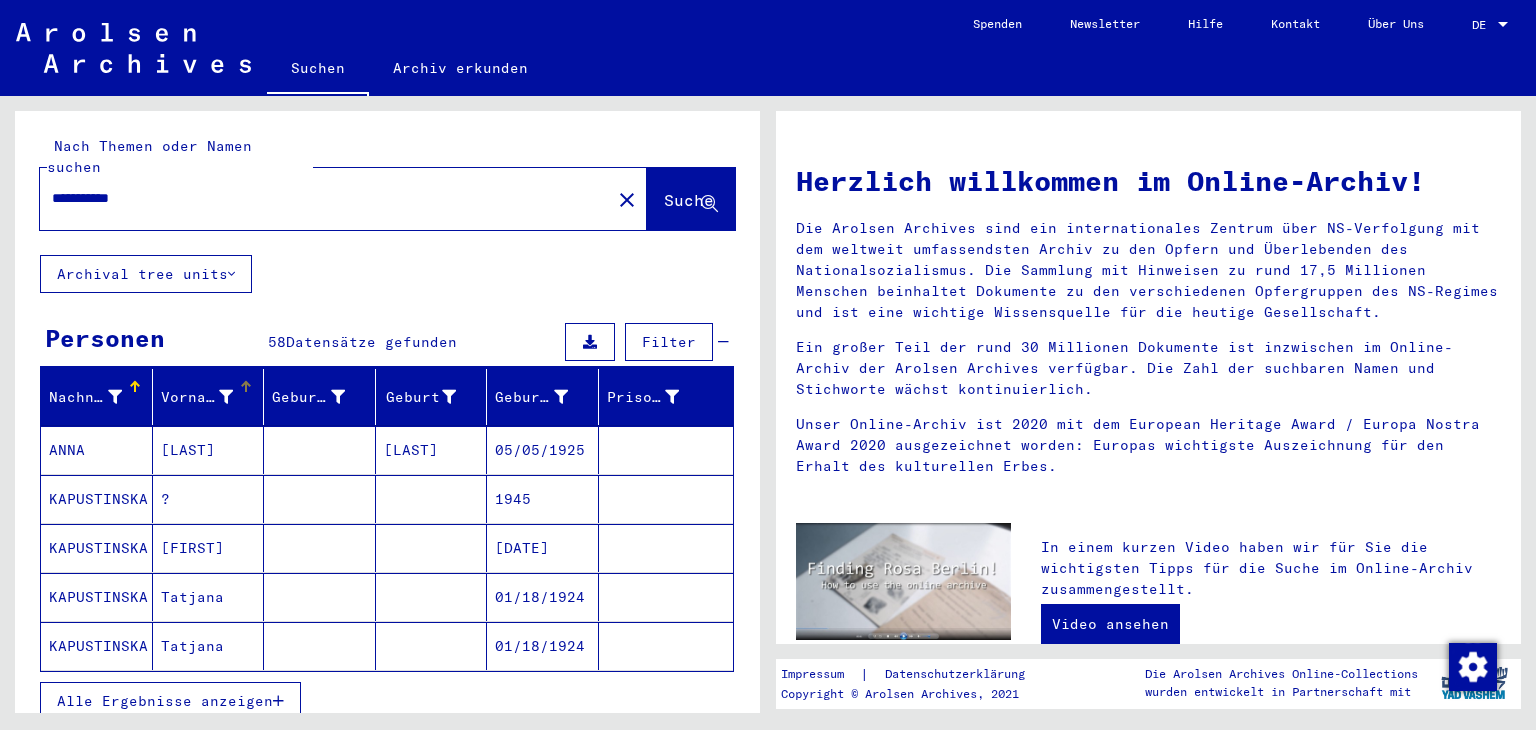 click on "Vorname" at bounding box center [197, 397] 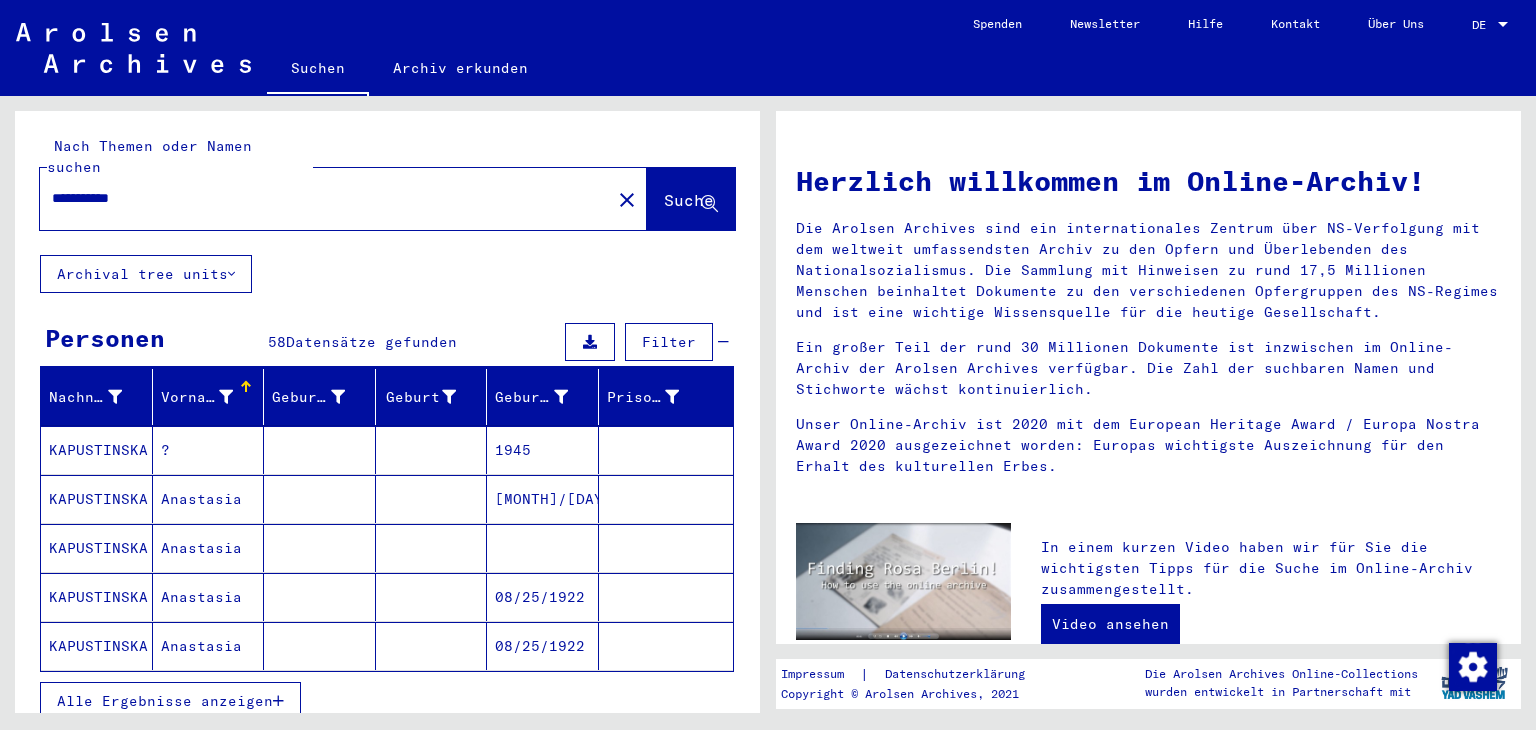 click on "Alle Ergebnisse anzeigen" at bounding box center (170, 701) 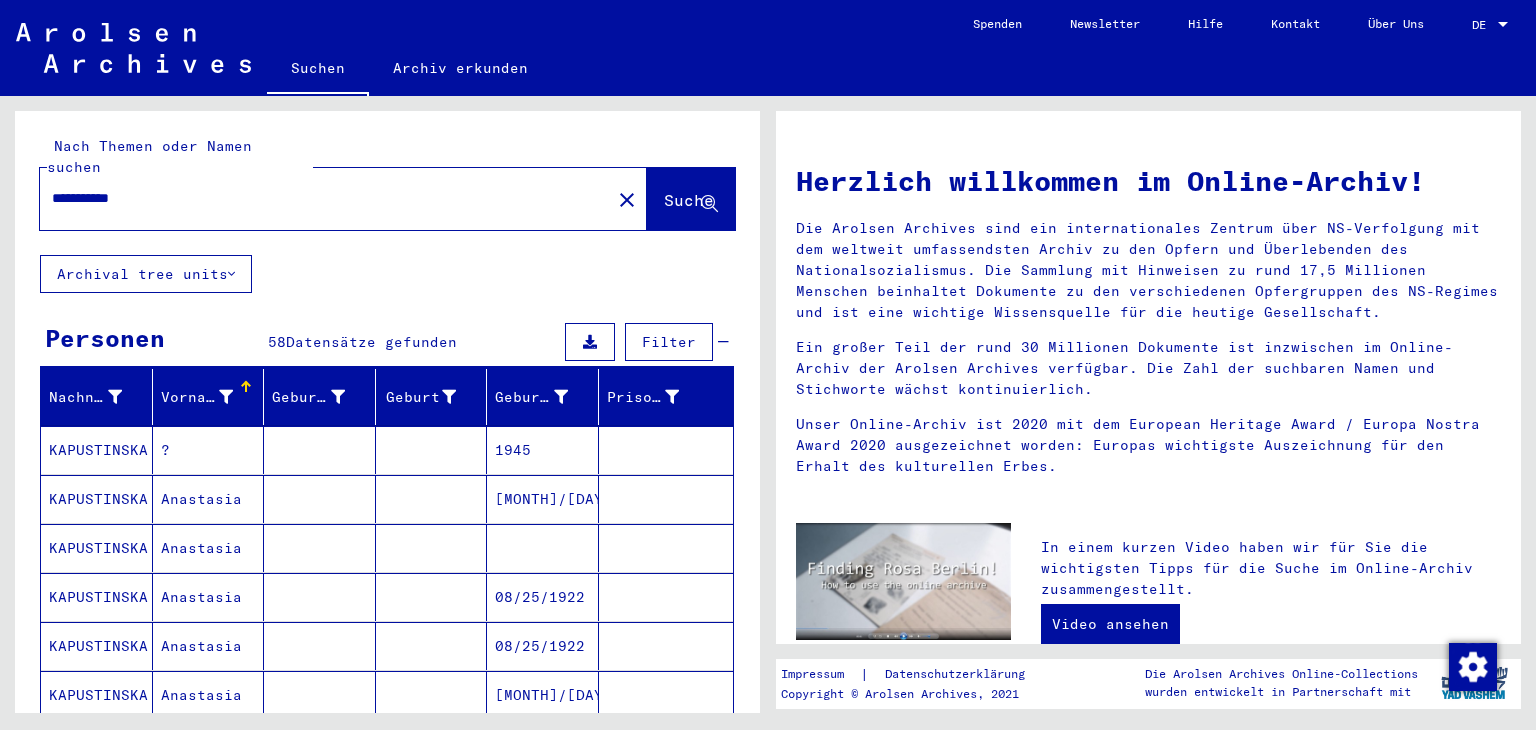 drag, startPoint x: 743, startPoint y: 267, endPoint x: 750, endPoint y: 256, distance: 13.038404 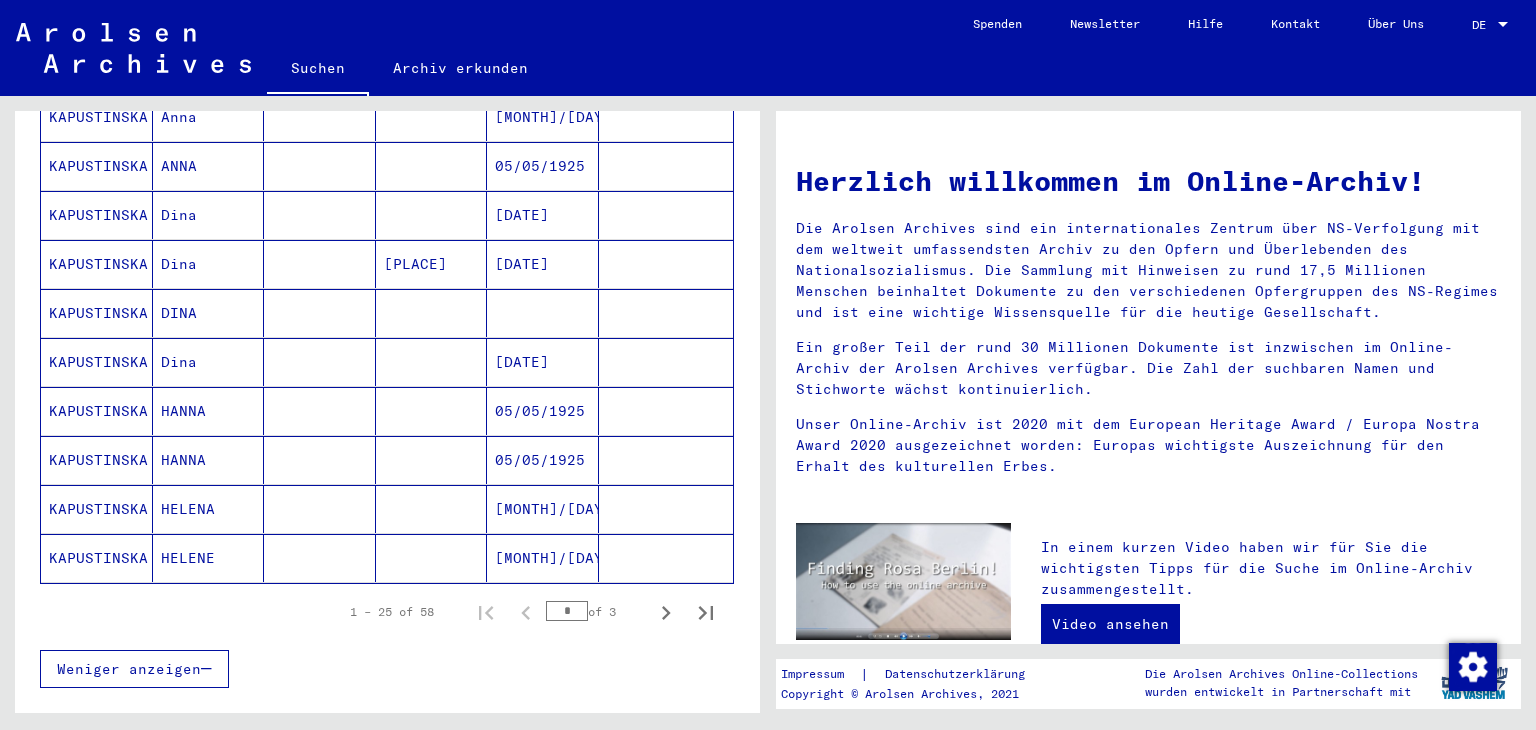 scroll, scrollTop: 1076, scrollLeft: 0, axis: vertical 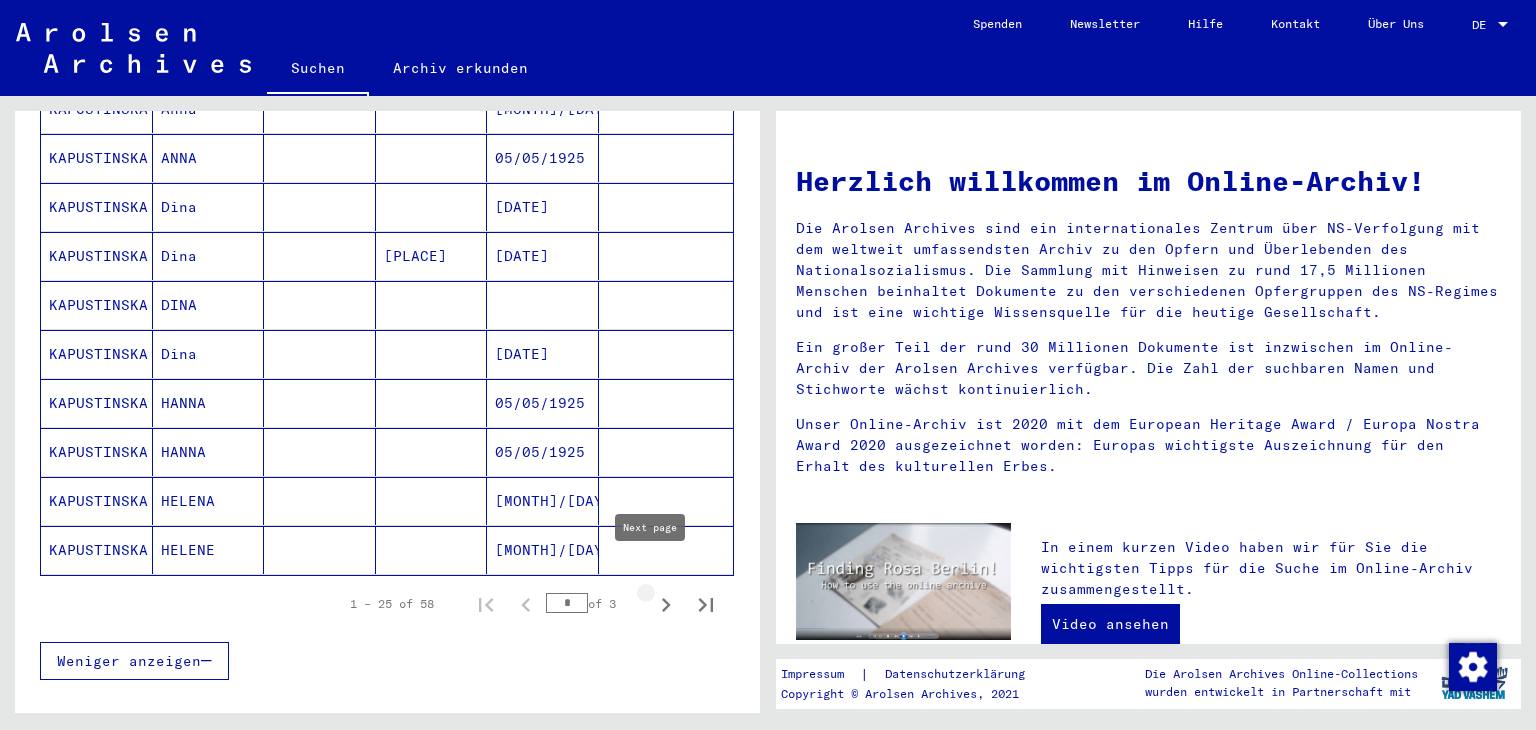click 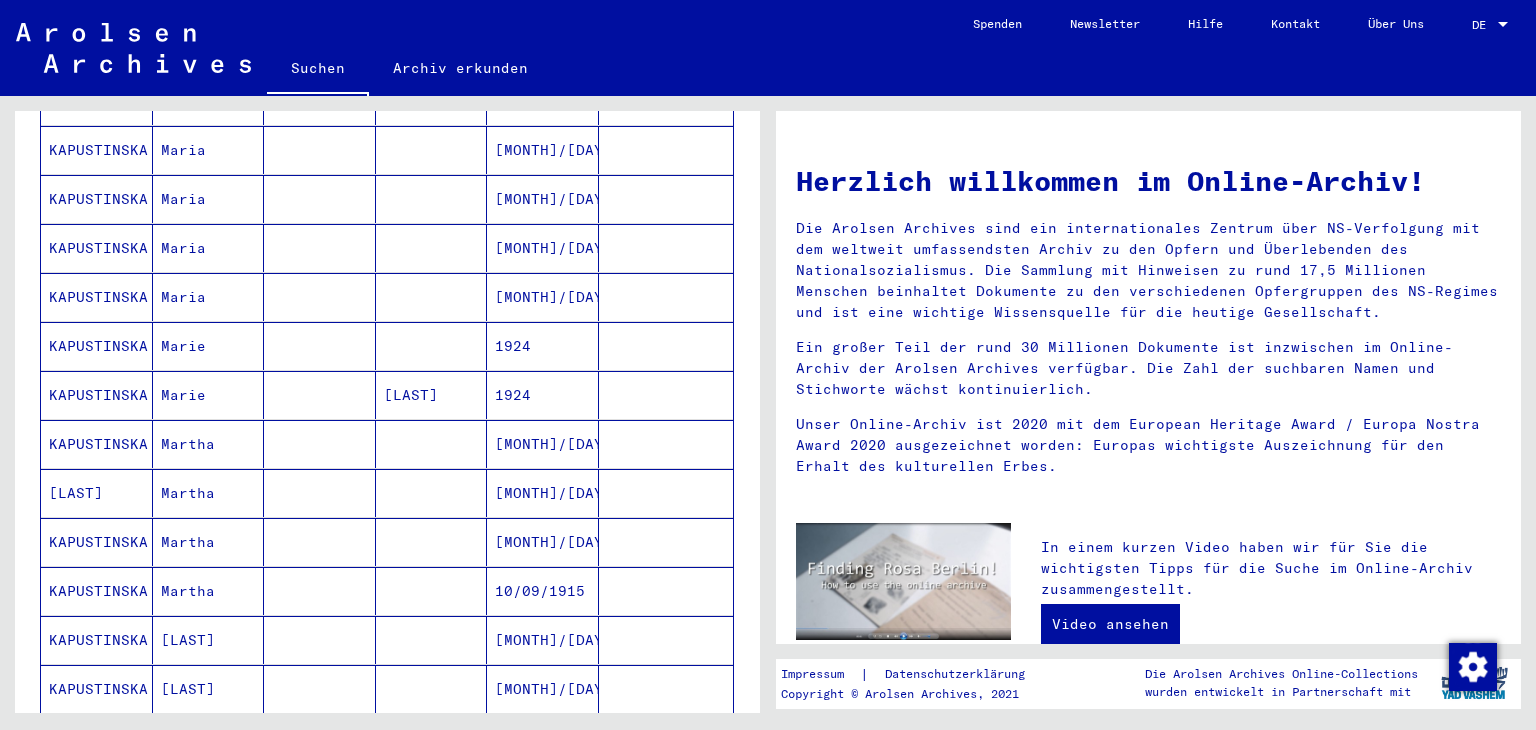 scroll, scrollTop: 688, scrollLeft: 0, axis: vertical 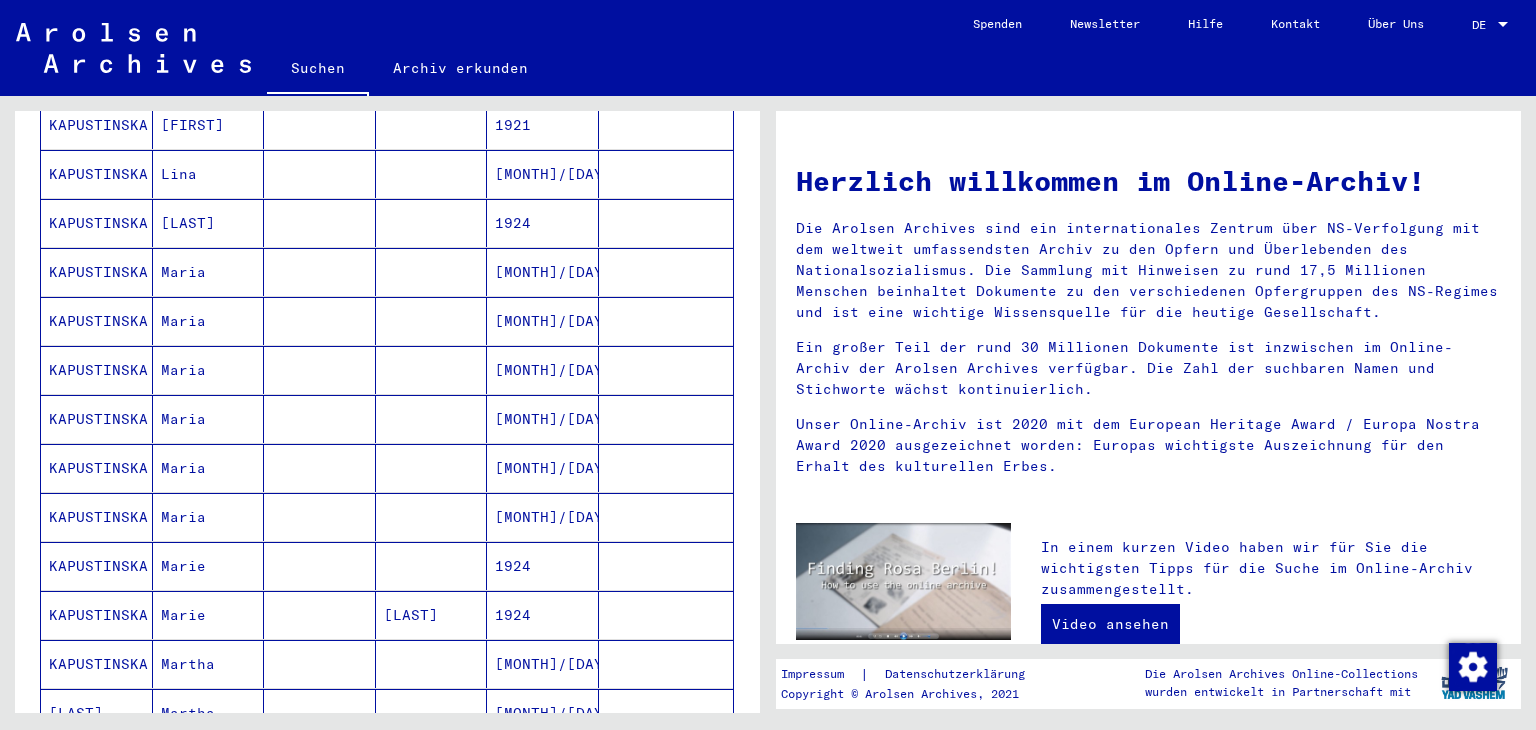 click at bounding box center (666, 321) 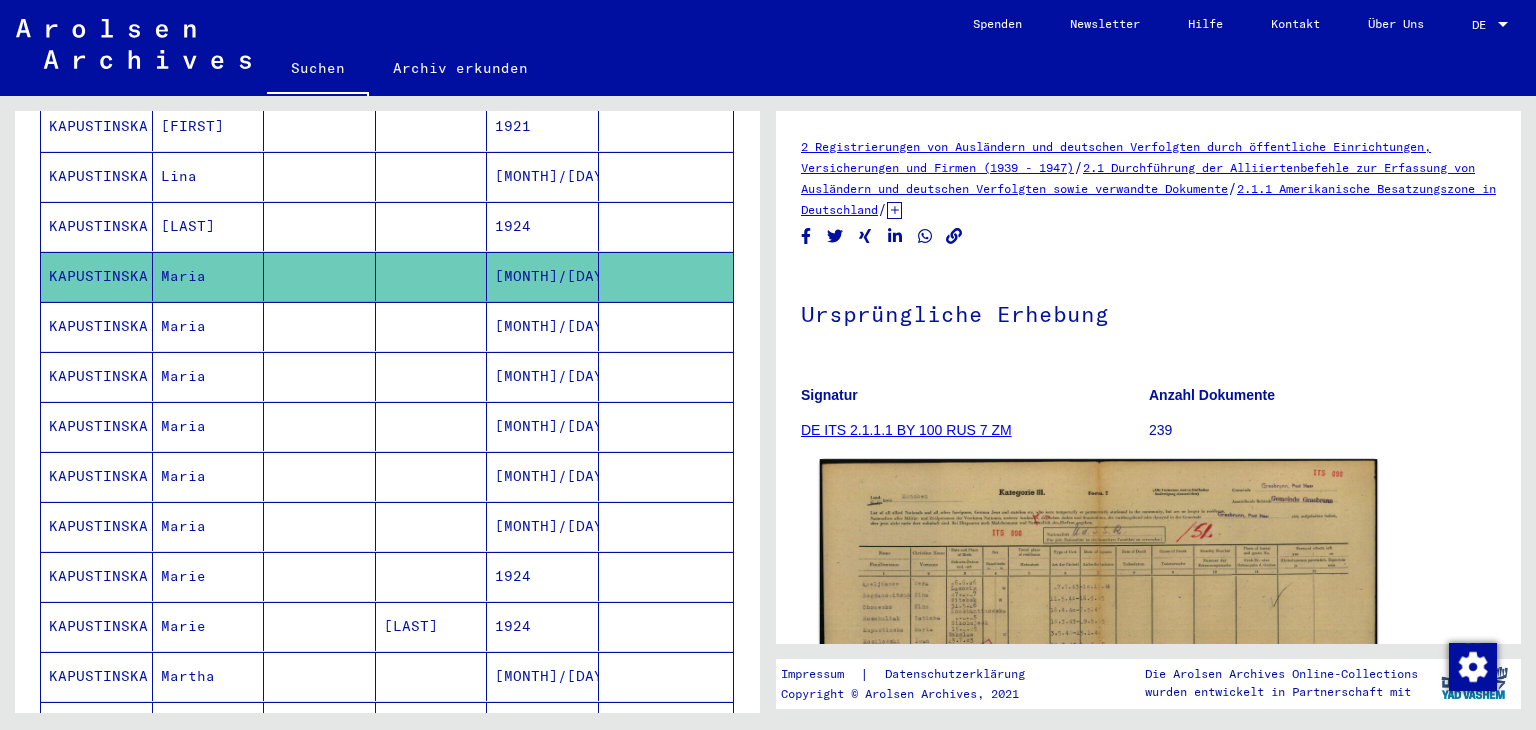 scroll, scrollTop: 0, scrollLeft: 0, axis: both 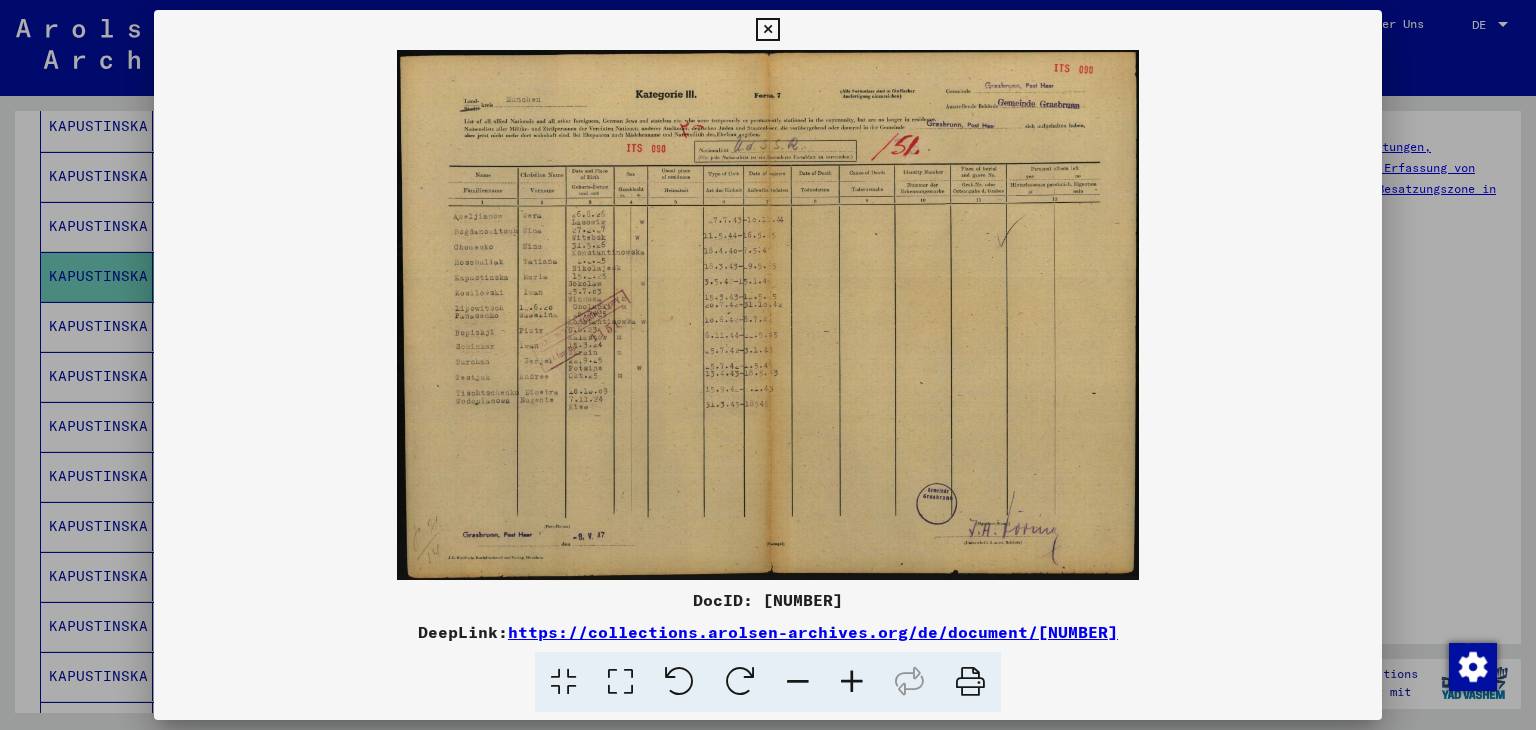 click at bounding box center (852, 682) 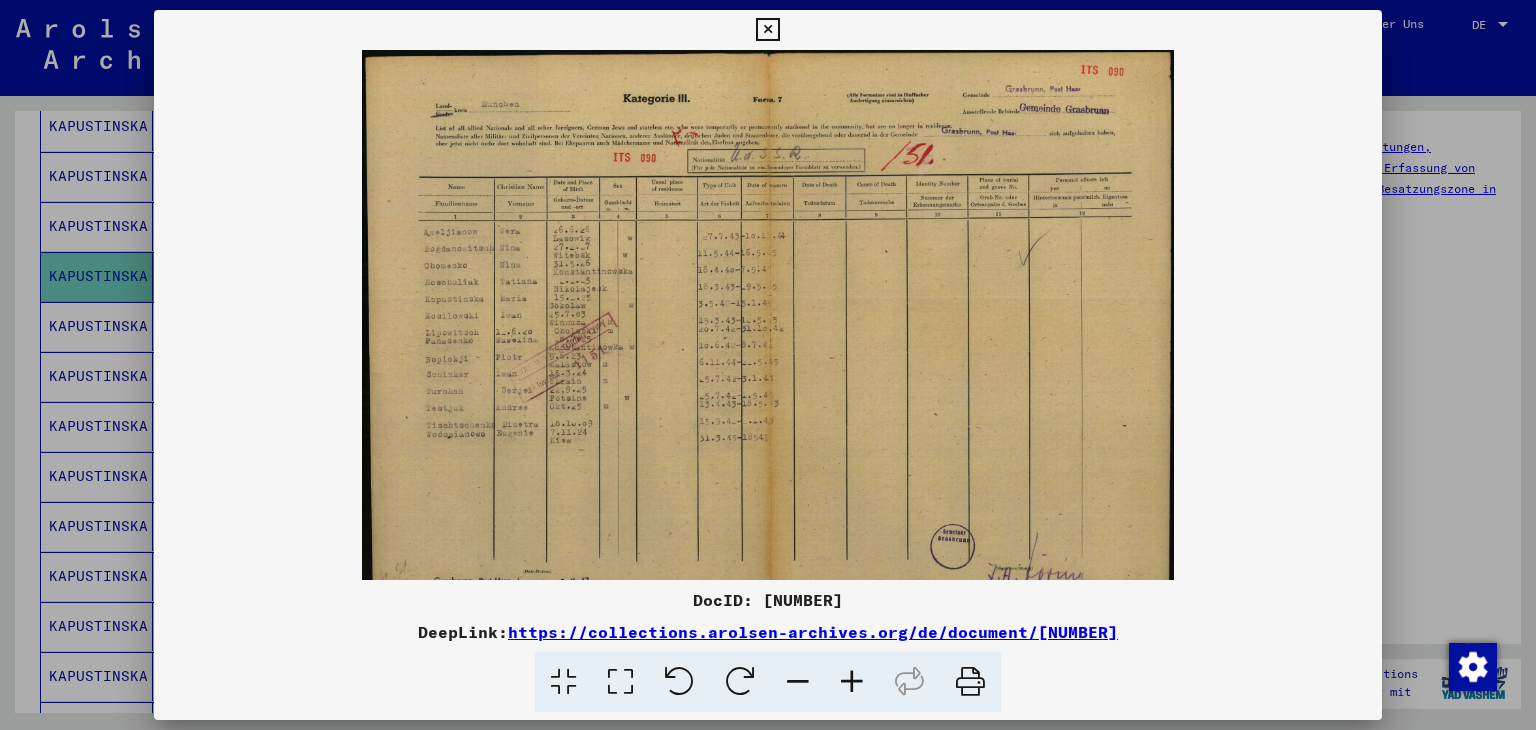 click at bounding box center [852, 682] 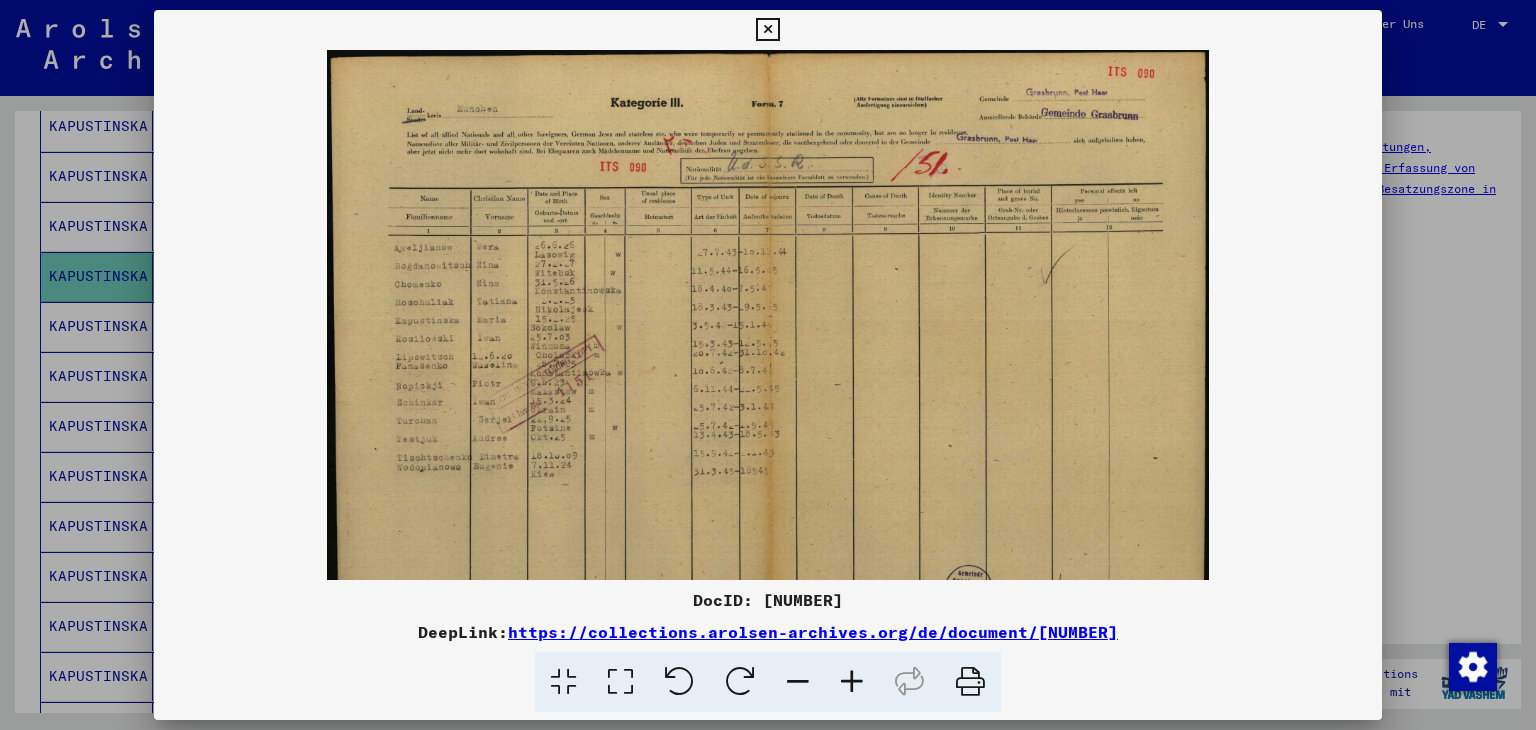 click at bounding box center [852, 682] 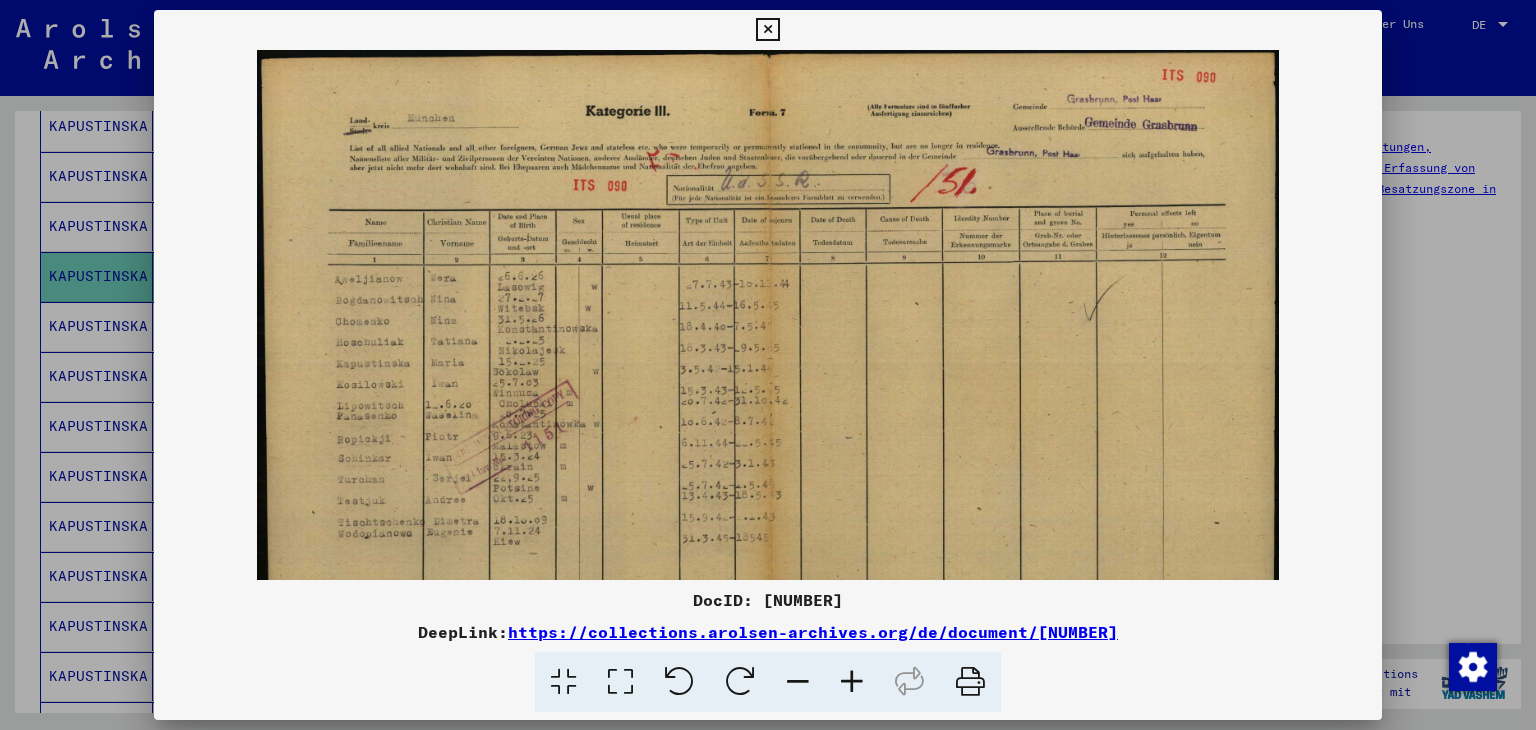 click at bounding box center (852, 682) 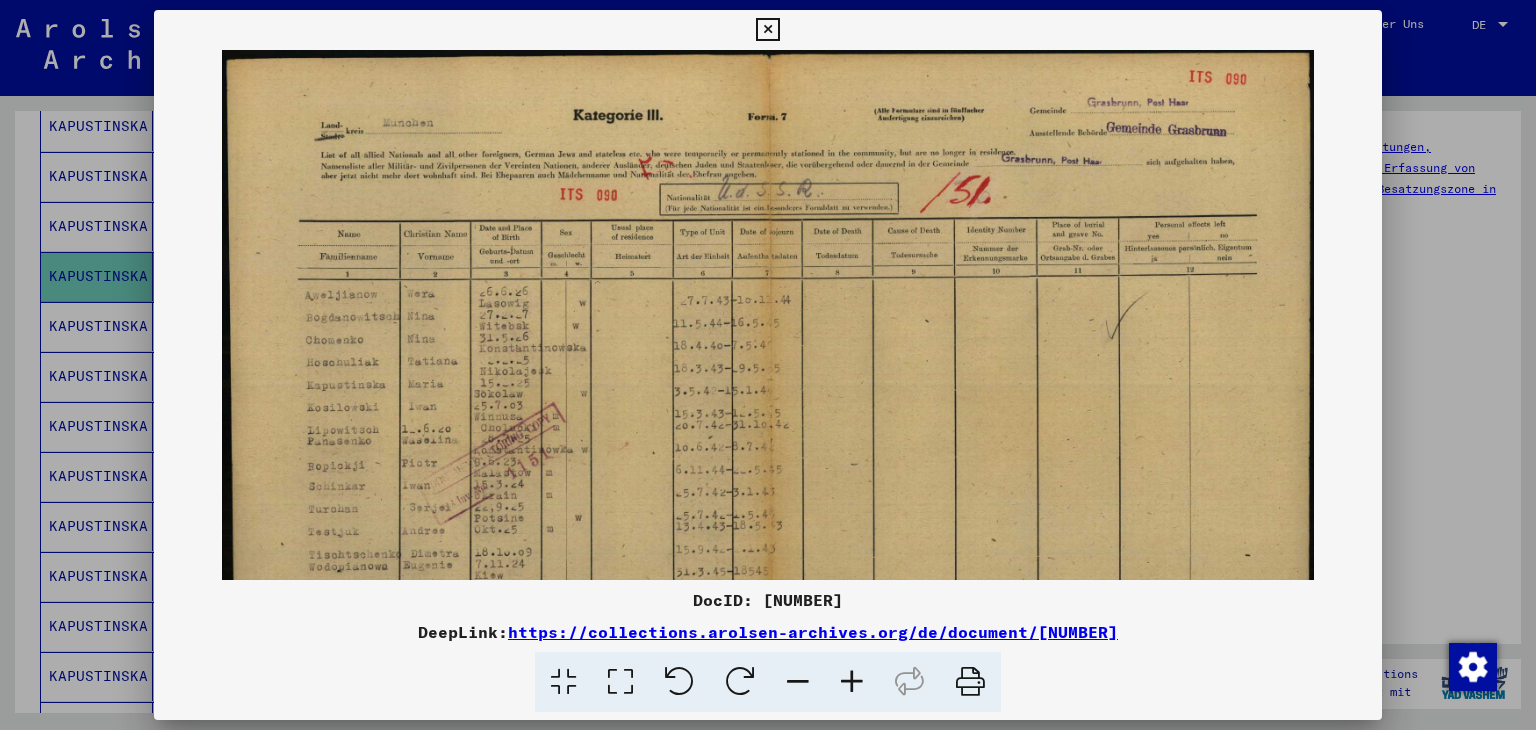 click at bounding box center [852, 682] 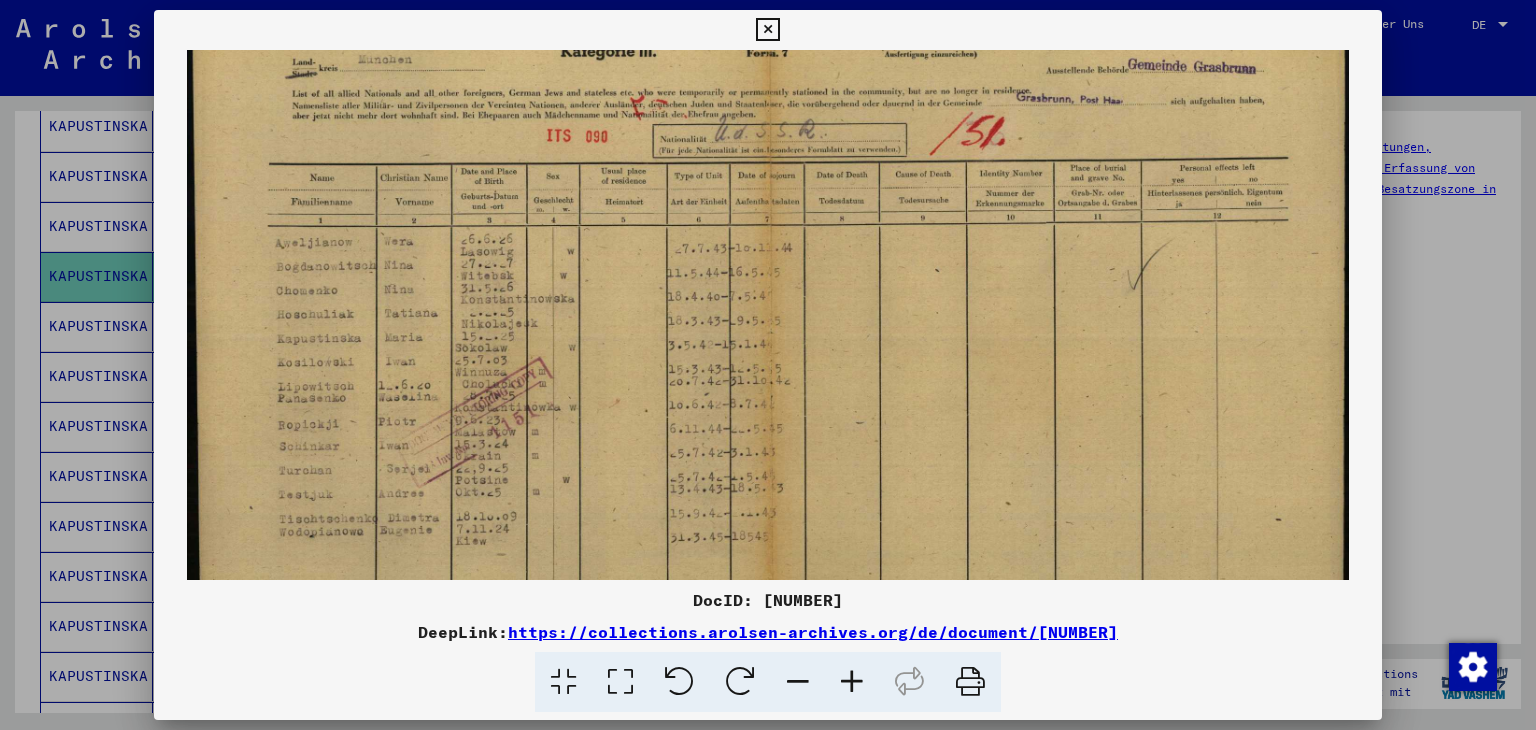scroll, scrollTop: 71, scrollLeft: 0, axis: vertical 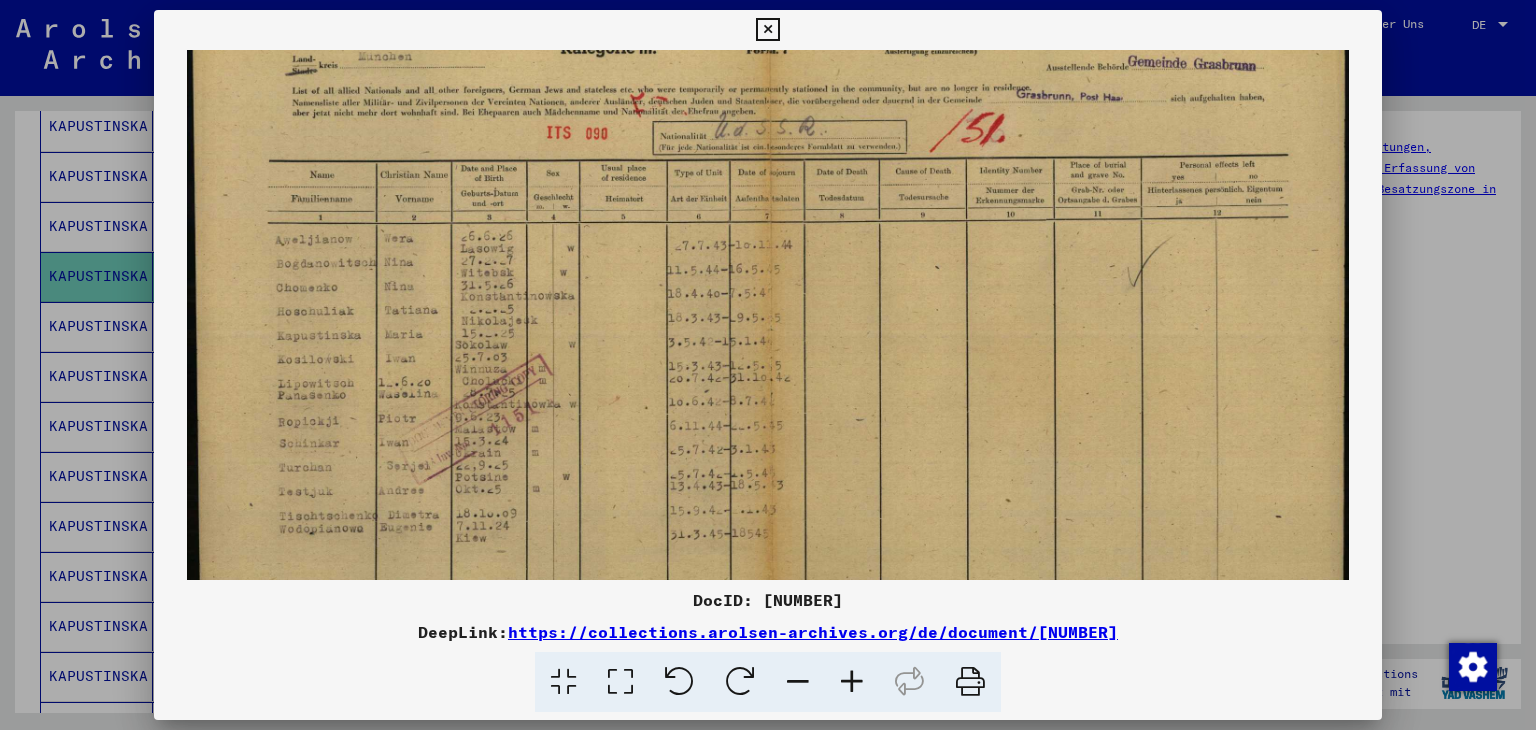 drag, startPoint x: 526, startPoint y: 393, endPoint x: 583, endPoint y: 321, distance: 91.83137 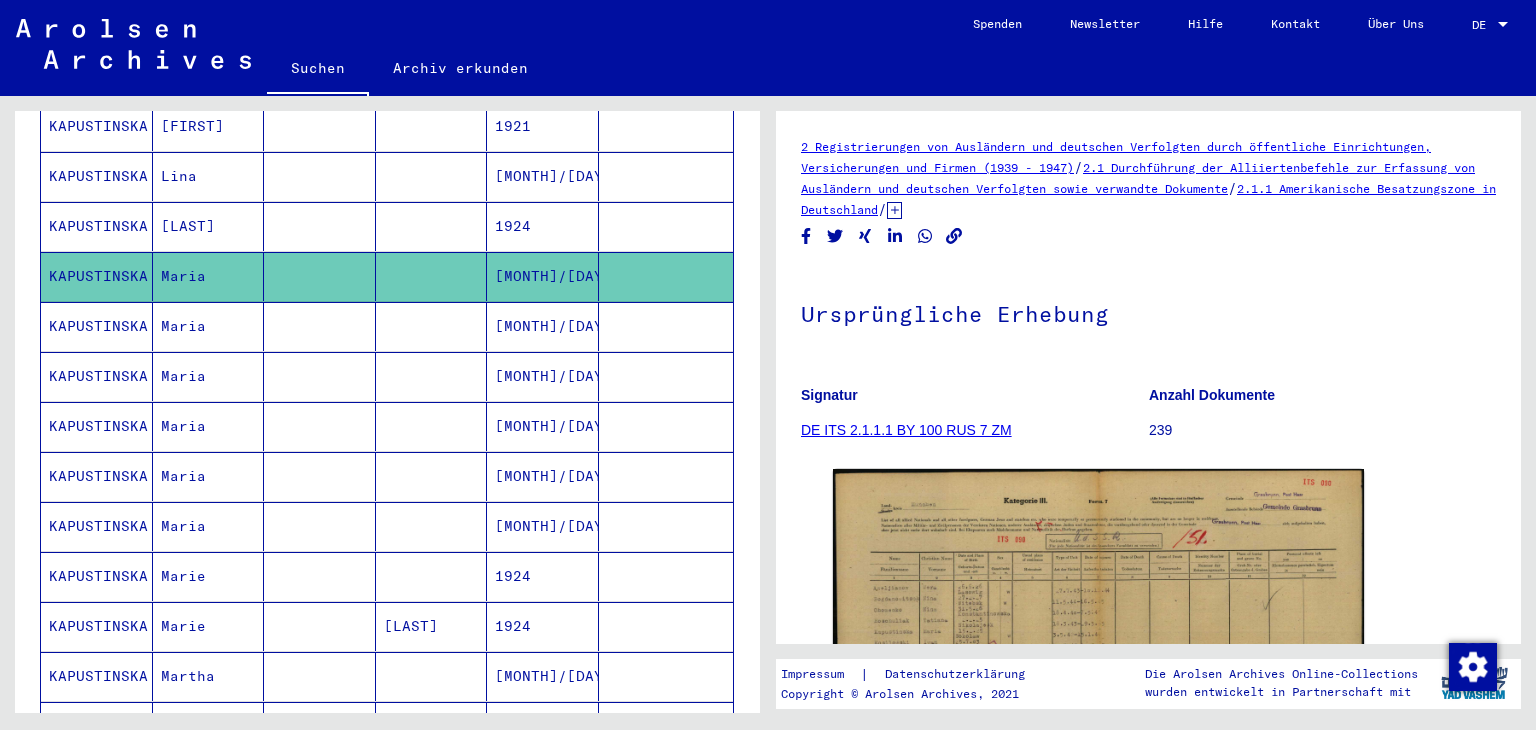 click at bounding box center [666, 376] 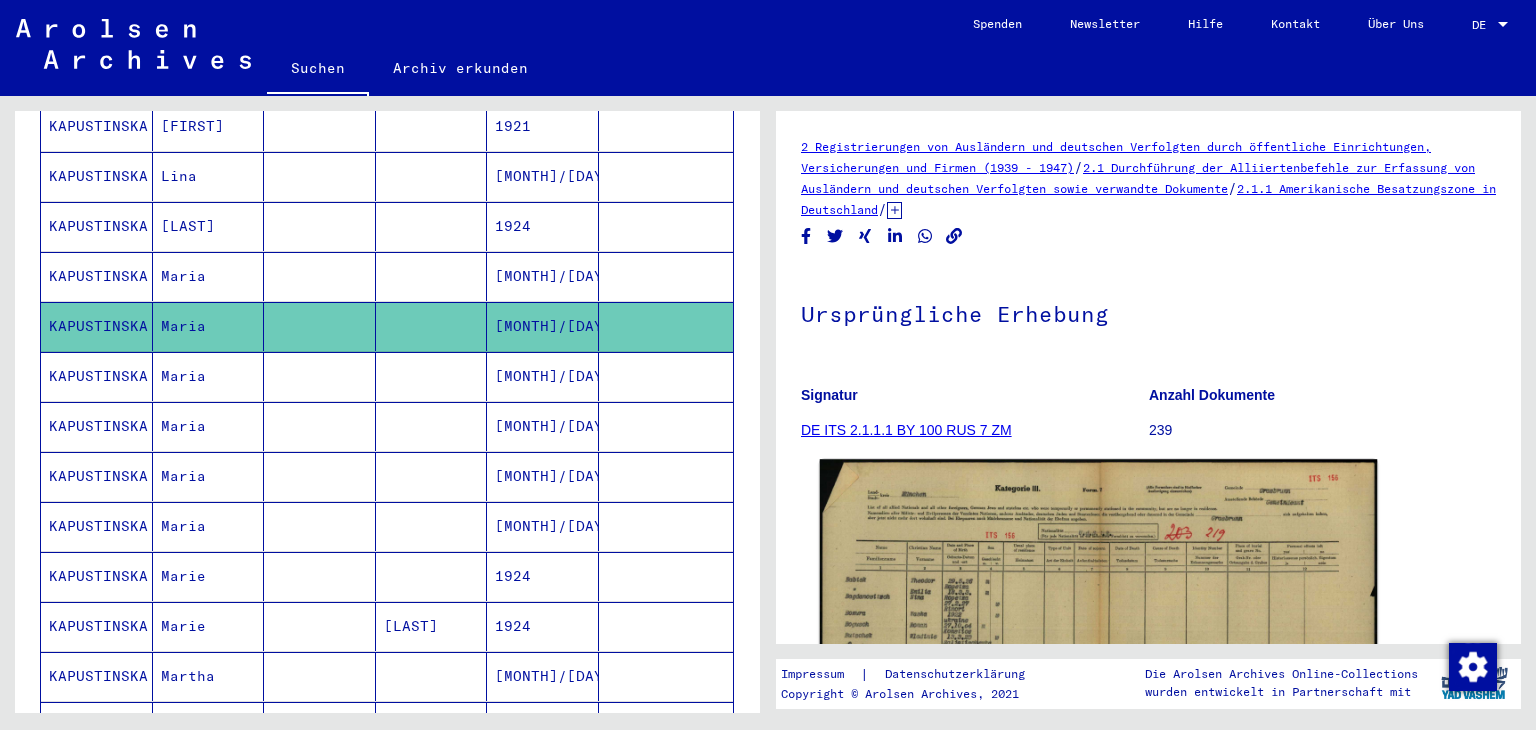 scroll, scrollTop: 0, scrollLeft: 0, axis: both 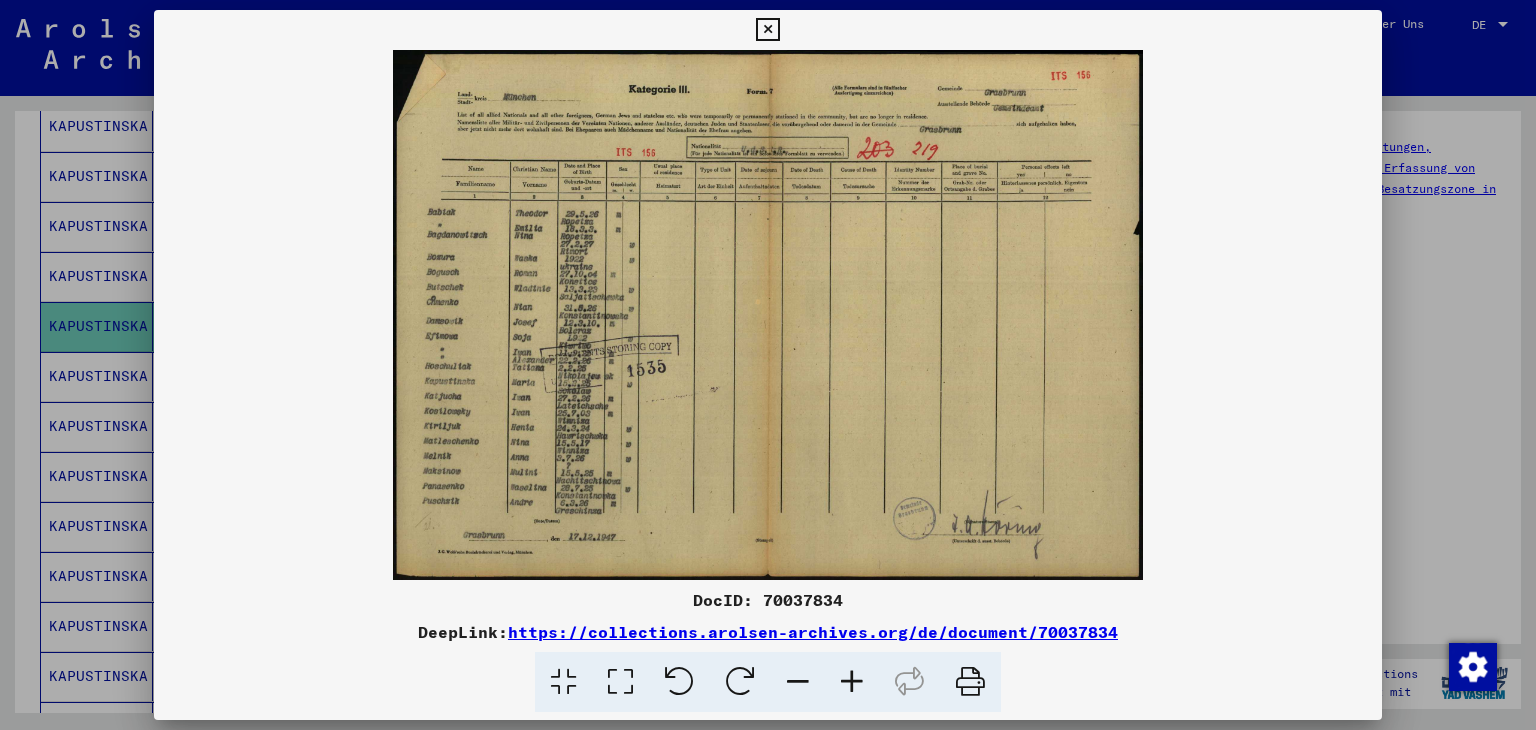 click at bounding box center [852, 682] 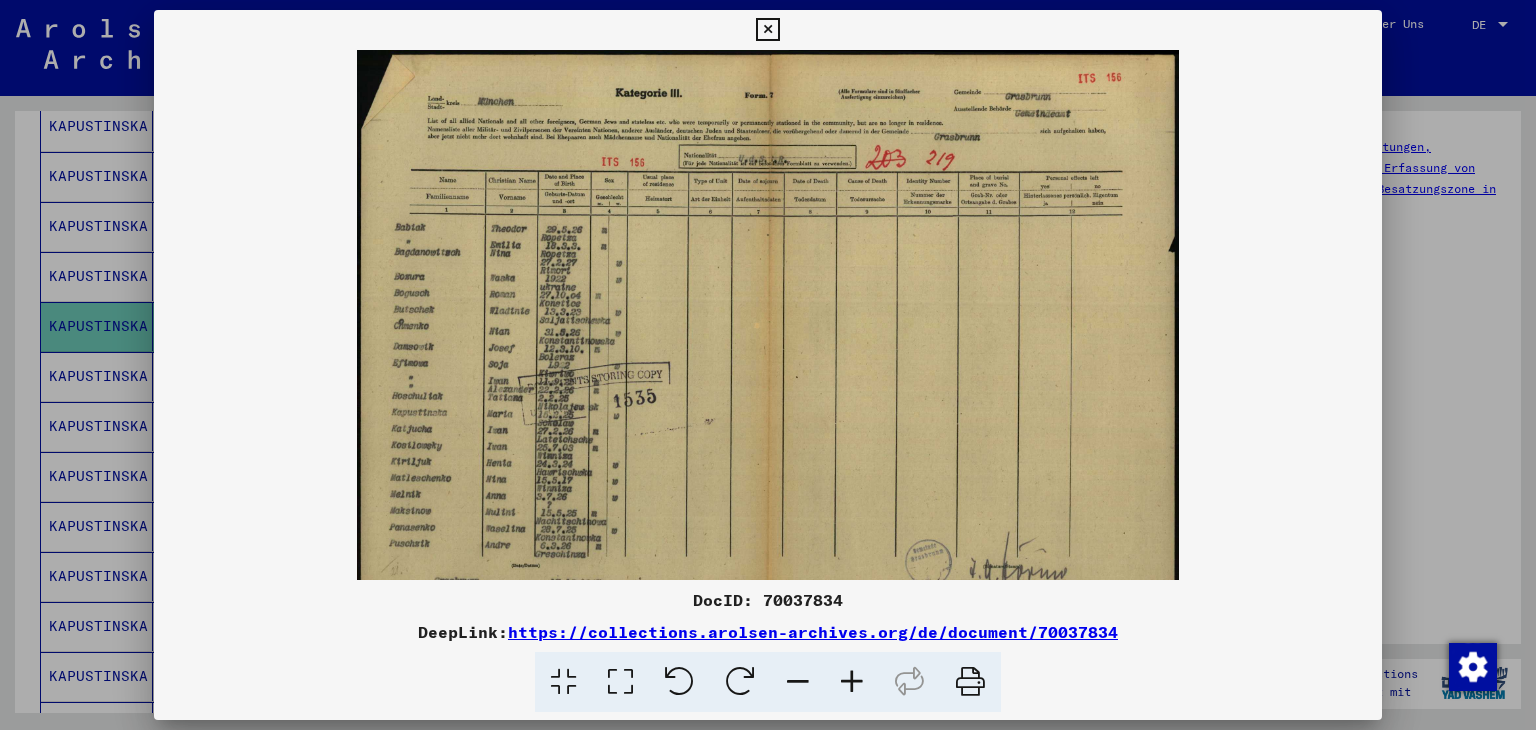 click at bounding box center [852, 682] 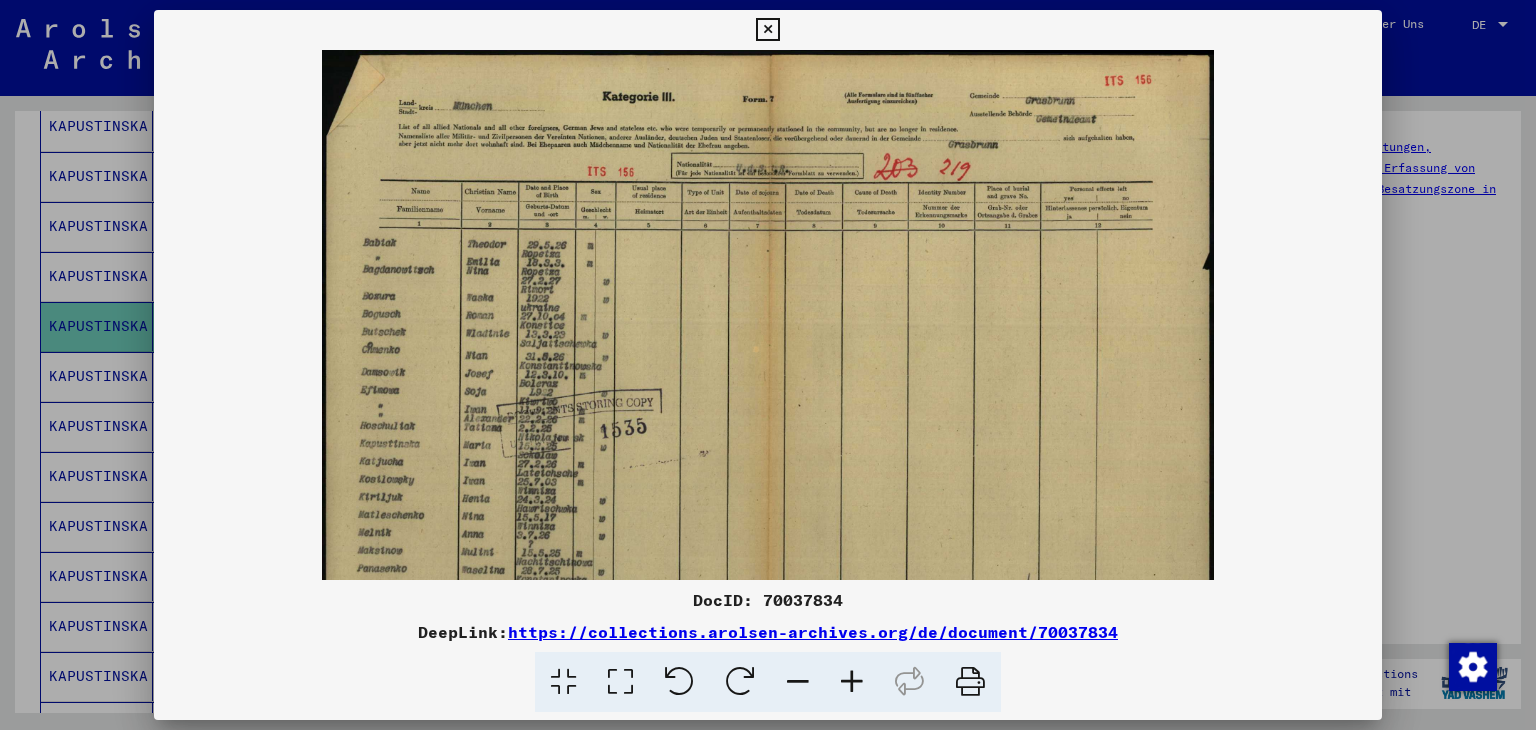 click at bounding box center (852, 682) 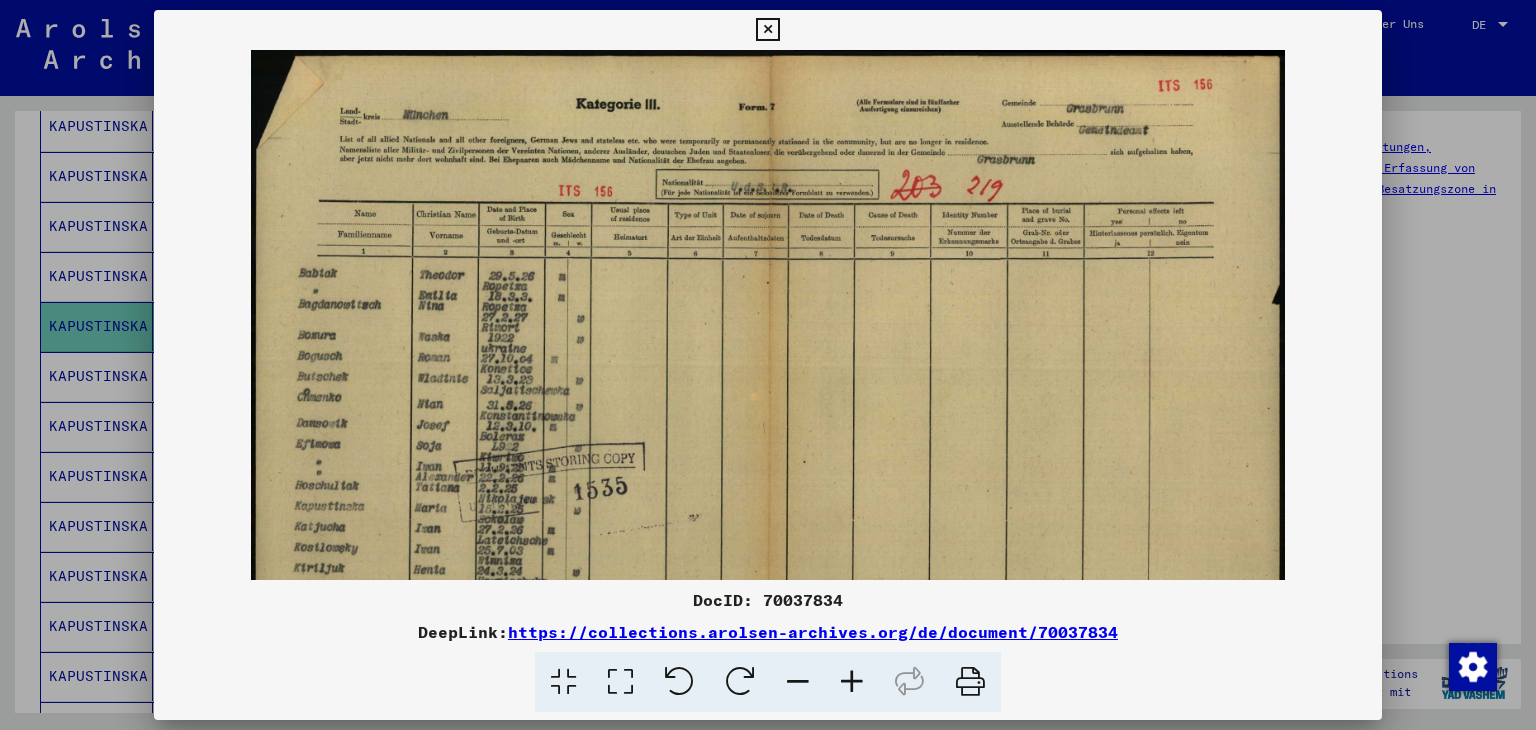 click at bounding box center [852, 682] 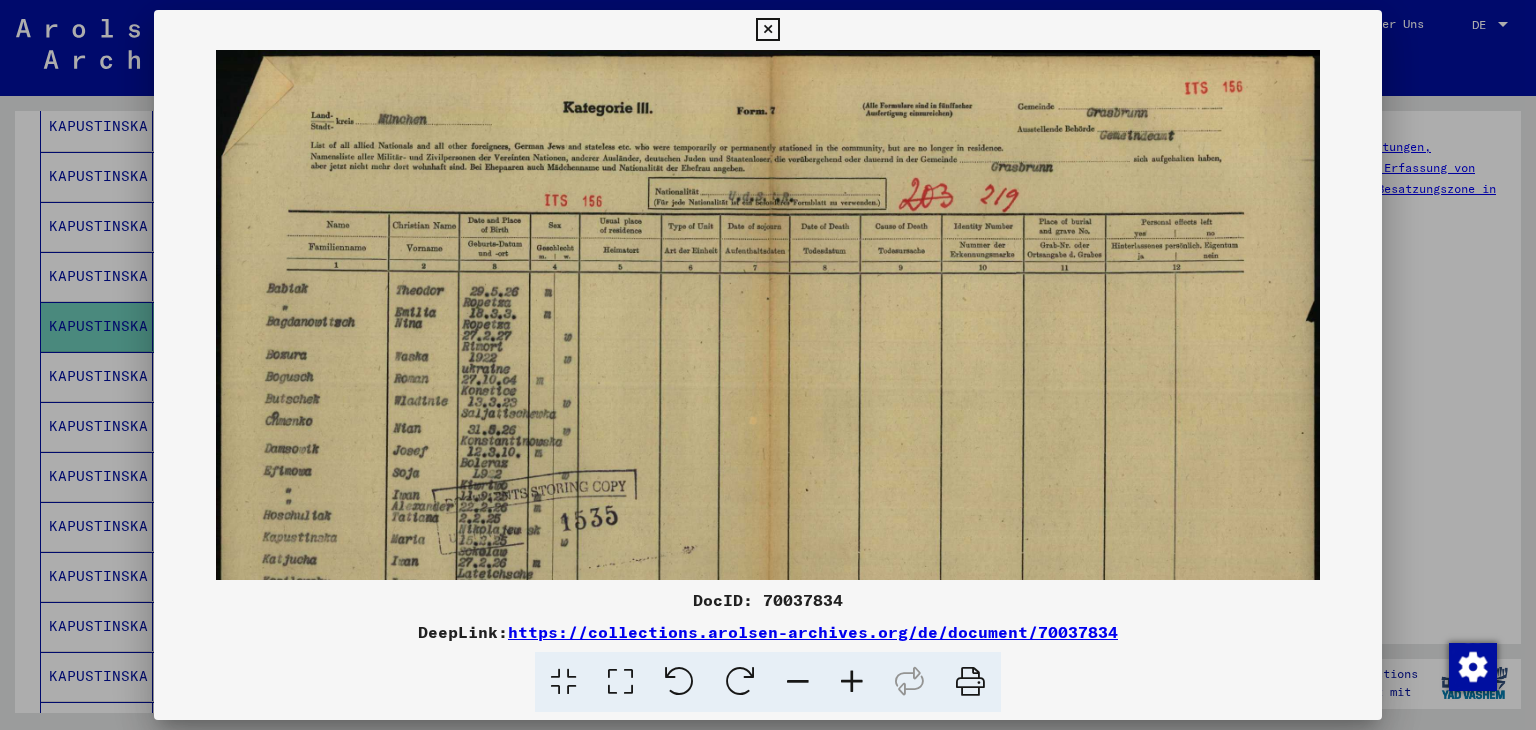 click at bounding box center (852, 682) 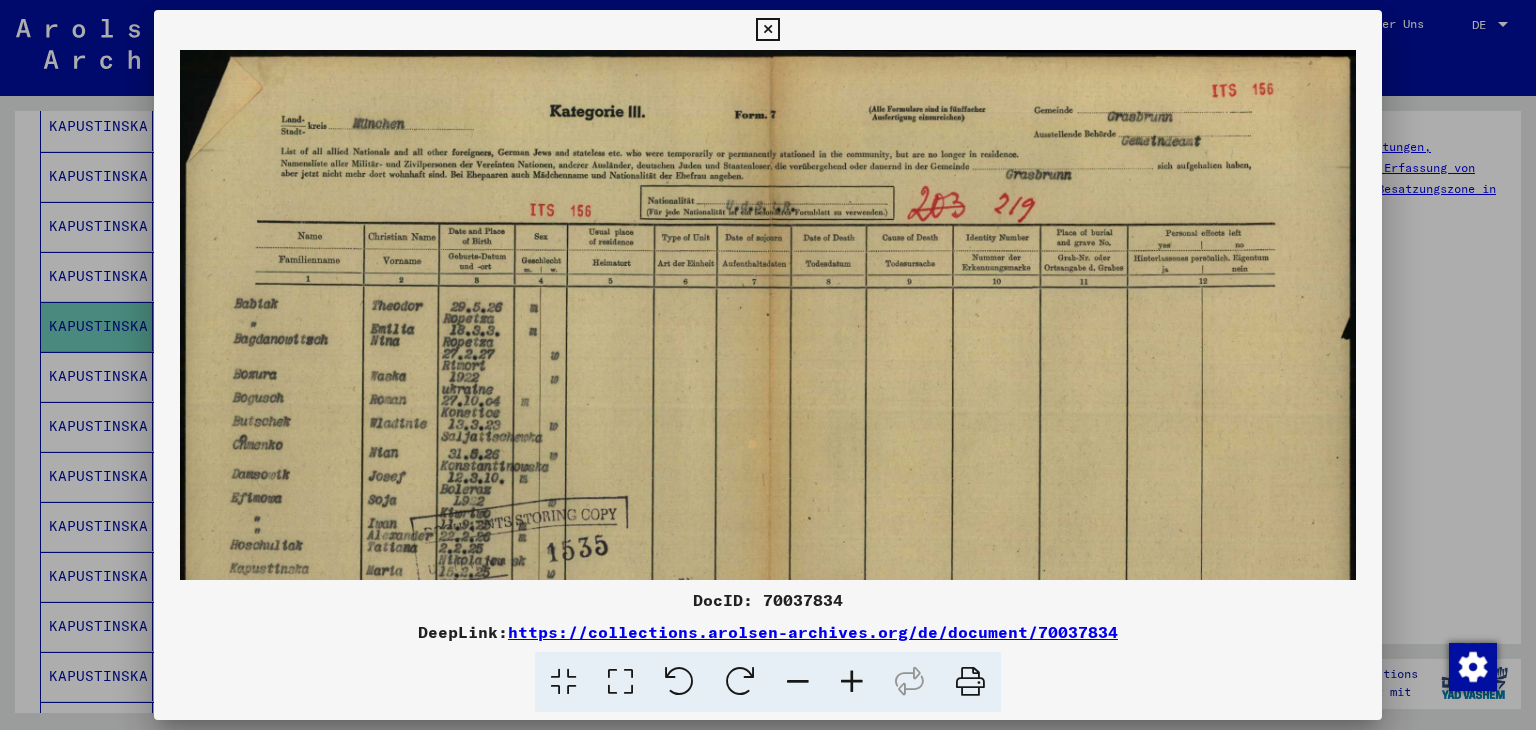 click at bounding box center (852, 682) 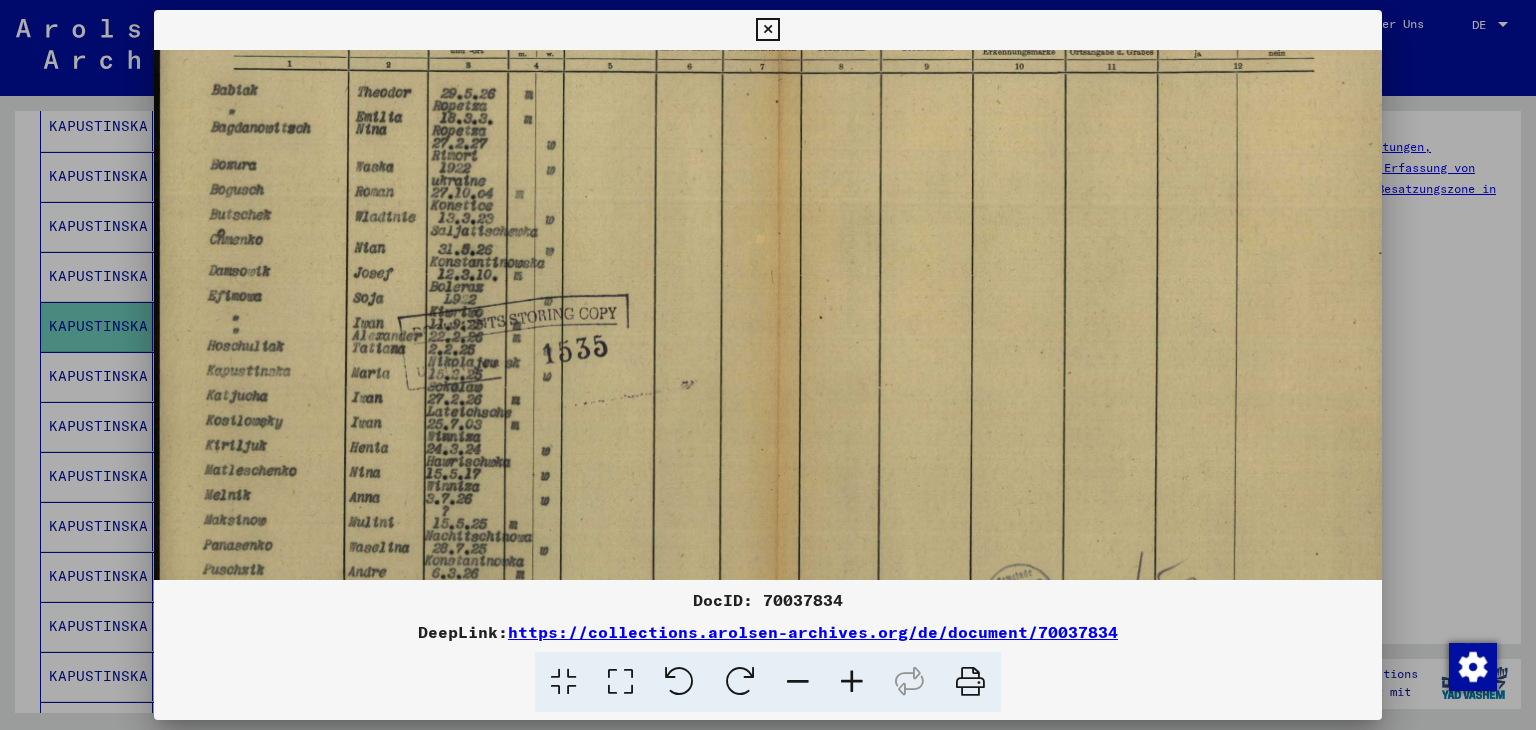 drag, startPoint x: 591, startPoint y: 441, endPoint x: 614, endPoint y: 209, distance: 233.1373 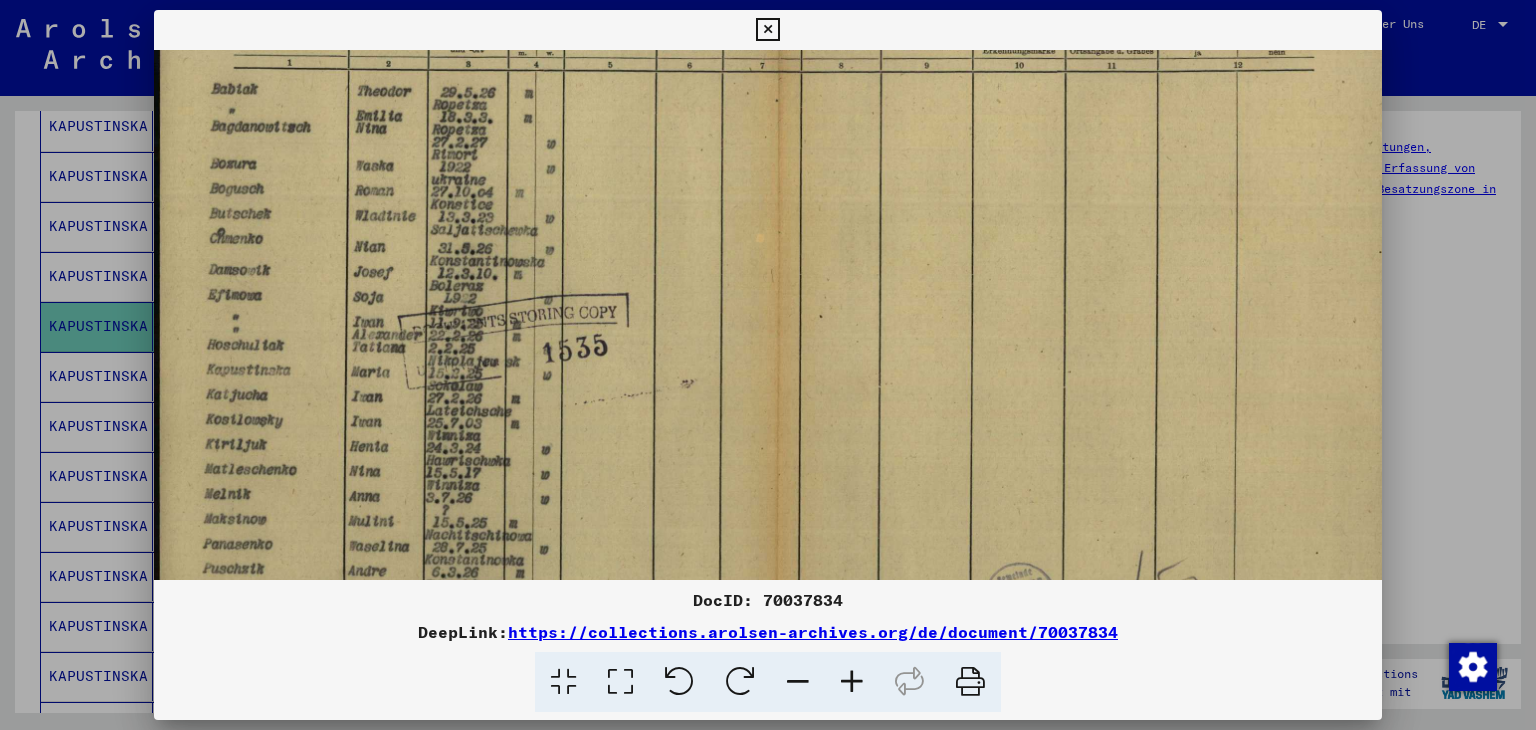 click at bounding box center [768, 365] 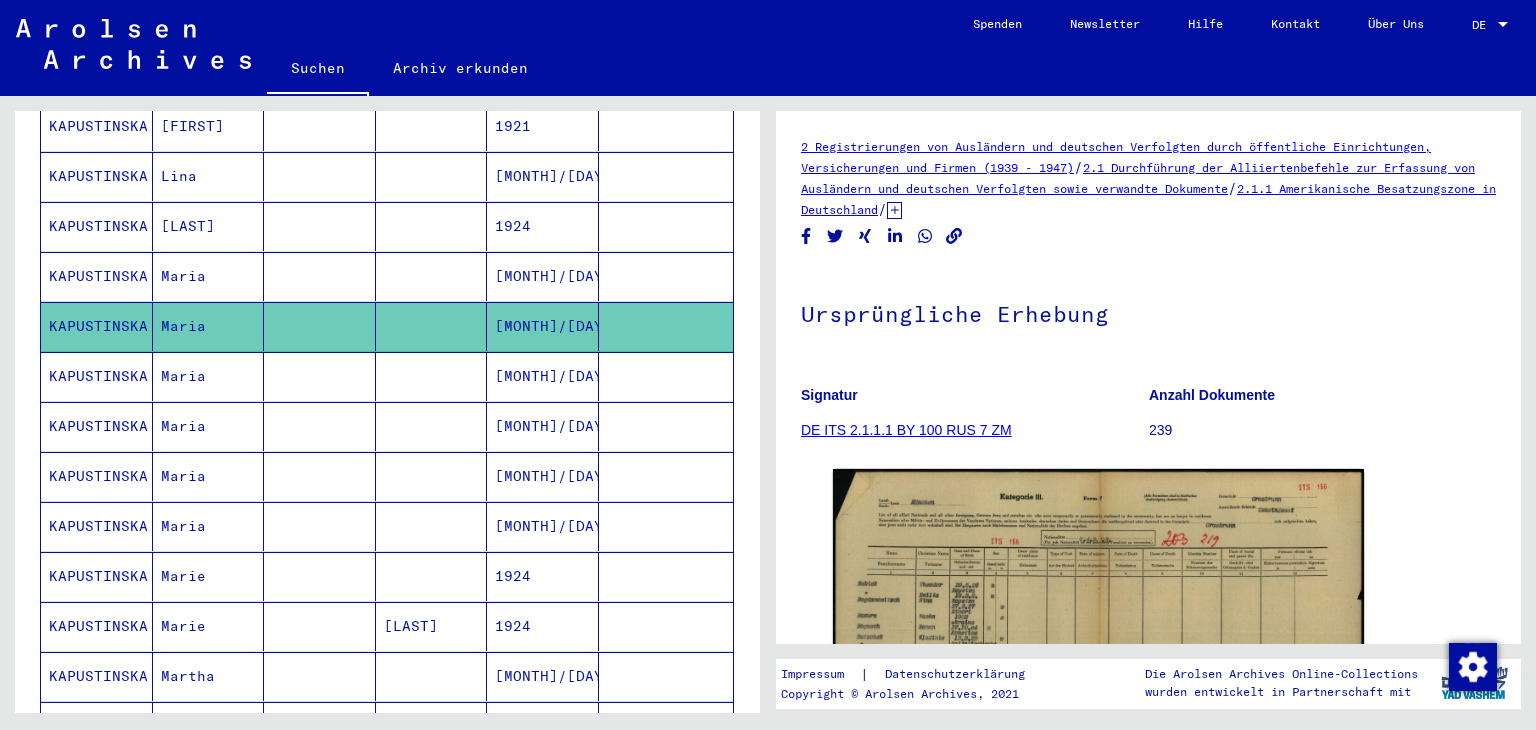 click on "[MONTH]/[DAY]/[YEAR]" at bounding box center (543, 426) 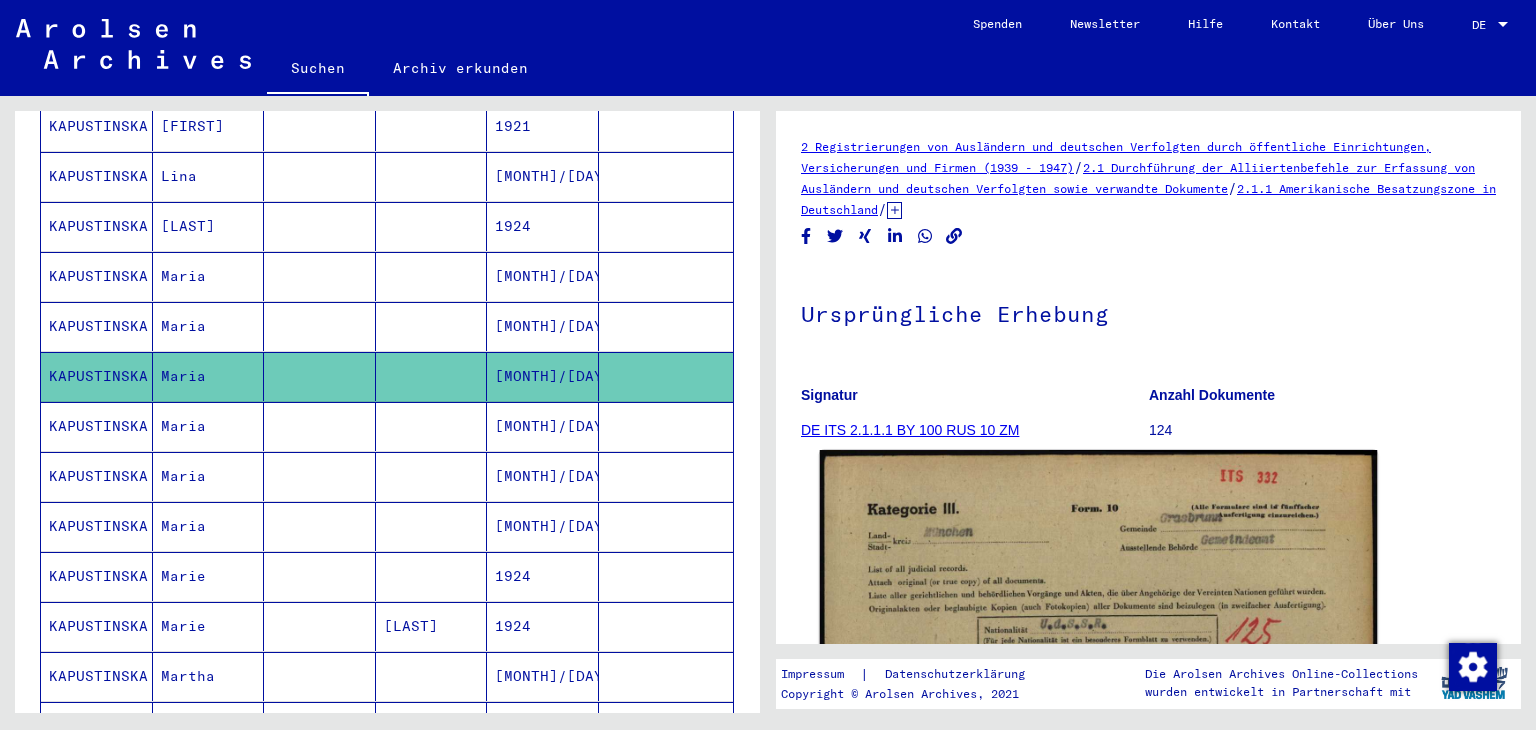 scroll, scrollTop: 0, scrollLeft: 0, axis: both 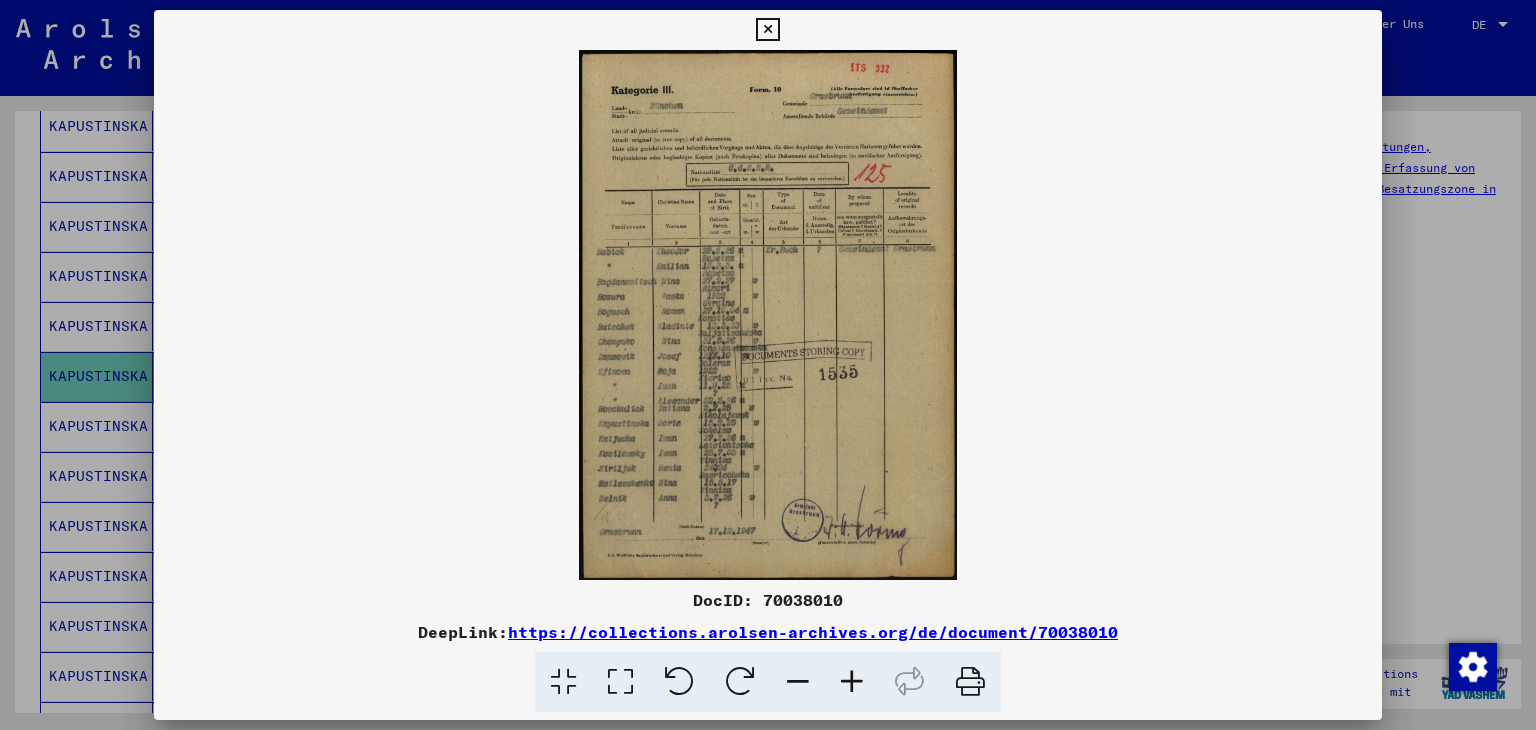 click at bounding box center [852, 682] 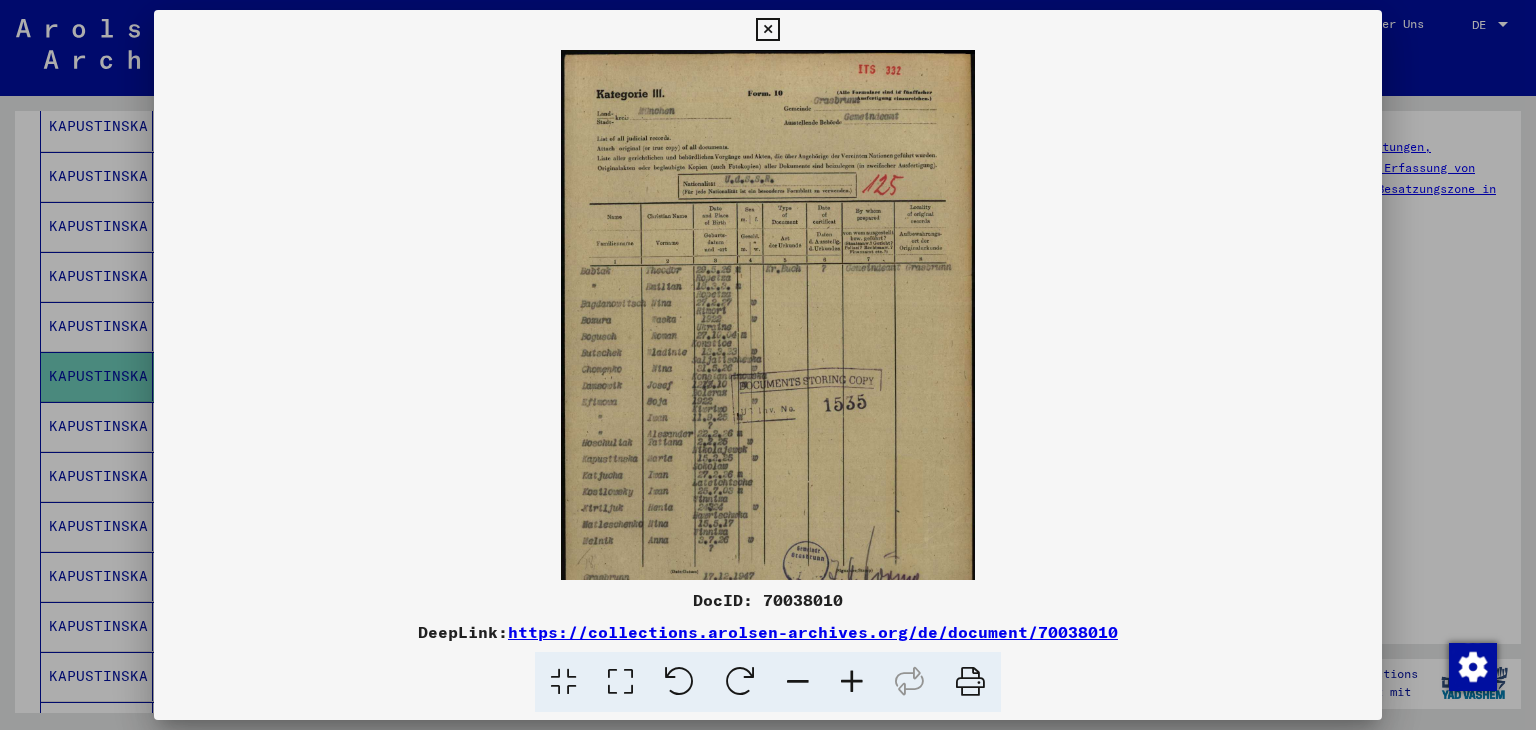 click at bounding box center [852, 682] 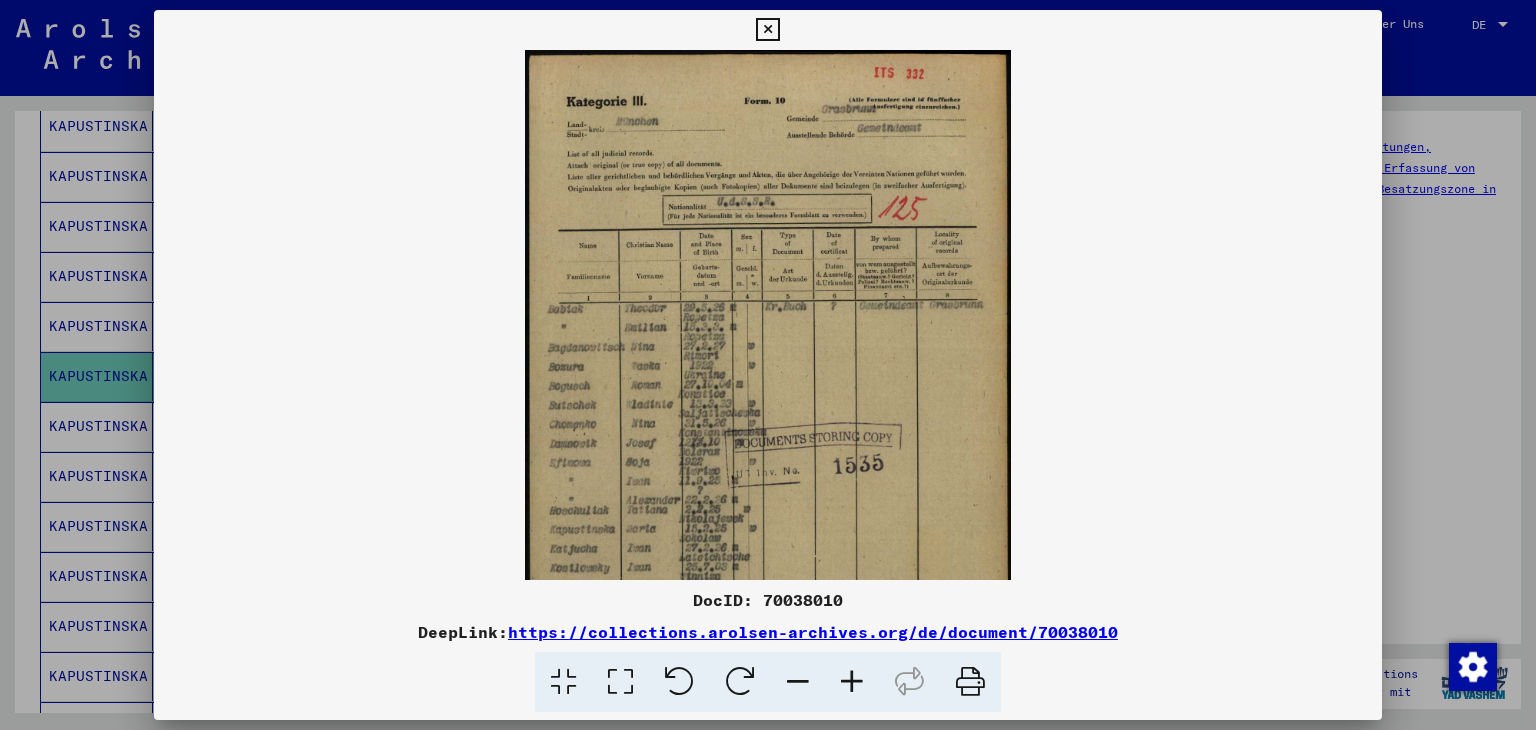 click at bounding box center (852, 682) 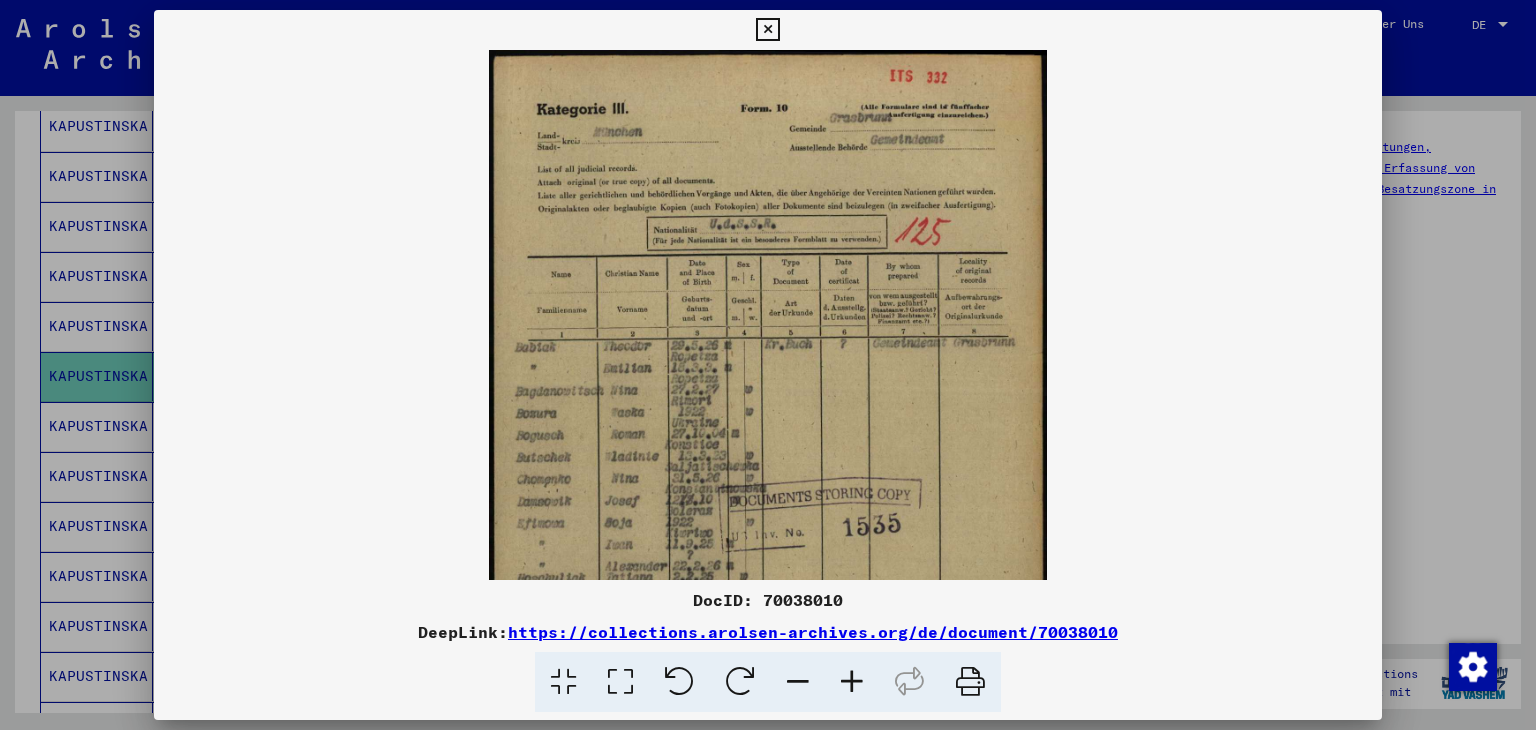 click at bounding box center (852, 682) 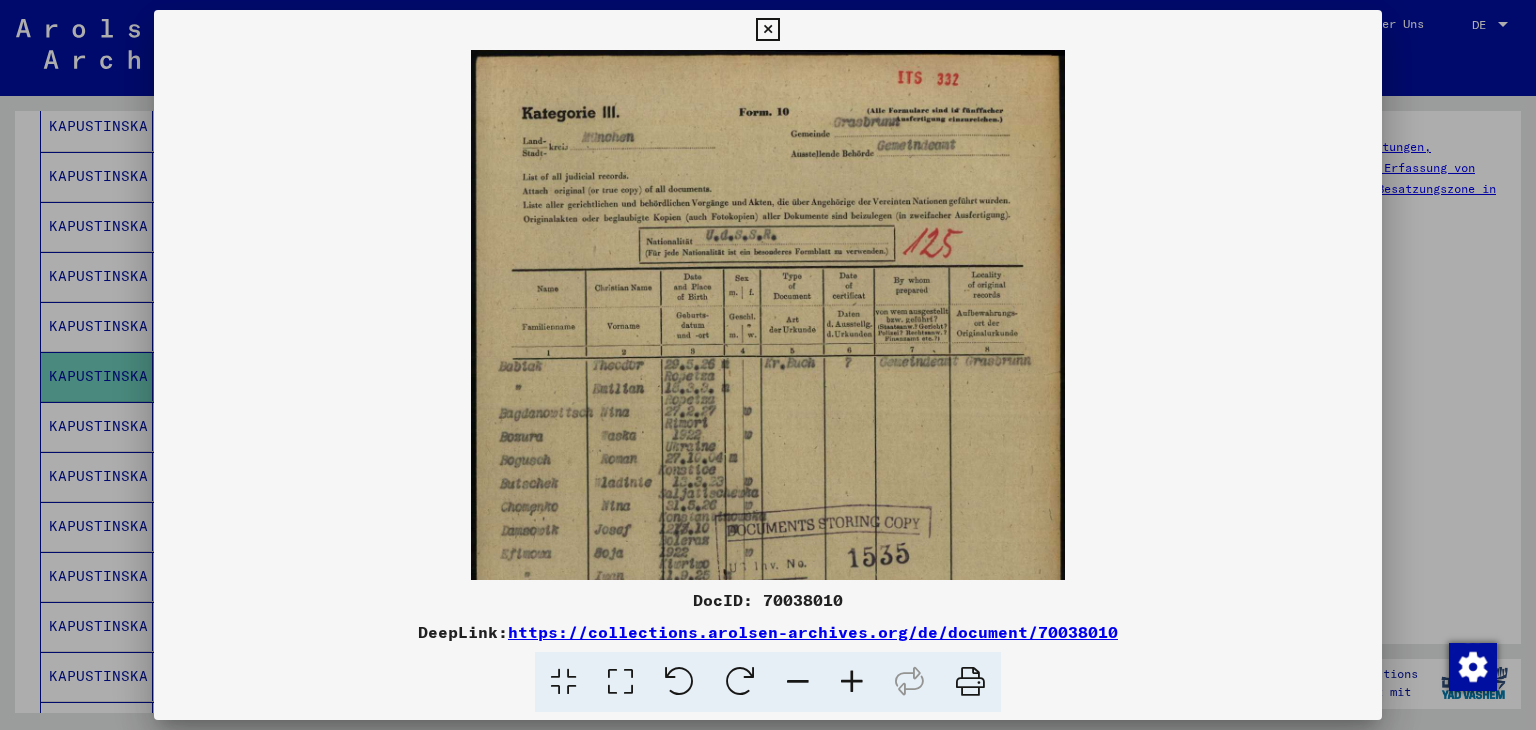 click at bounding box center [852, 682] 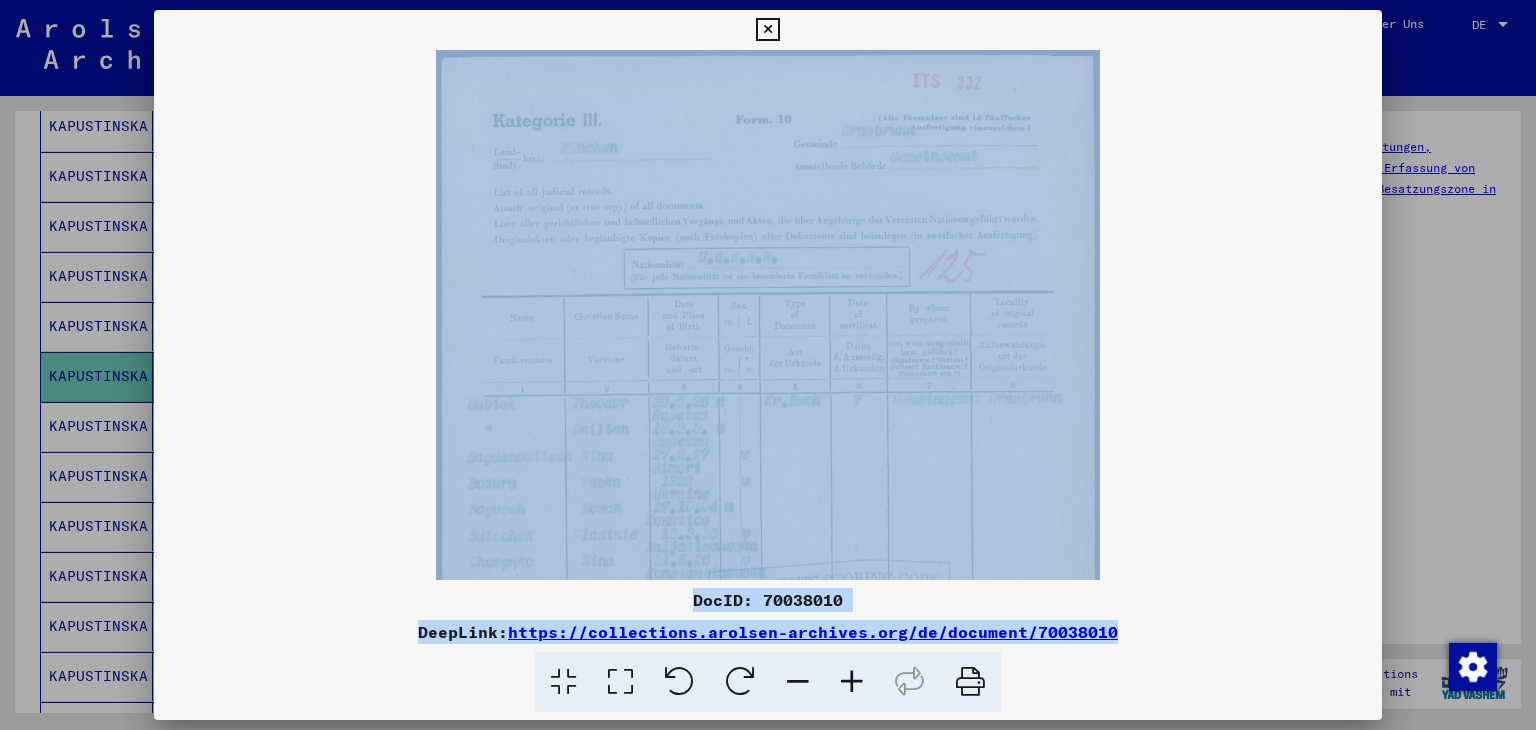 drag, startPoint x: 841, startPoint y: 685, endPoint x: 787, endPoint y: 463, distance: 228.47319 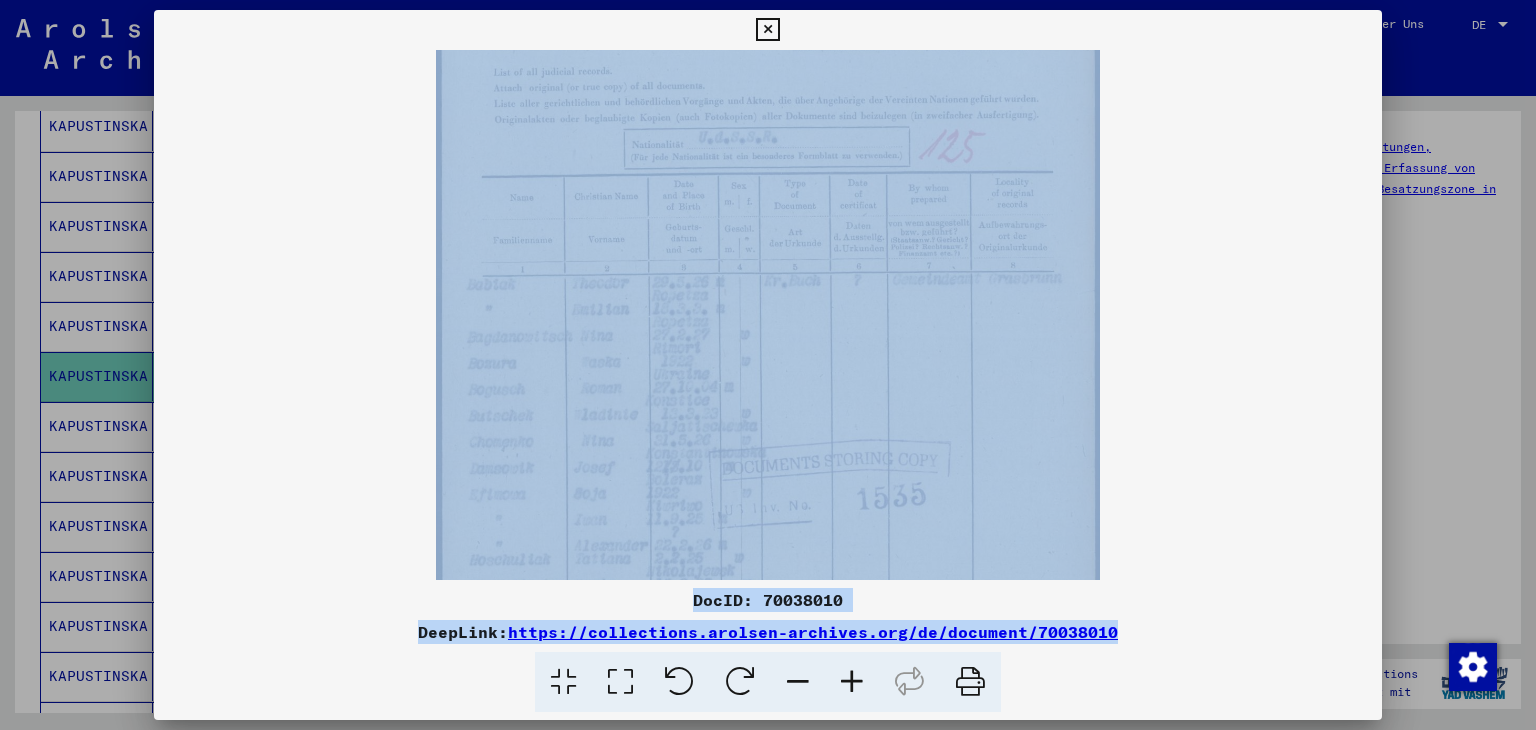scroll, scrollTop: 250, scrollLeft: 0, axis: vertical 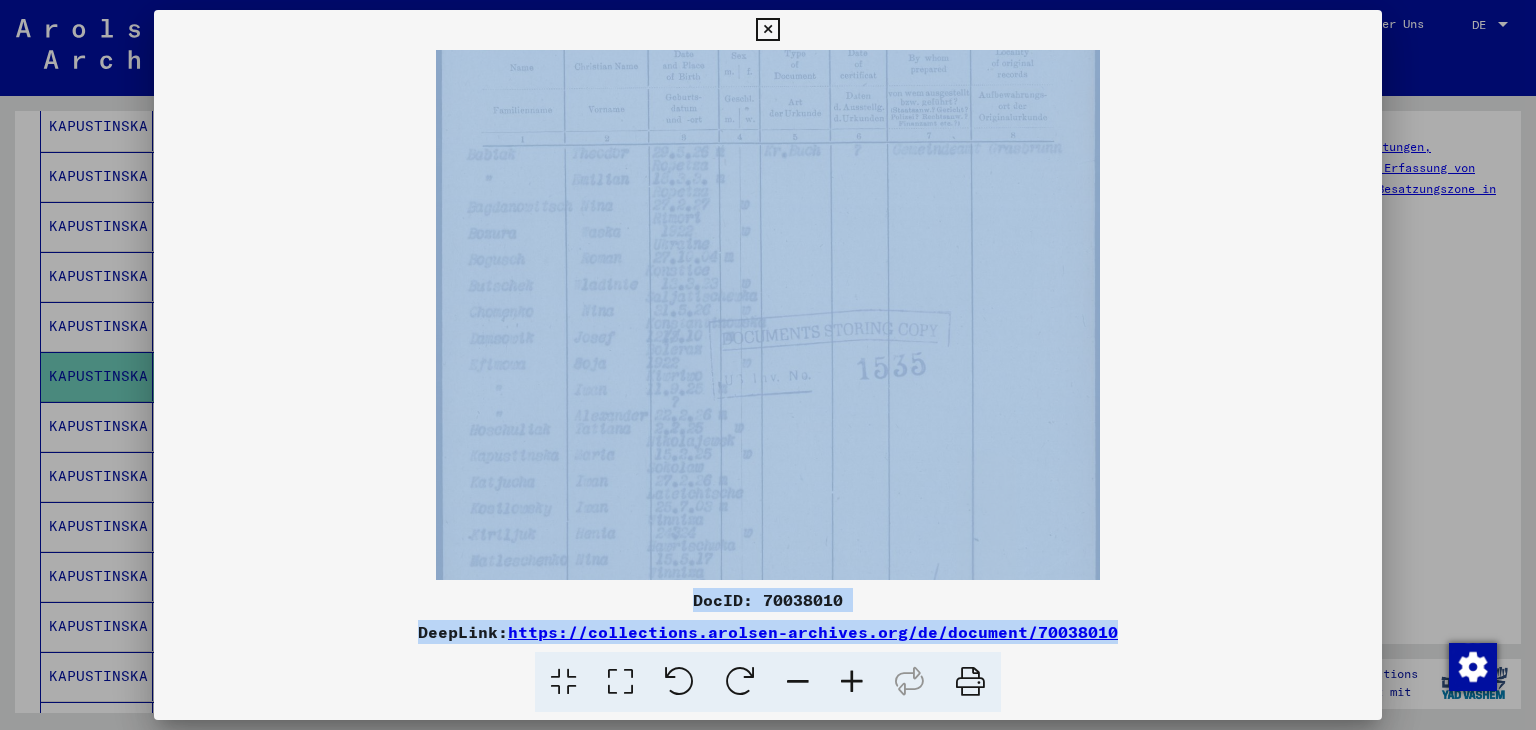 drag, startPoint x: 787, startPoint y: 463, endPoint x: 849, endPoint y: 213, distance: 257.5733 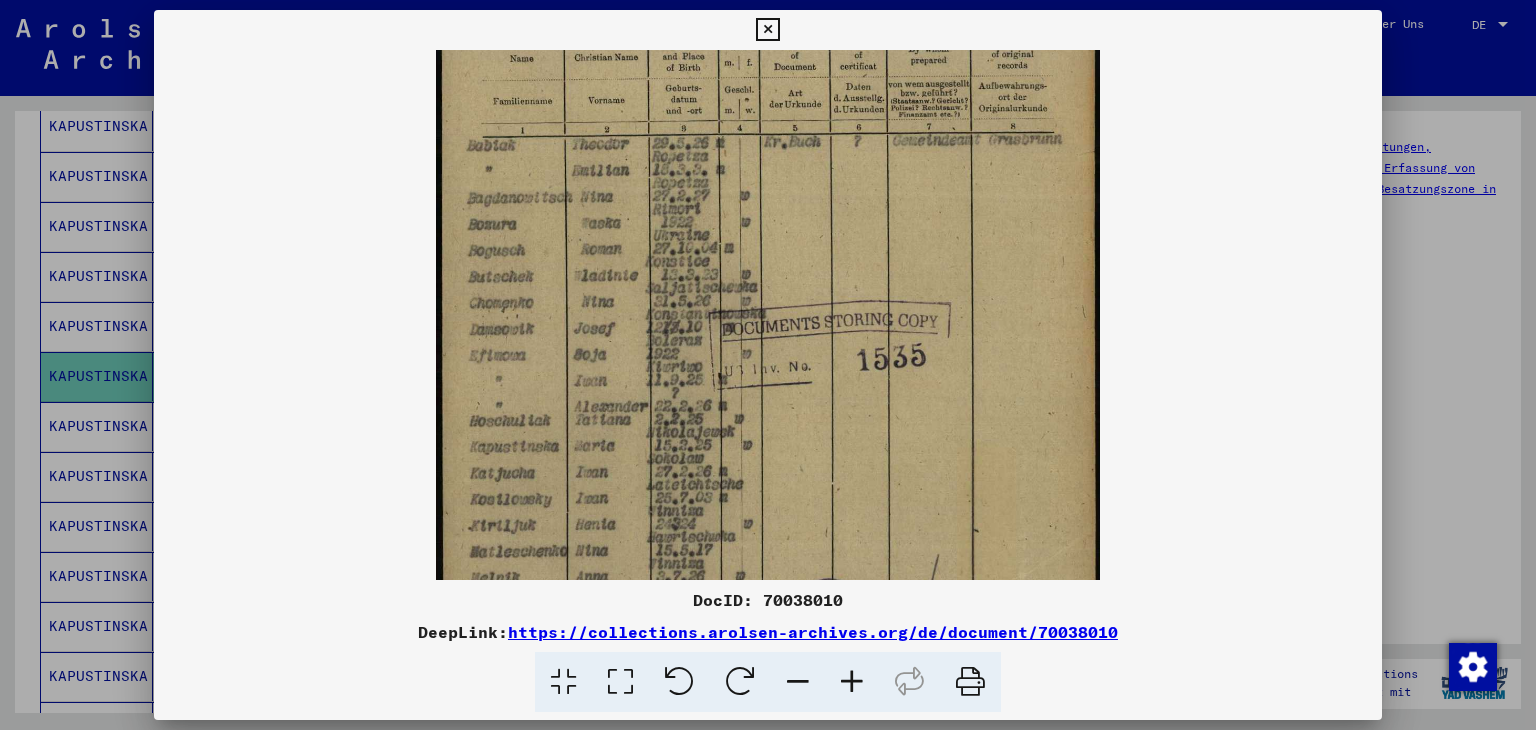 scroll, scrollTop: 257, scrollLeft: 0, axis: vertical 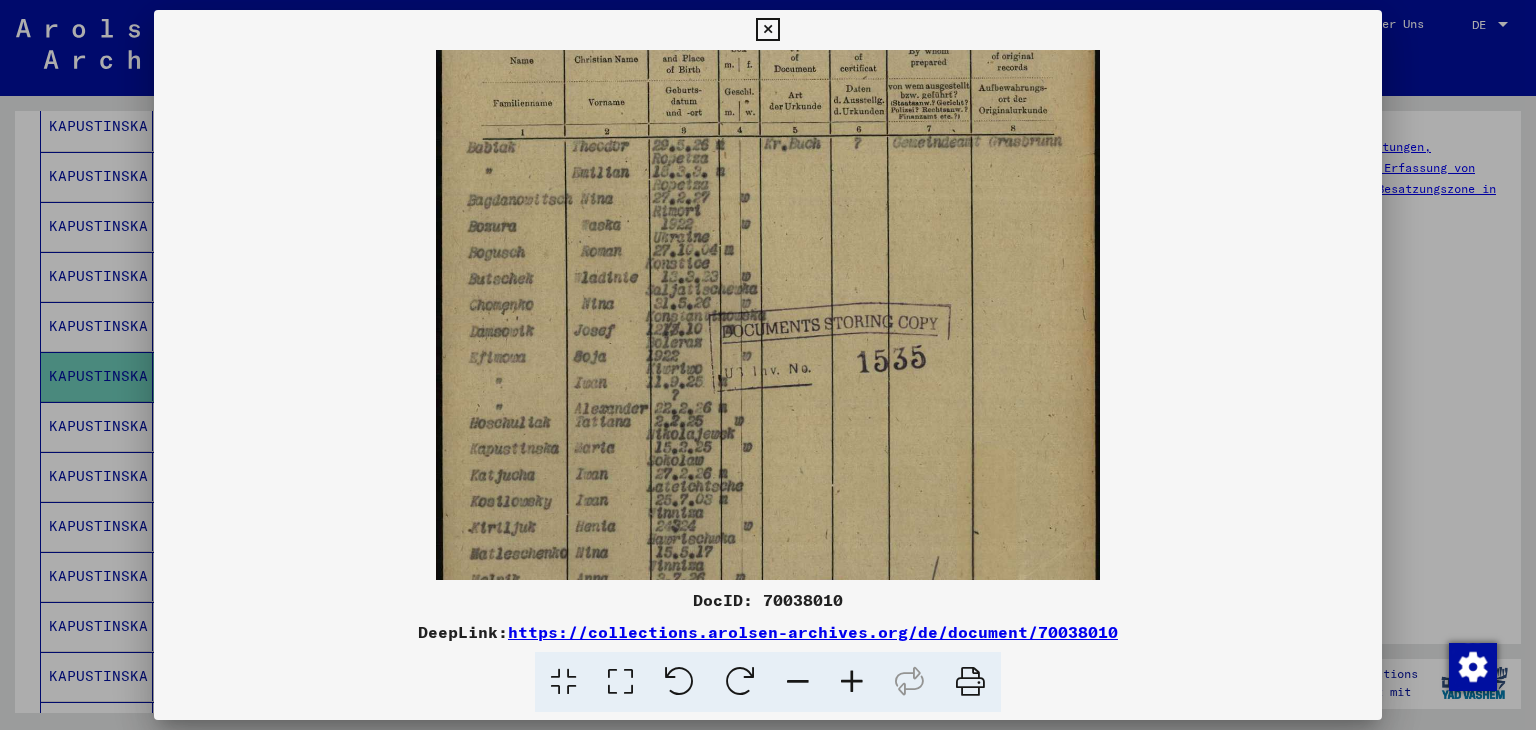 click at bounding box center [768, 258] 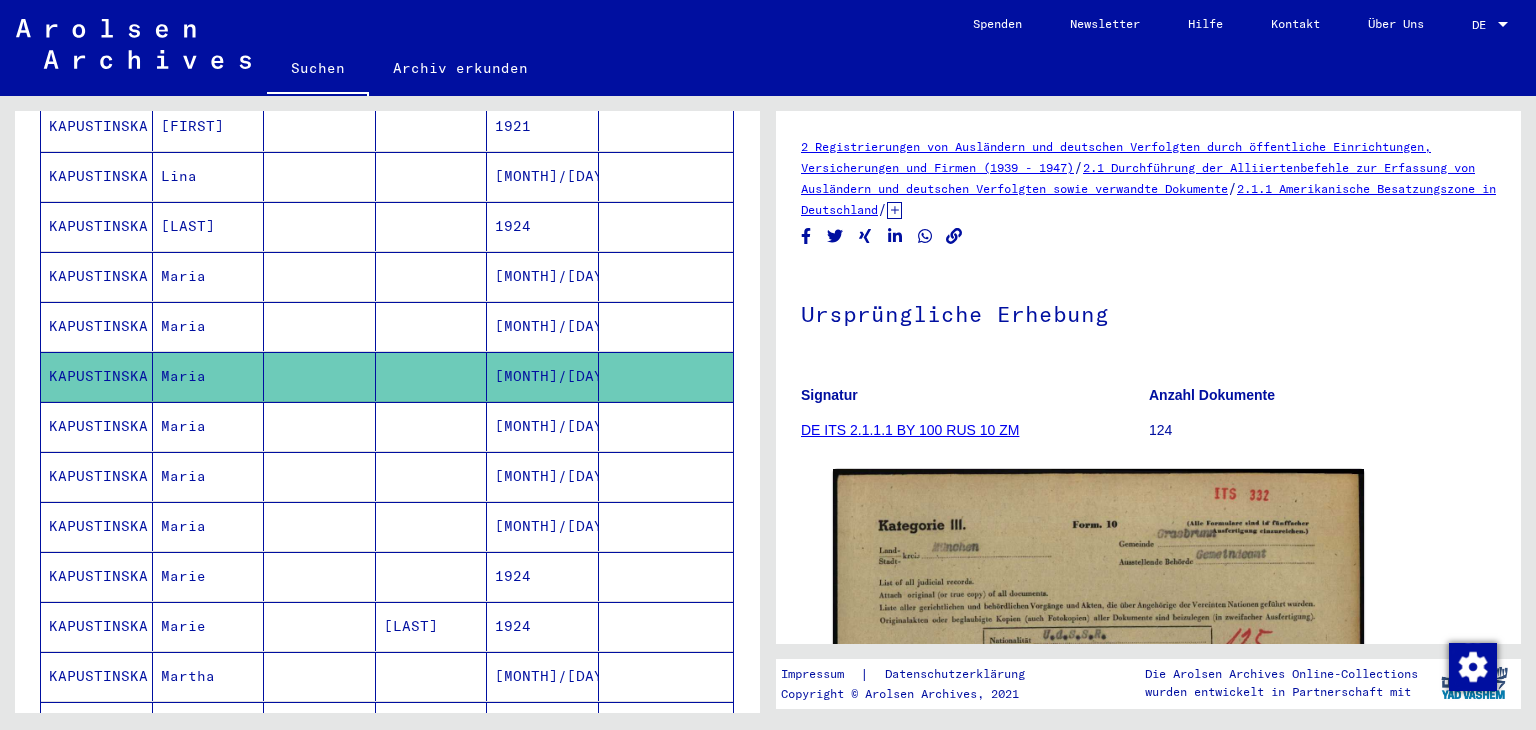click on "[MONTH]/[DAY]/[YEAR]" at bounding box center [543, 476] 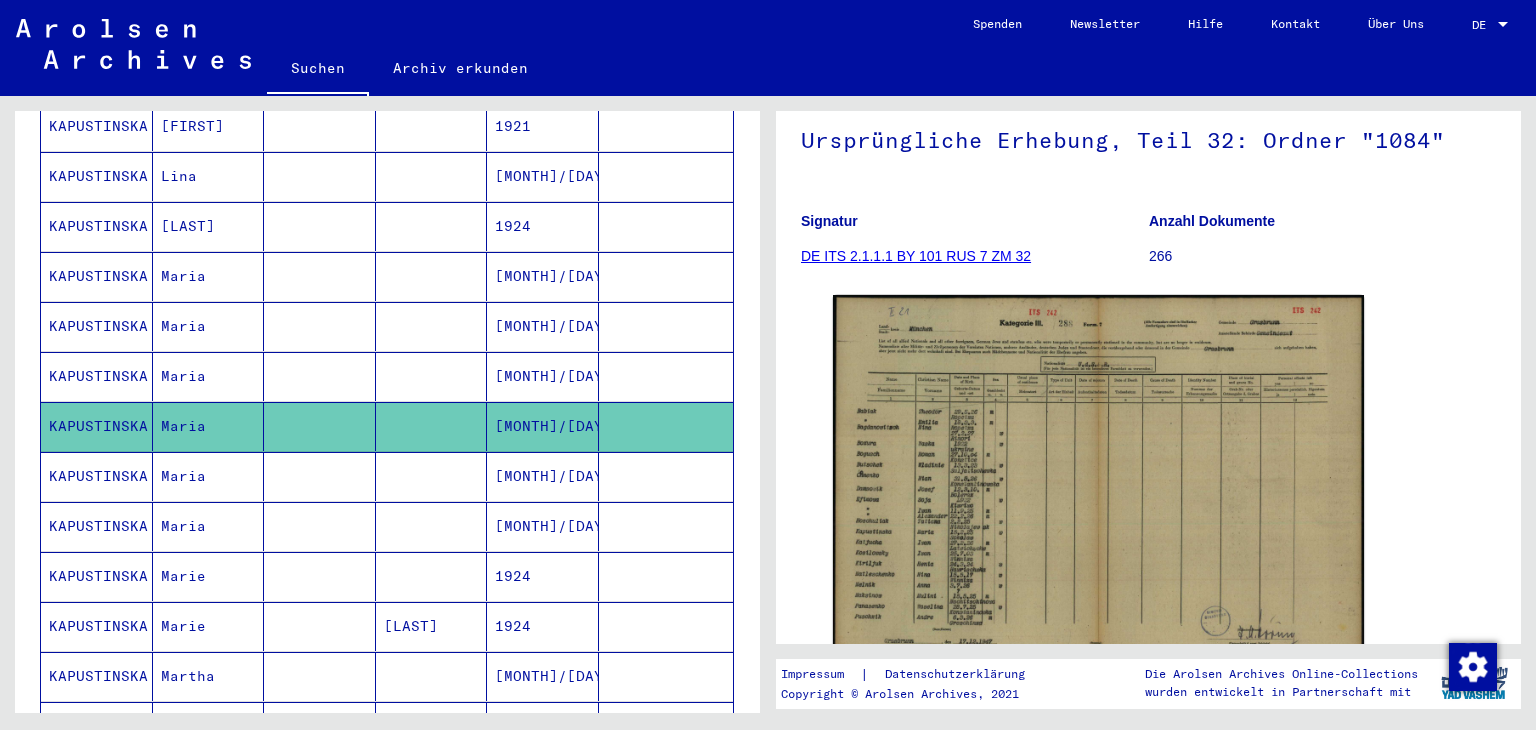 scroll, scrollTop: 184, scrollLeft: 0, axis: vertical 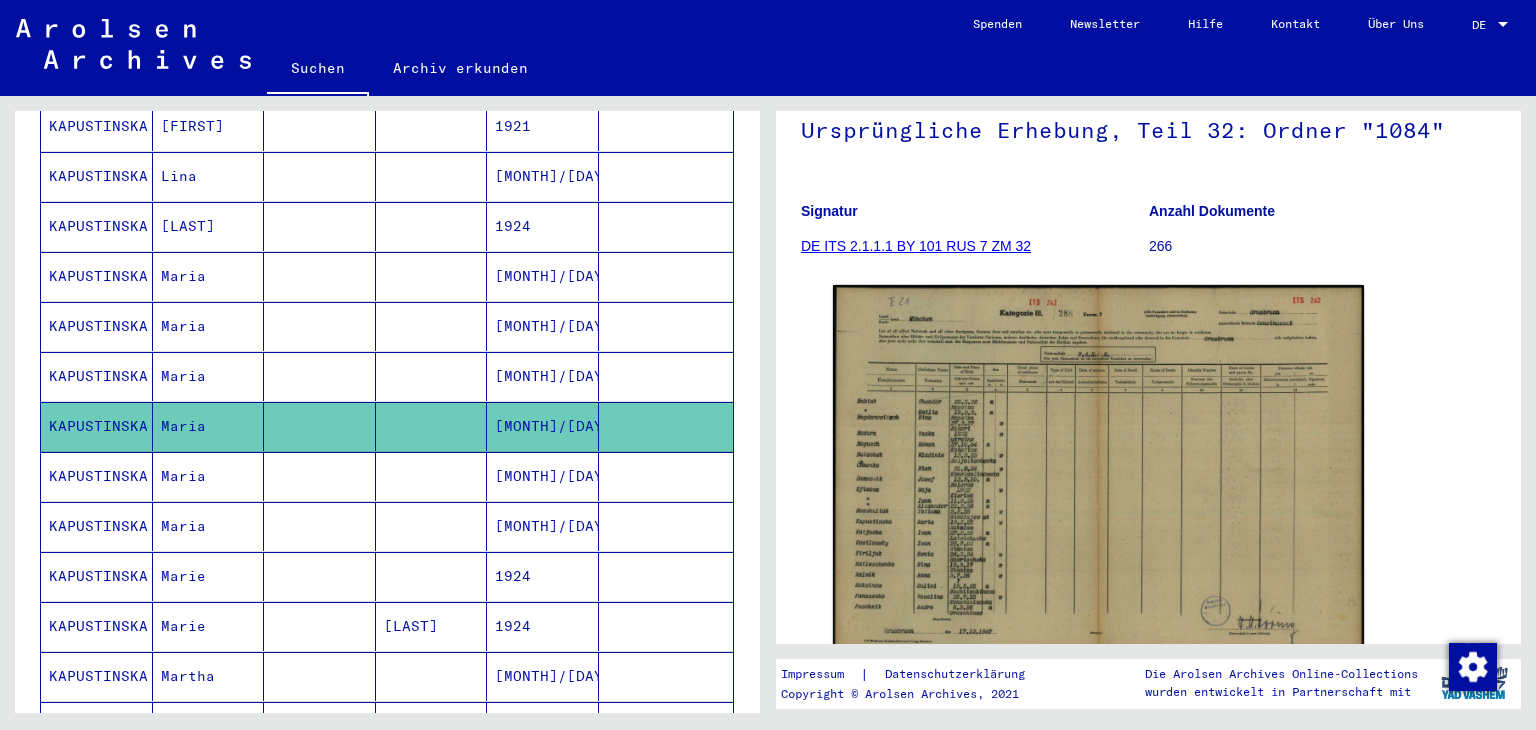 click at bounding box center (666, 526) 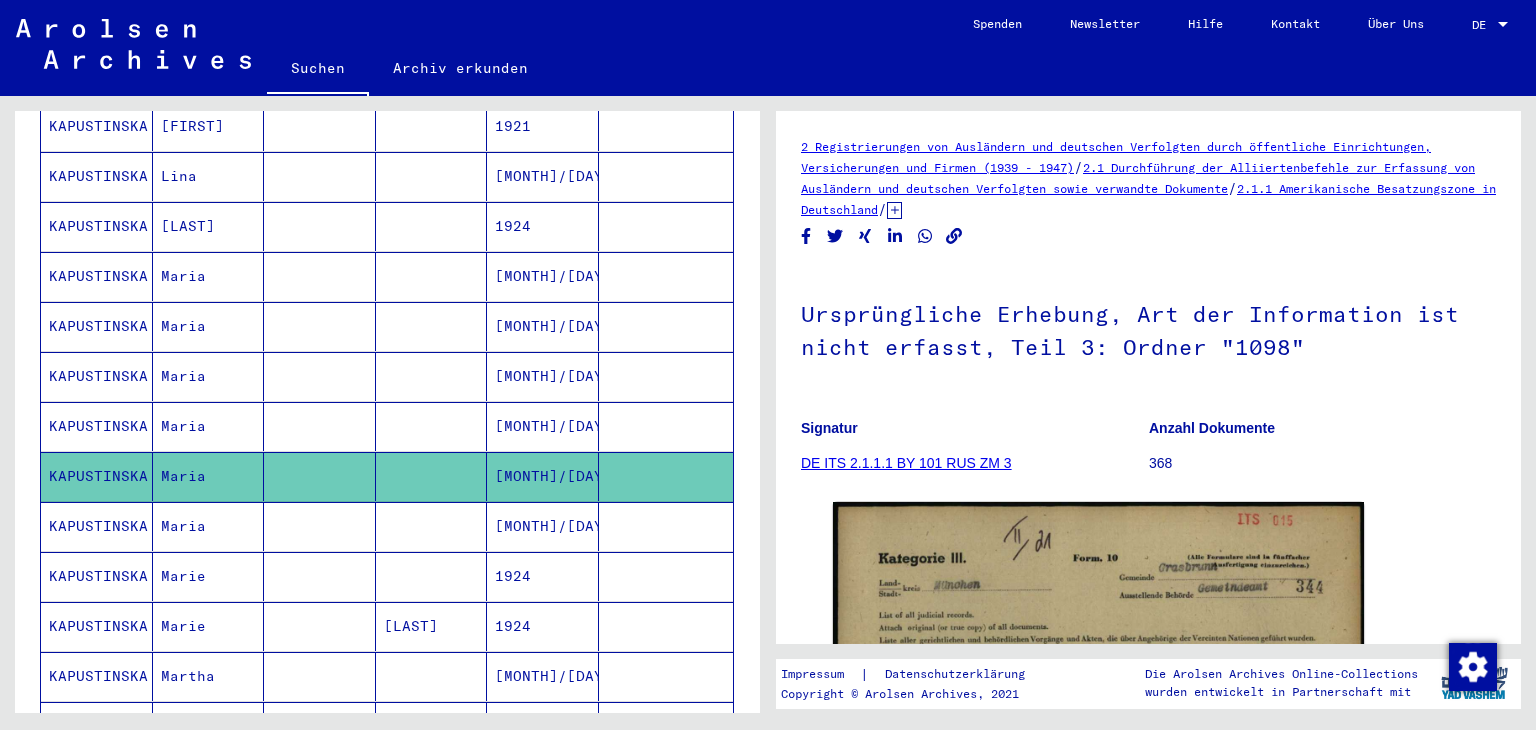 scroll, scrollTop: 0, scrollLeft: 0, axis: both 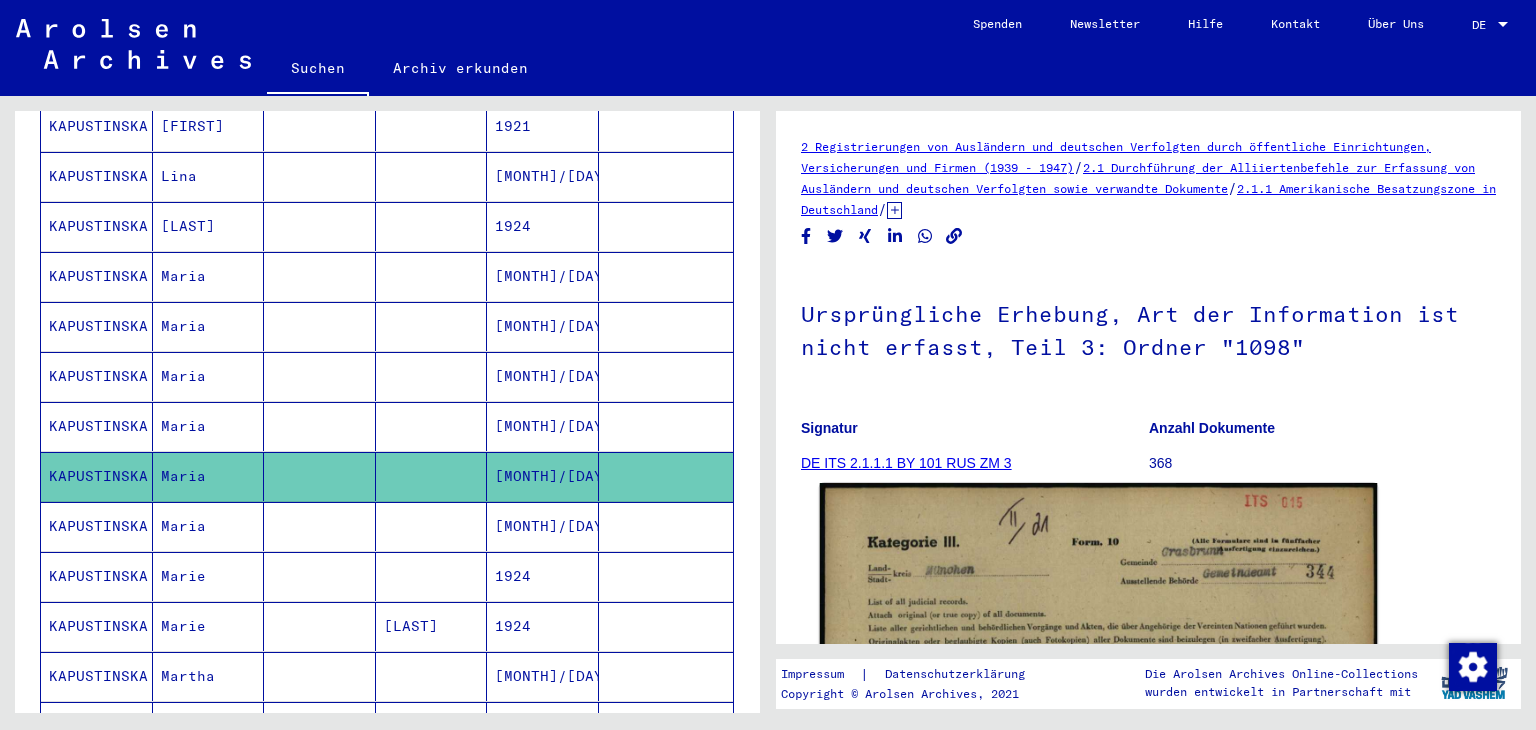click 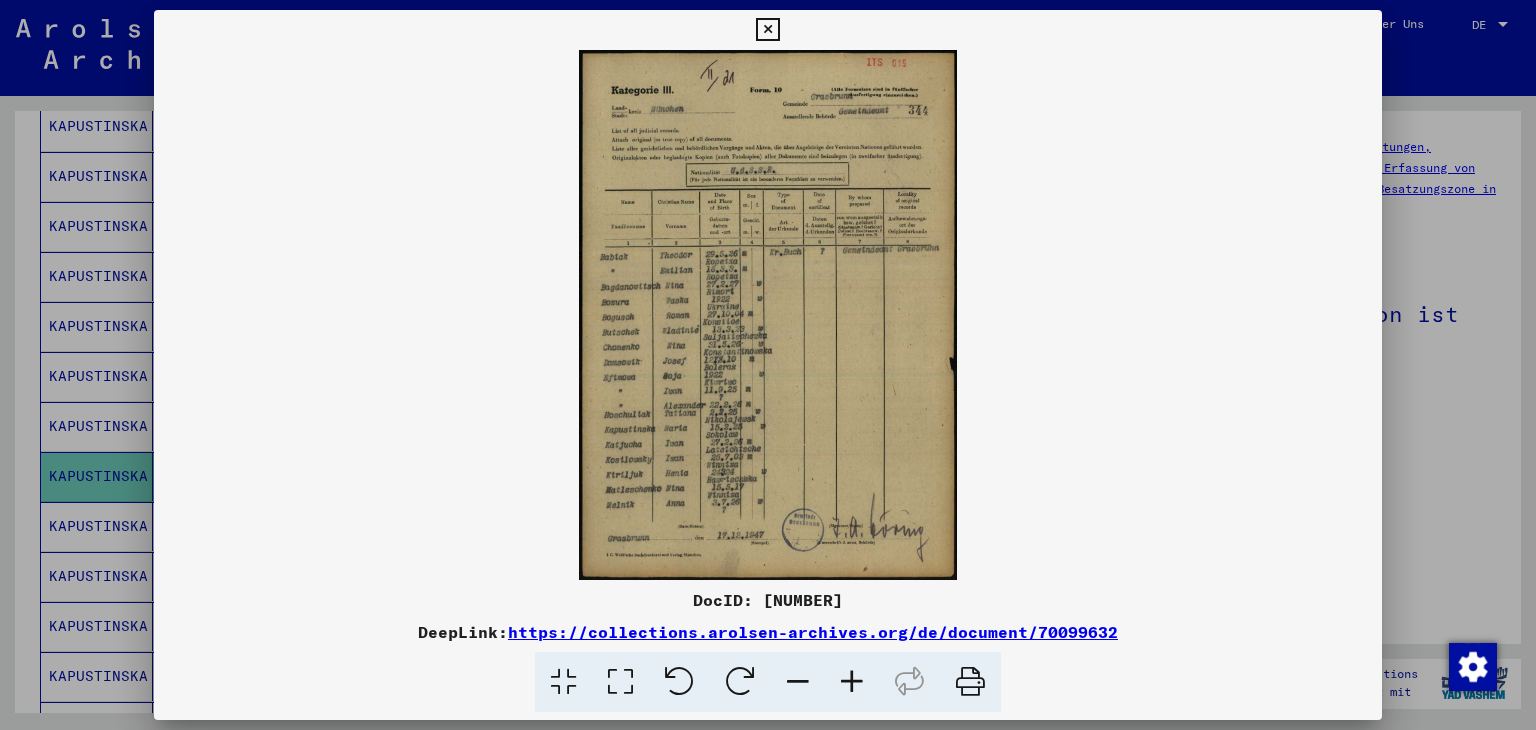 click at bounding box center (852, 682) 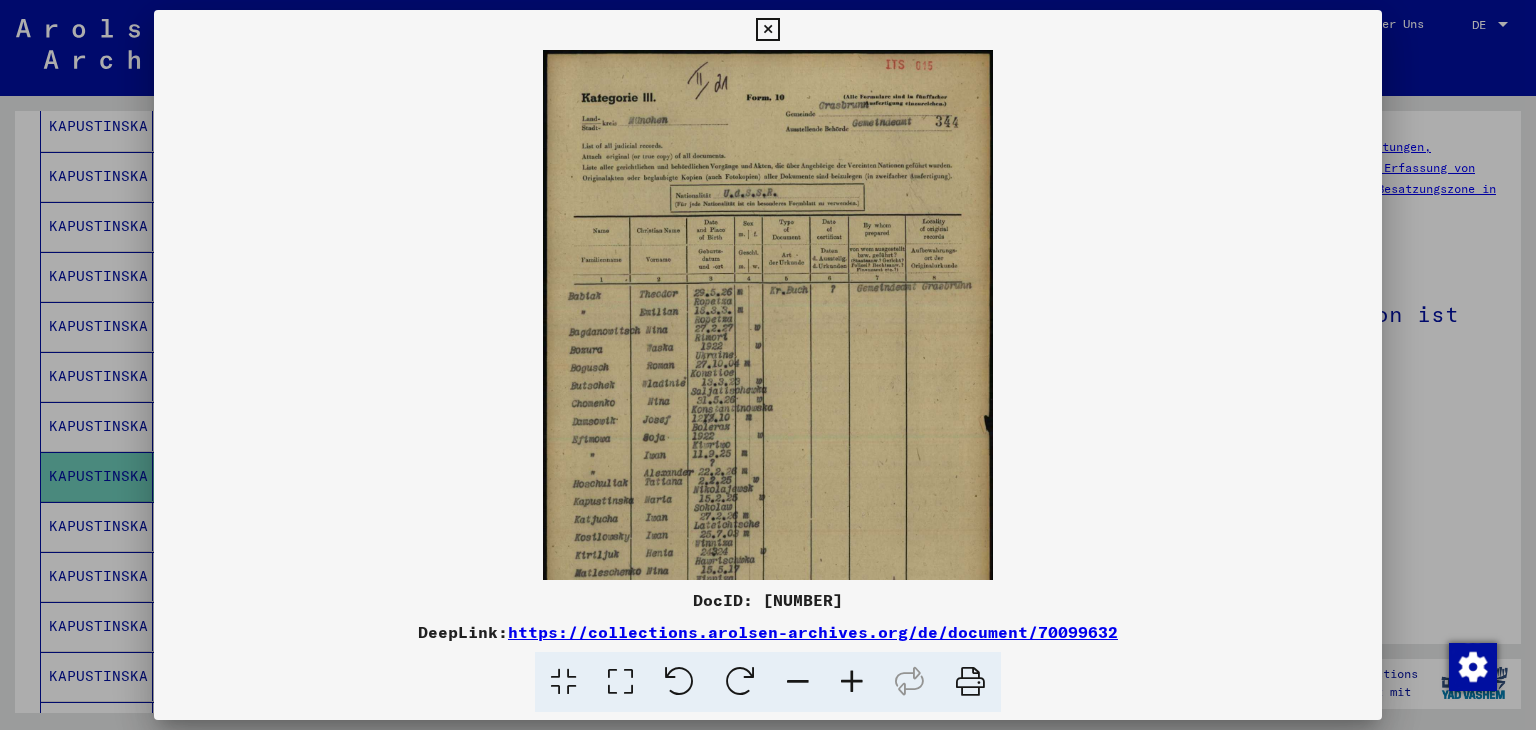 click at bounding box center (852, 682) 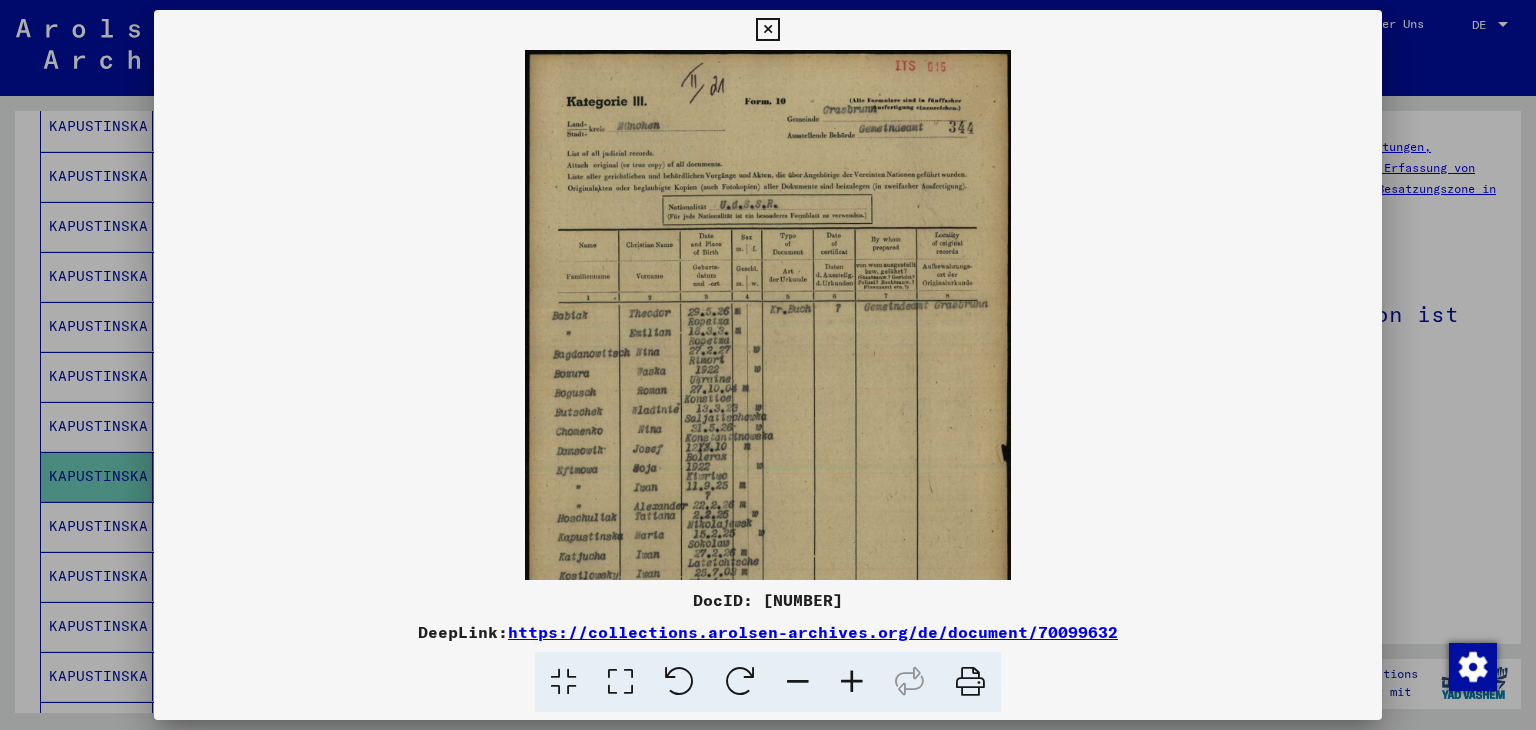 click at bounding box center (852, 682) 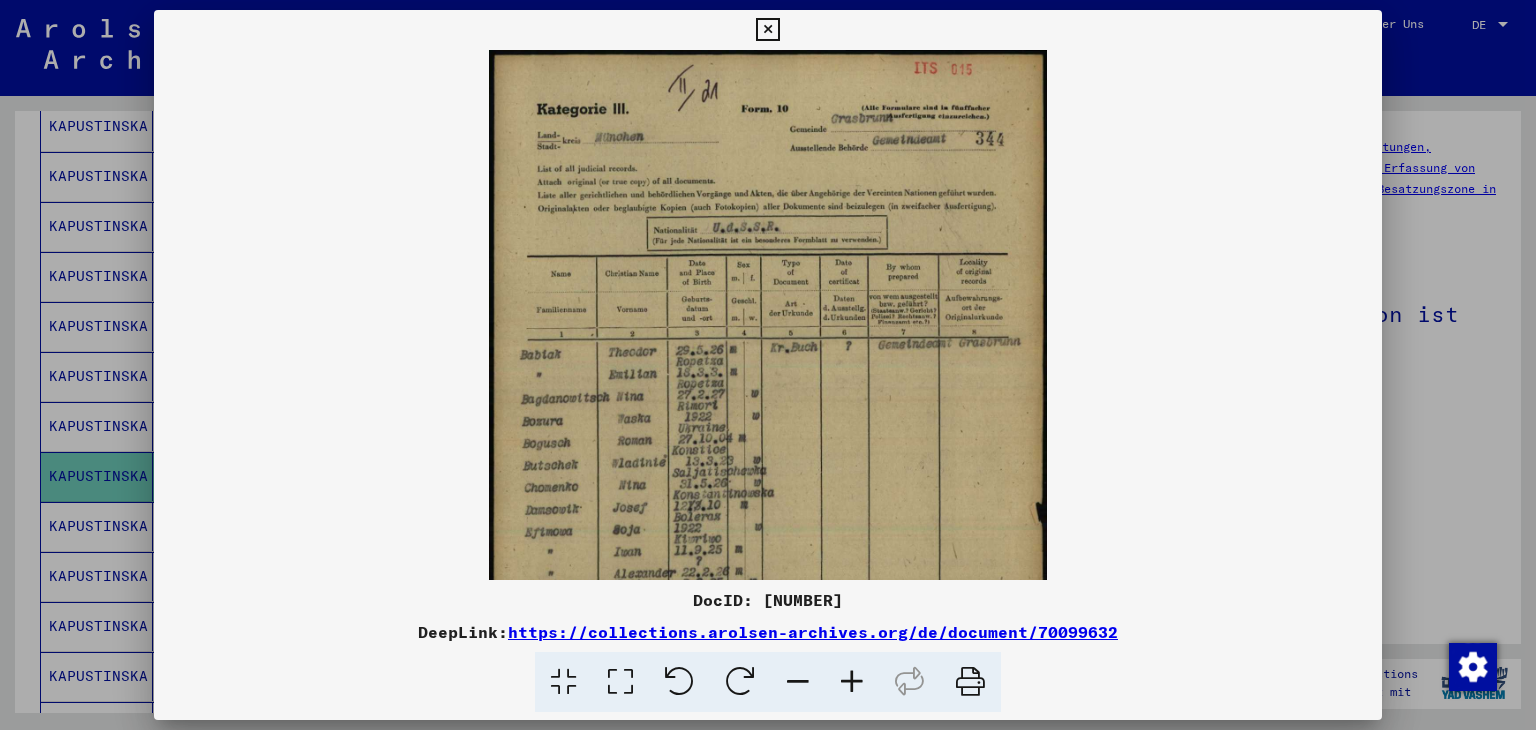 click at bounding box center [852, 682] 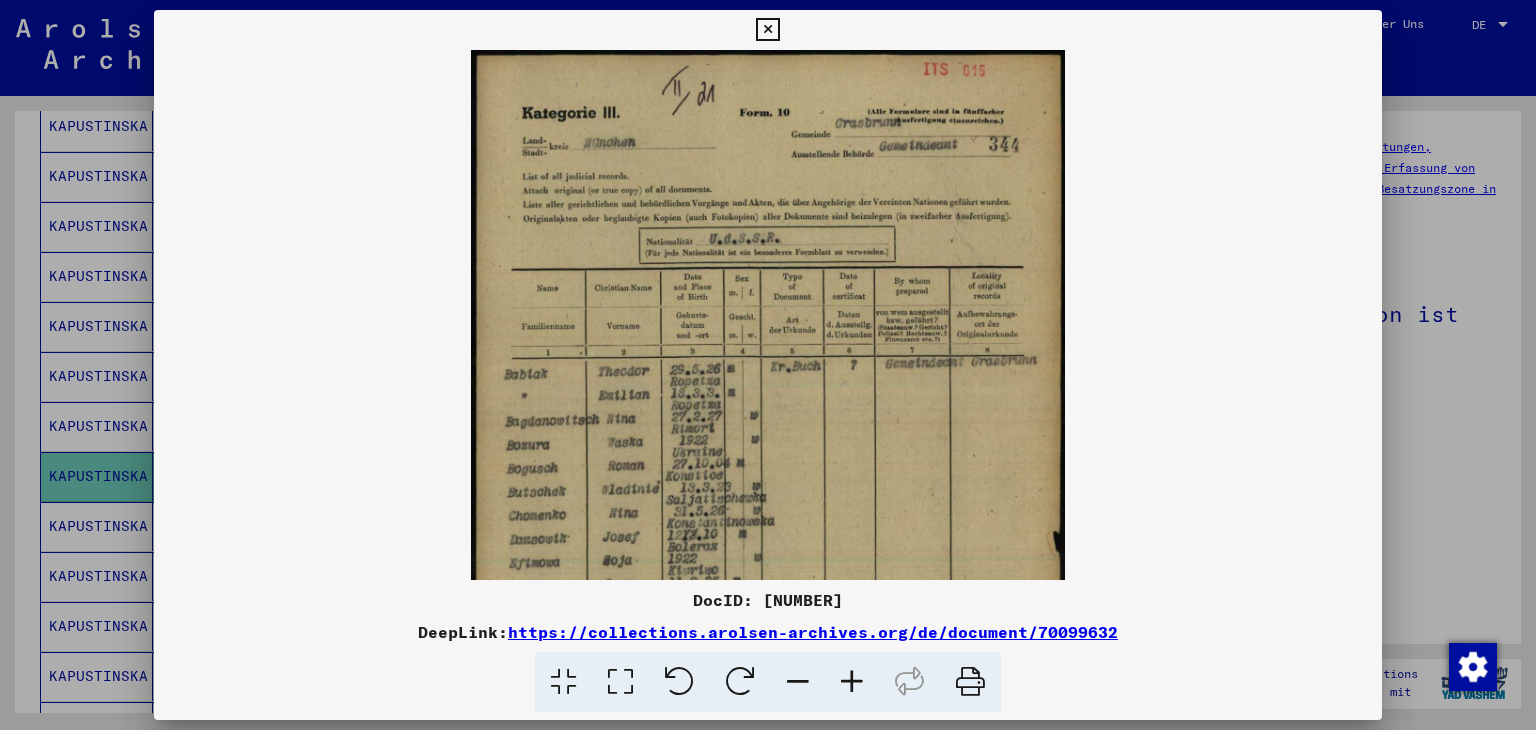 click at bounding box center [852, 682] 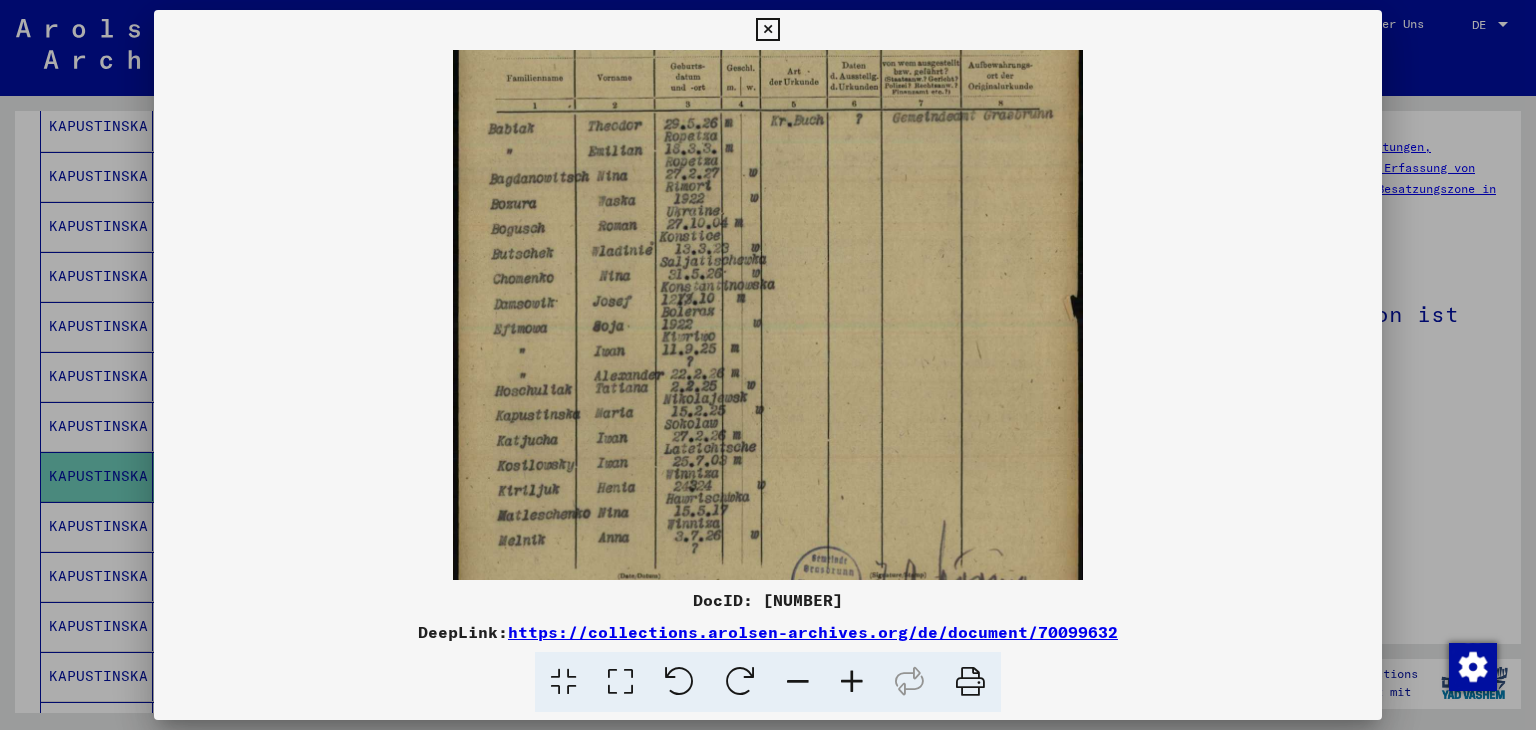 scroll, scrollTop: 264, scrollLeft: 0, axis: vertical 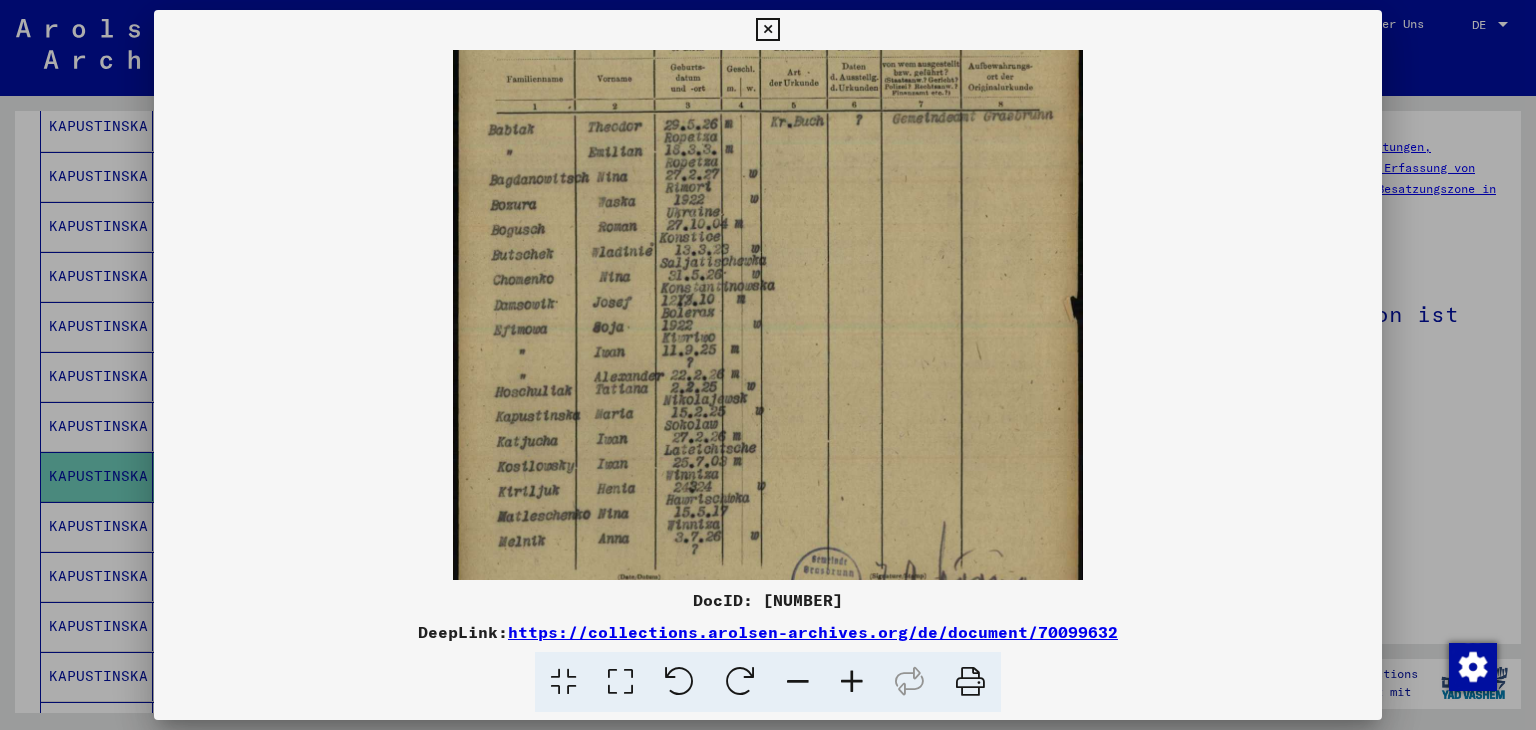 drag, startPoint x: 866, startPoint y: 513, endPoint x: 969, endPoint y: 251, distance: 281.5191 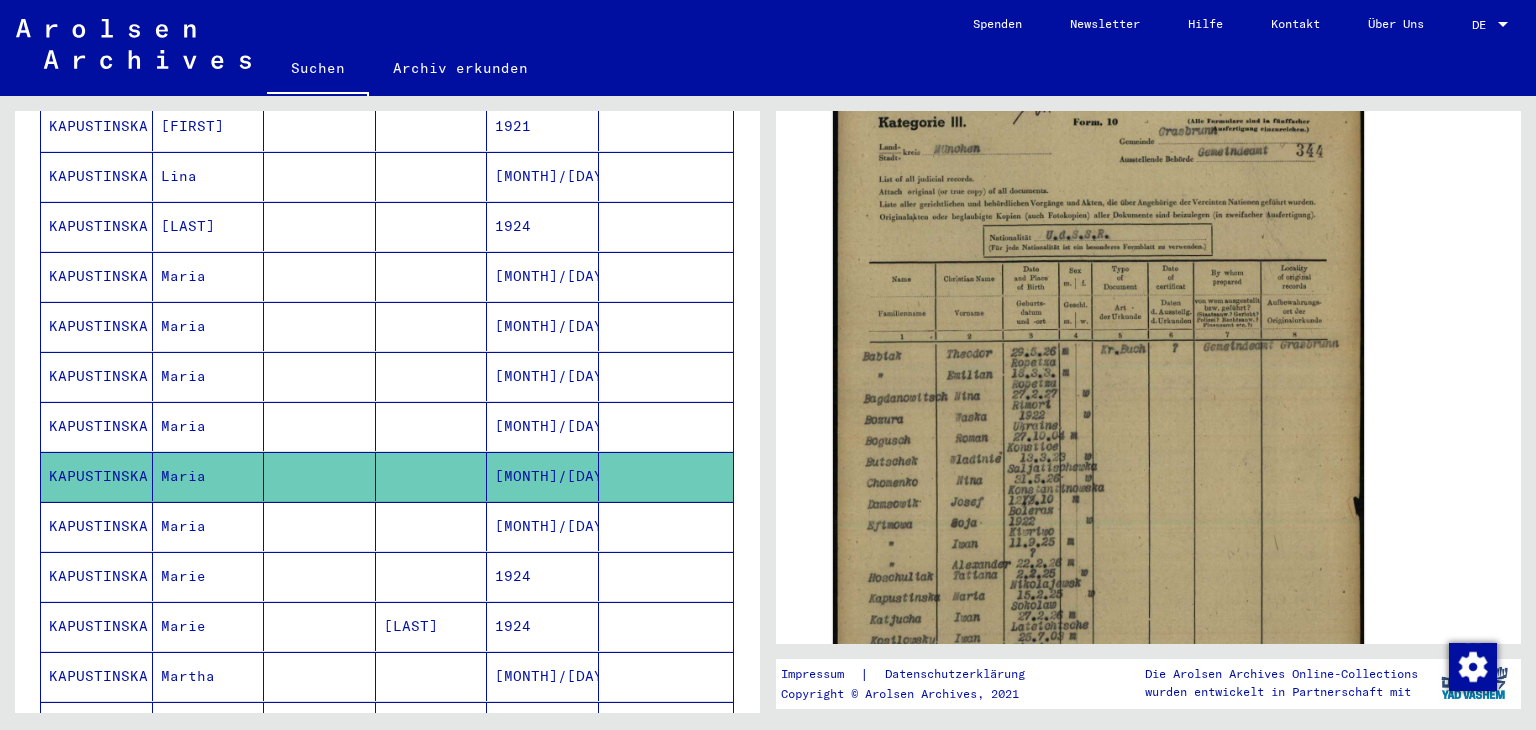 scroll, scrollTop: 439, scrollLeft: 0, axis: vertical 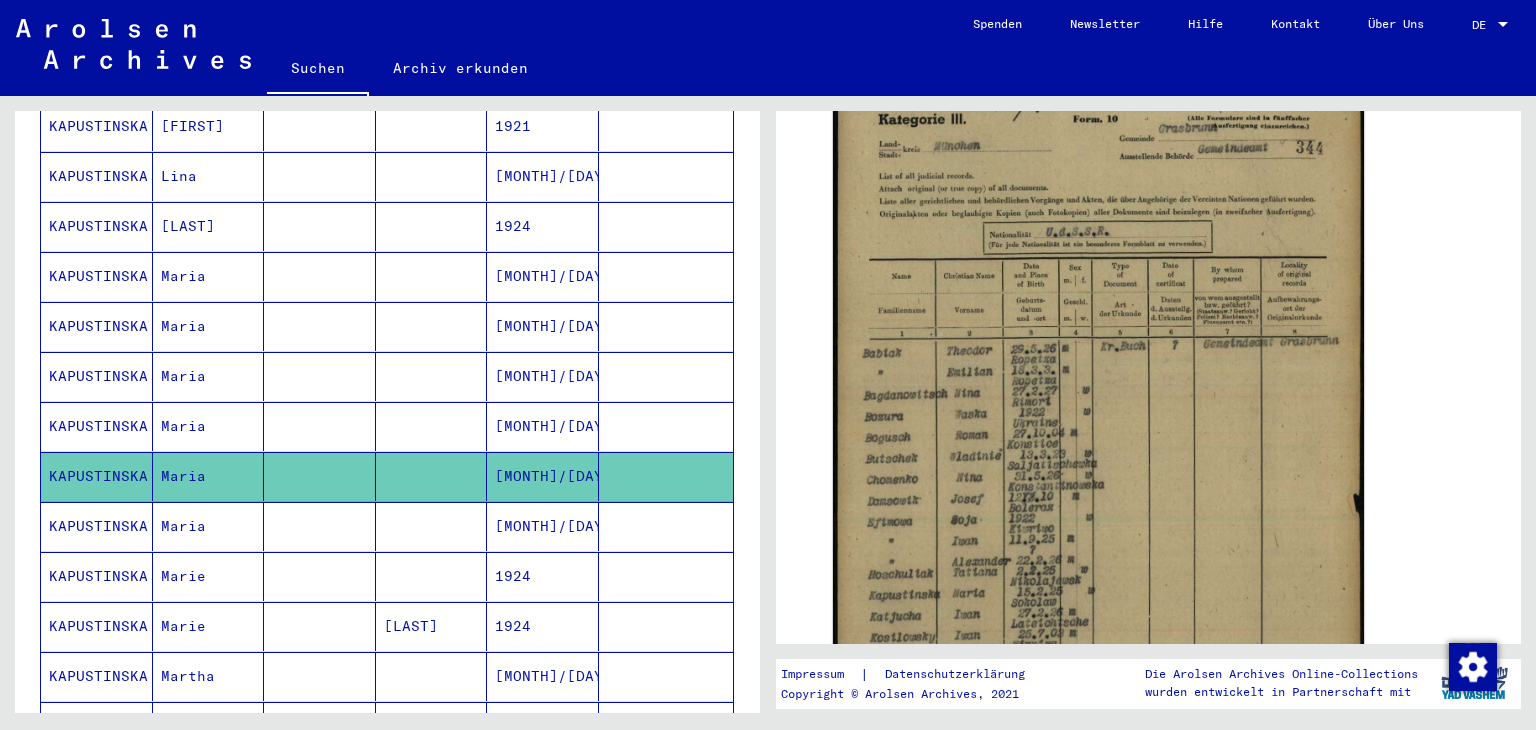 click at bounding box center (666, 476) 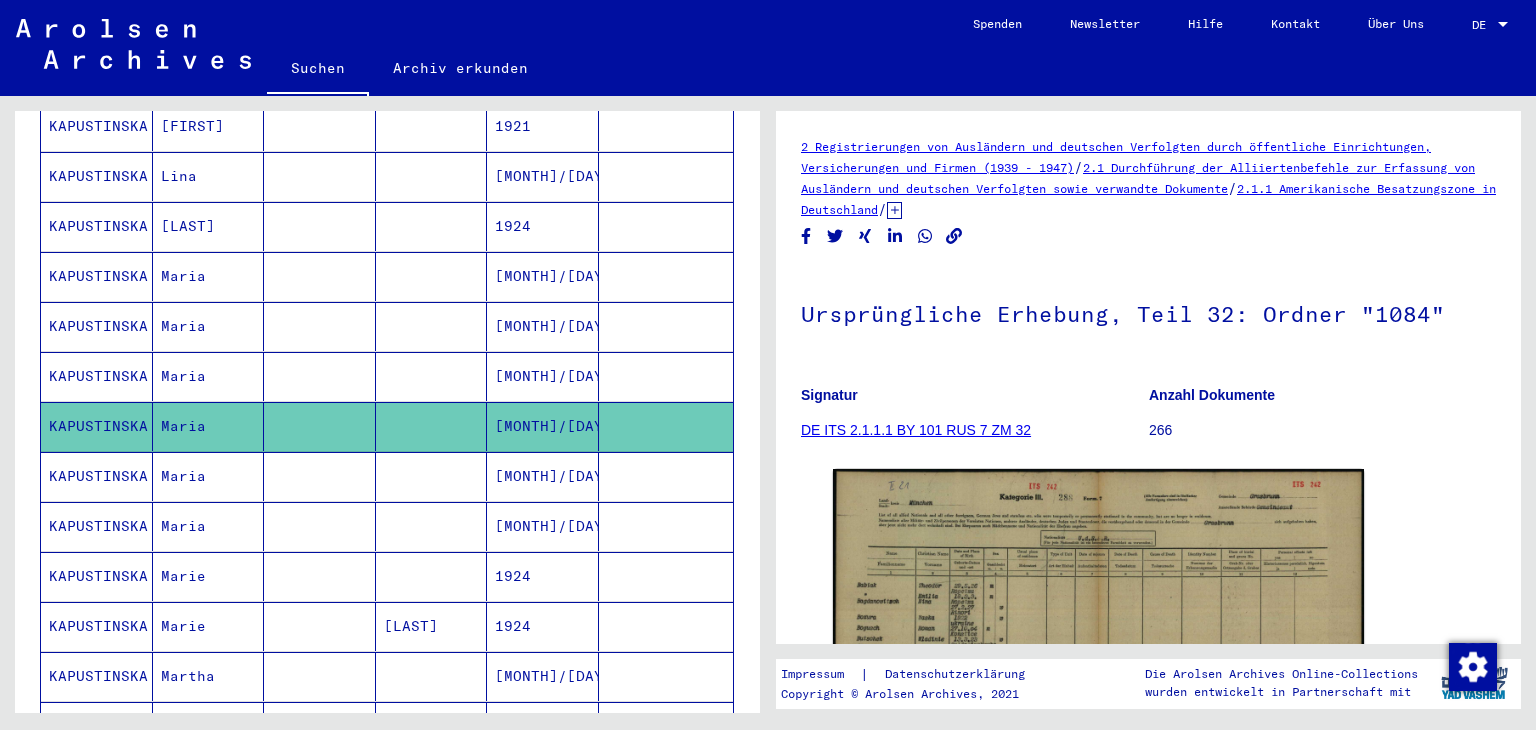 scroll, scrollTop: 207, scrollLeft: 0, axis: vertical 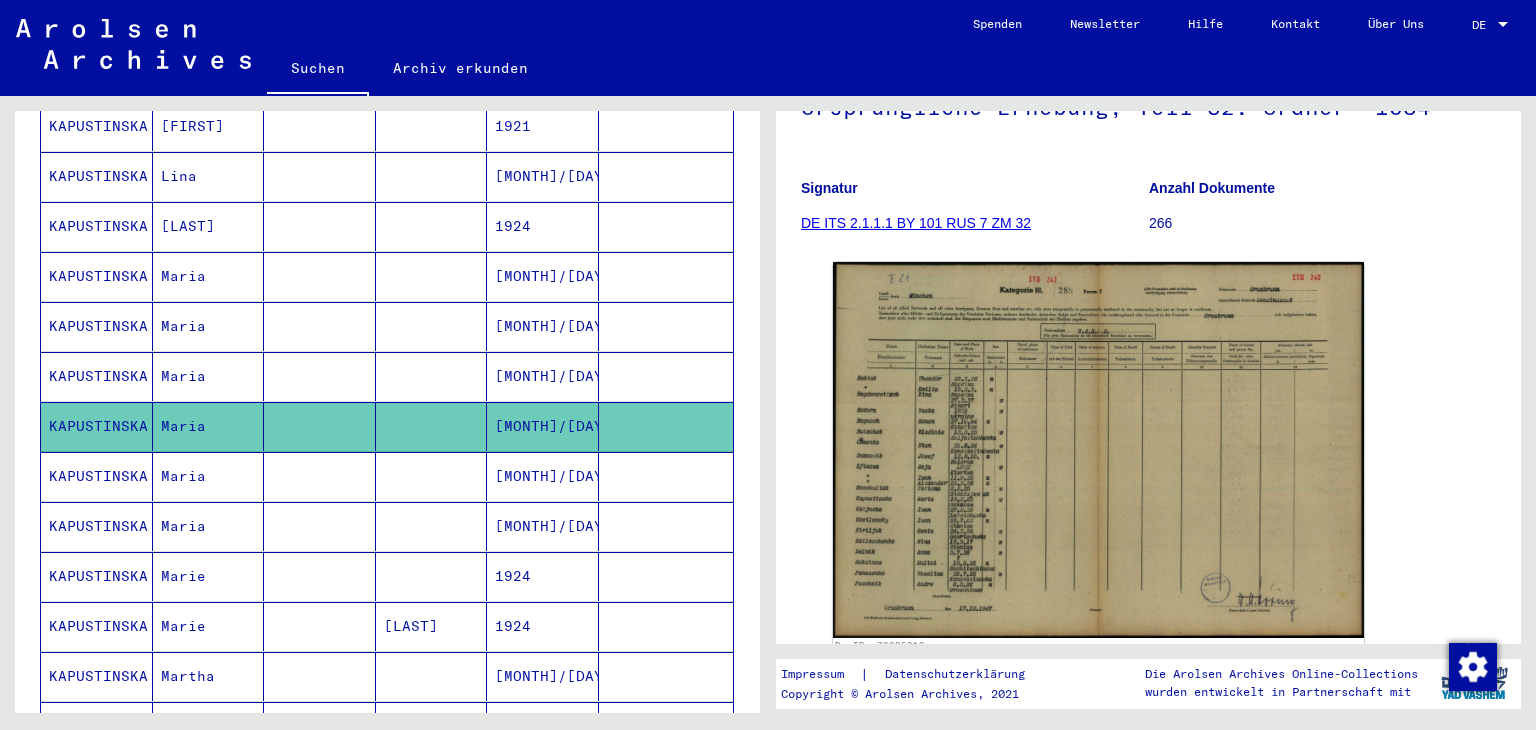 click at bounding box center [666, 426] 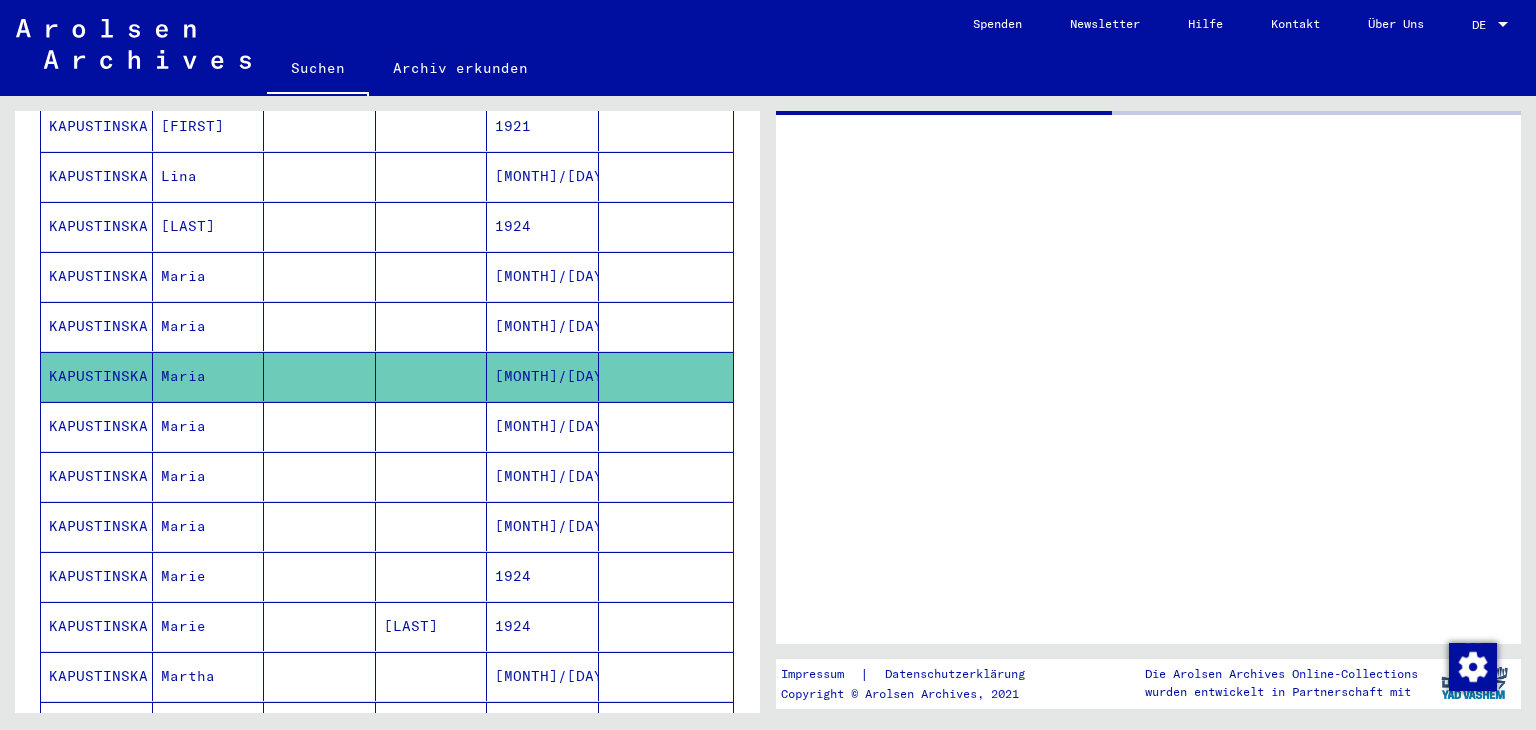 scroll, scrollTop: 0, scrollLeft: 0, axis: both 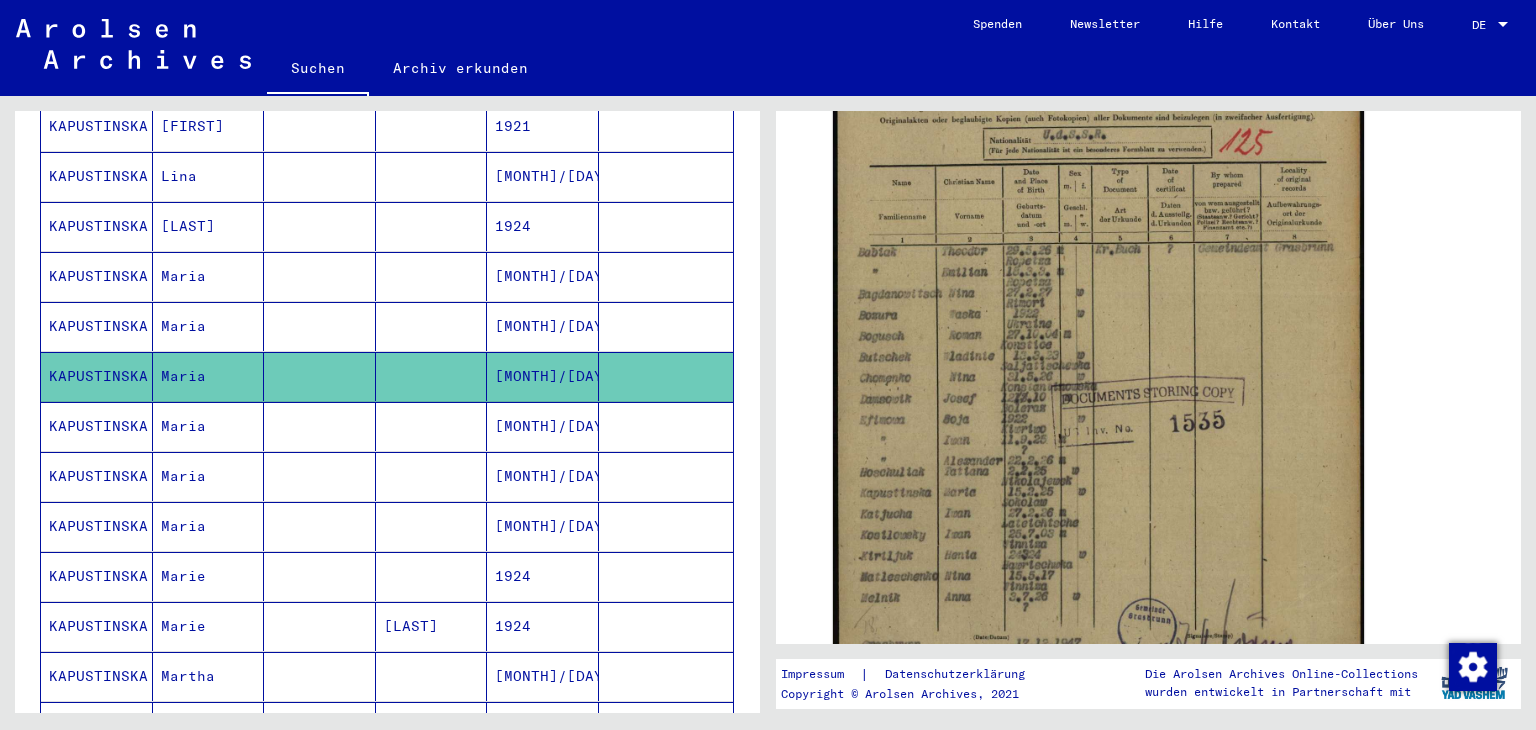 click at bounding box center (666, 376) 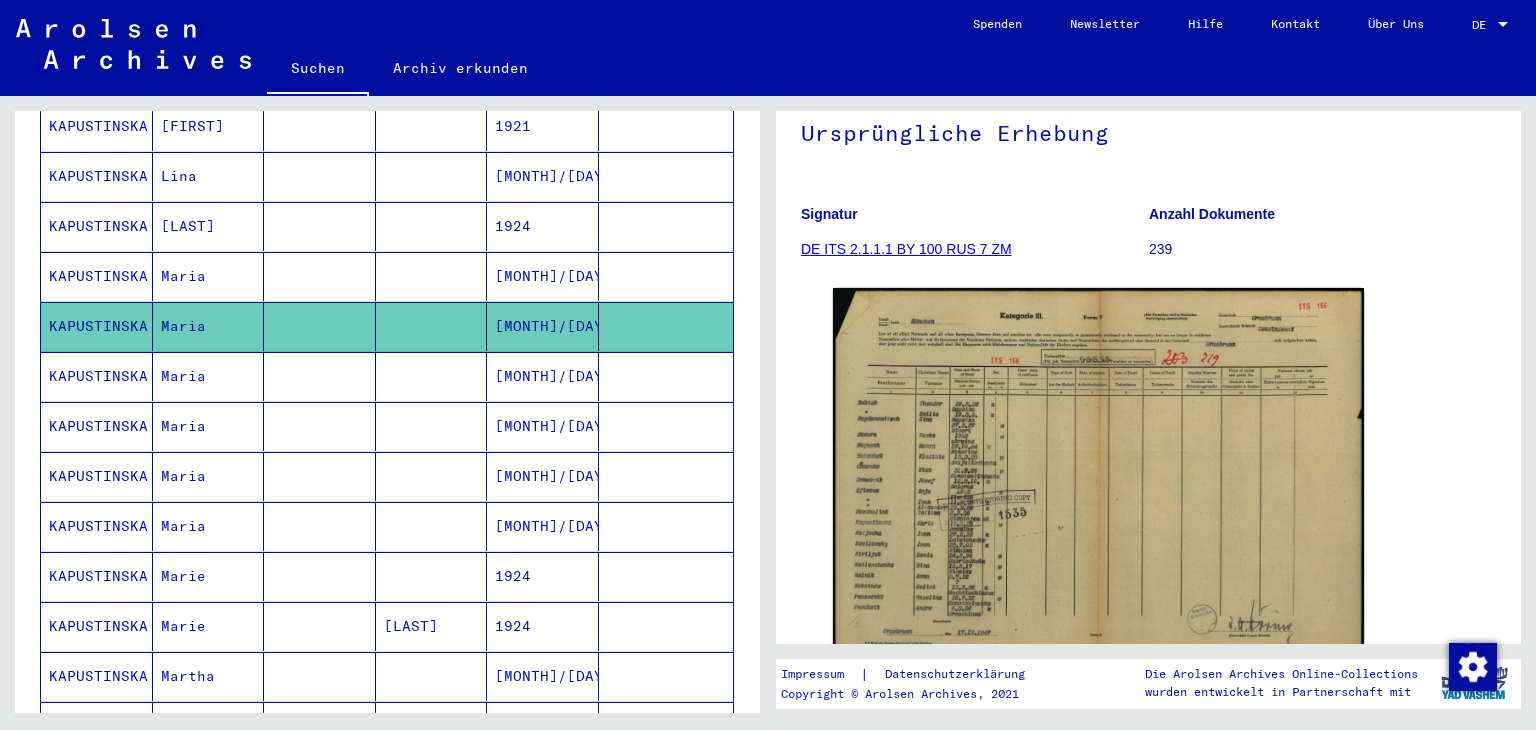 scroll, scrollTop: 184, scrollLeft: 0, axis: vertical 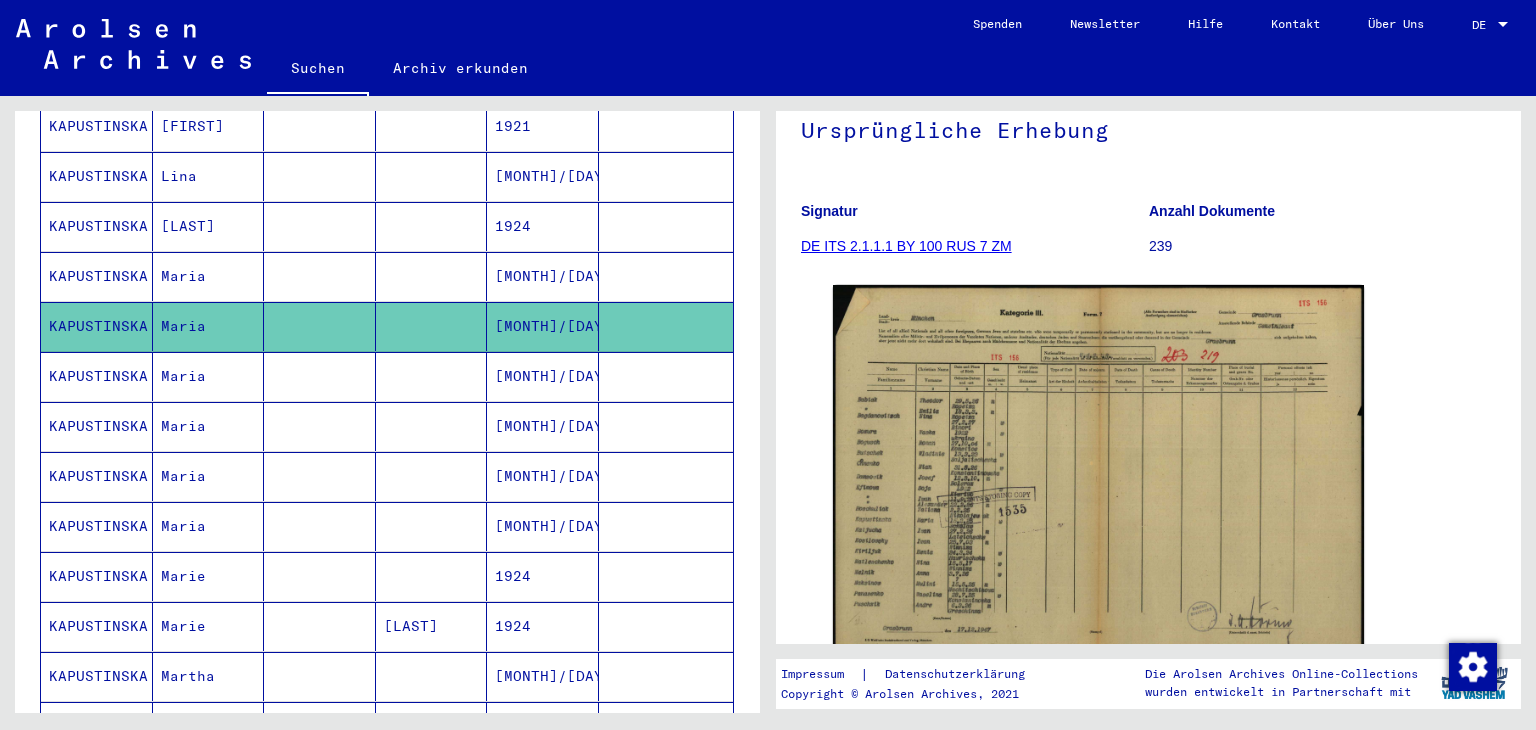 click on "[MONTH]/[DAY]/[YEAR]" at bounding box center [543, 326] 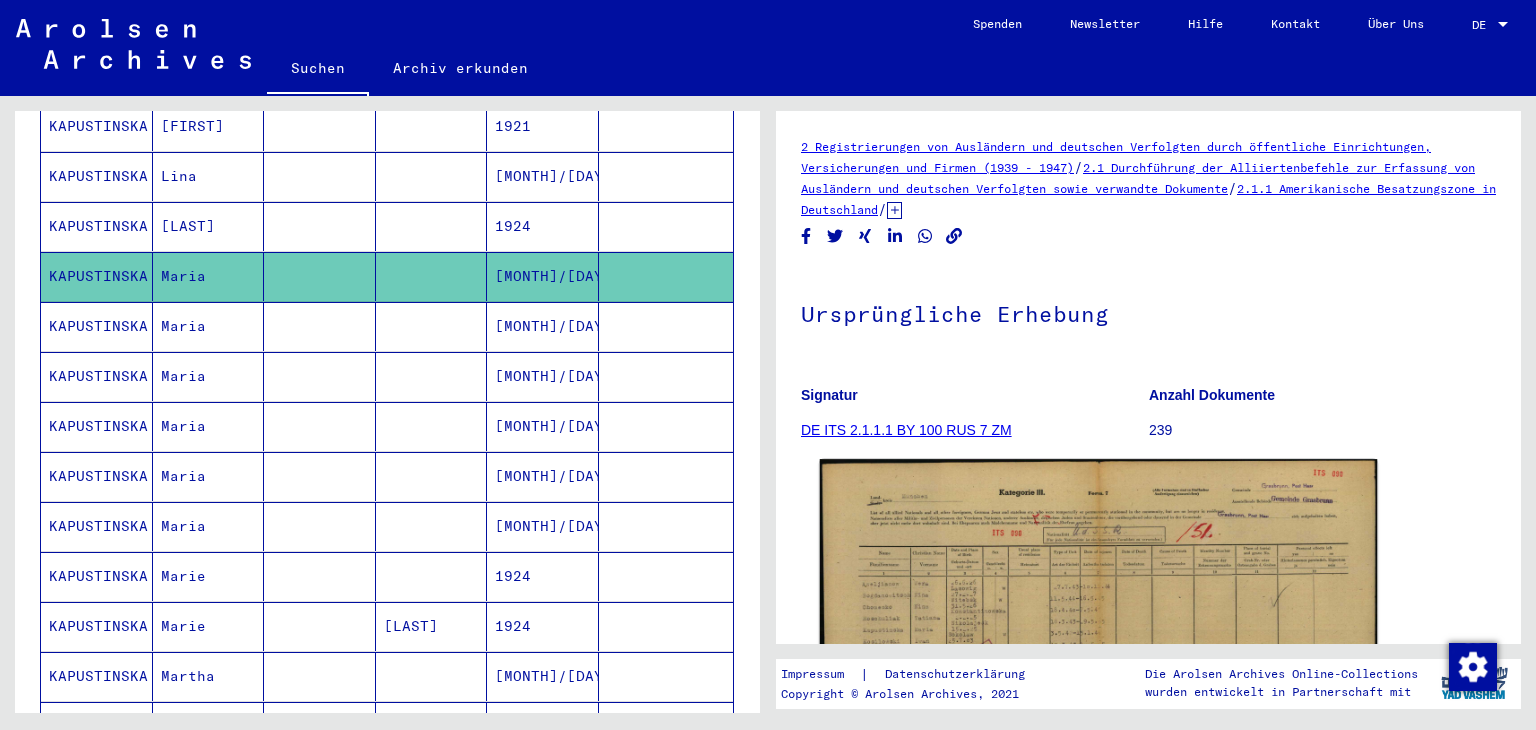 scroll, scrollTop: 0, scrollLeft: 0, axis: both 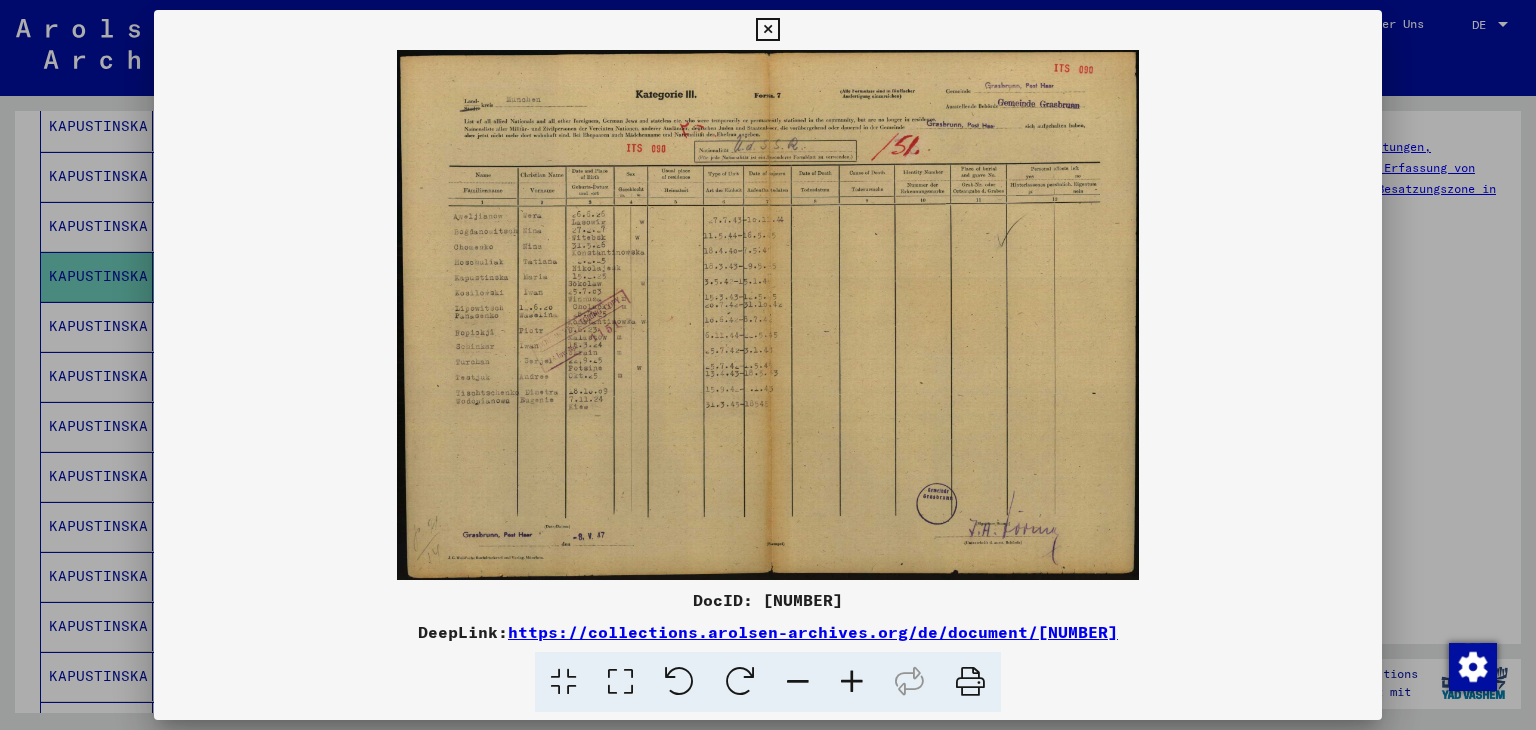 click at bounding box center [852, 682] 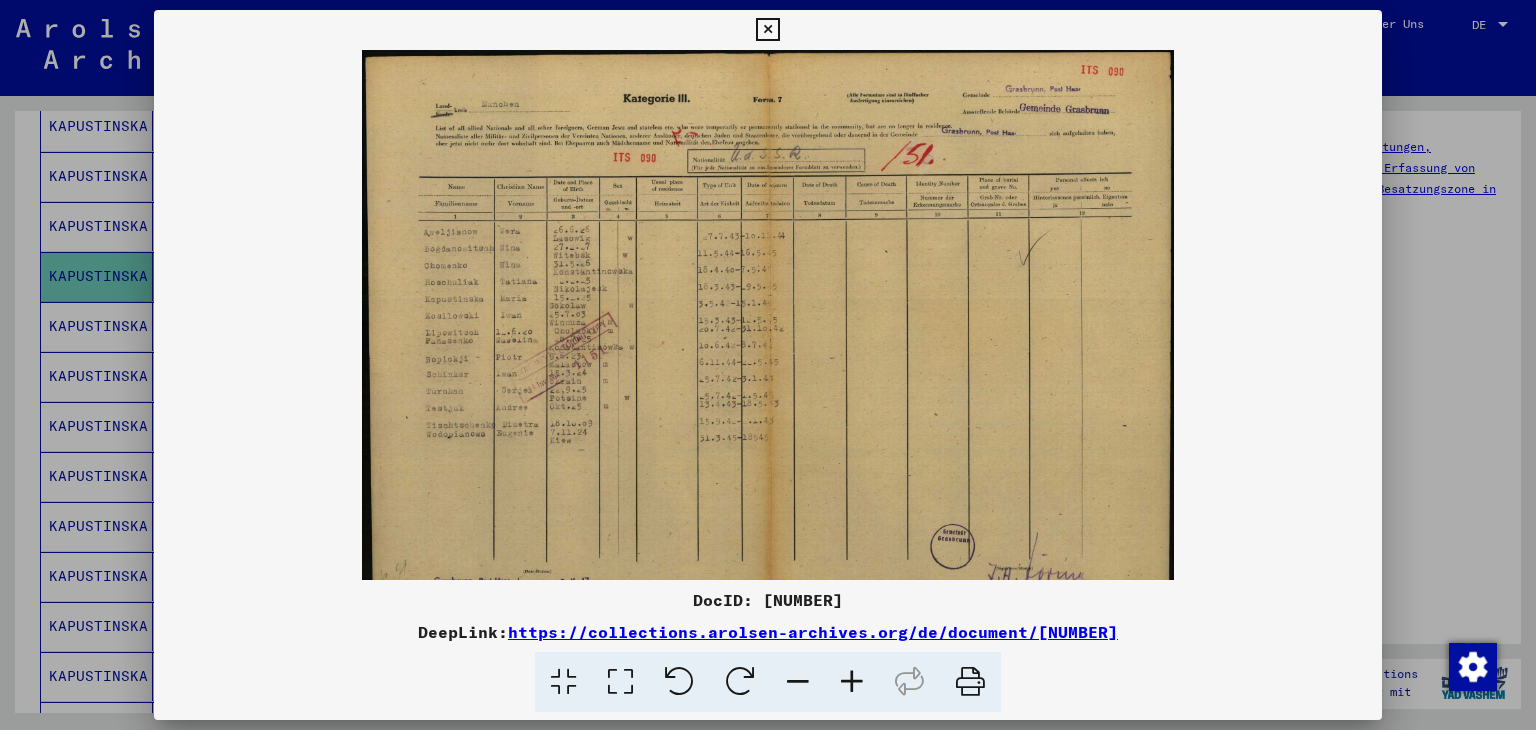 click at bounding box center (852, 682) 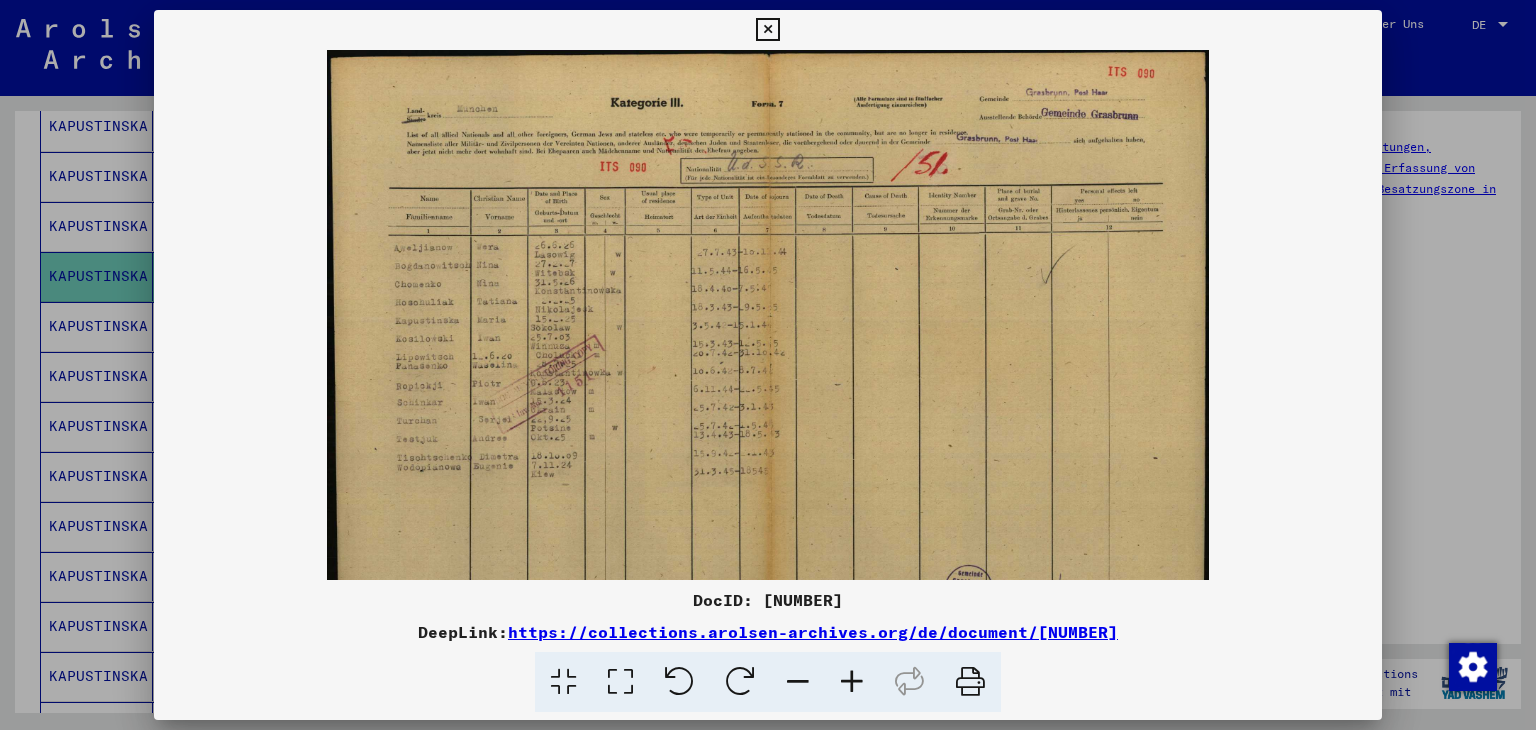 click at bounding box center [852, 682] 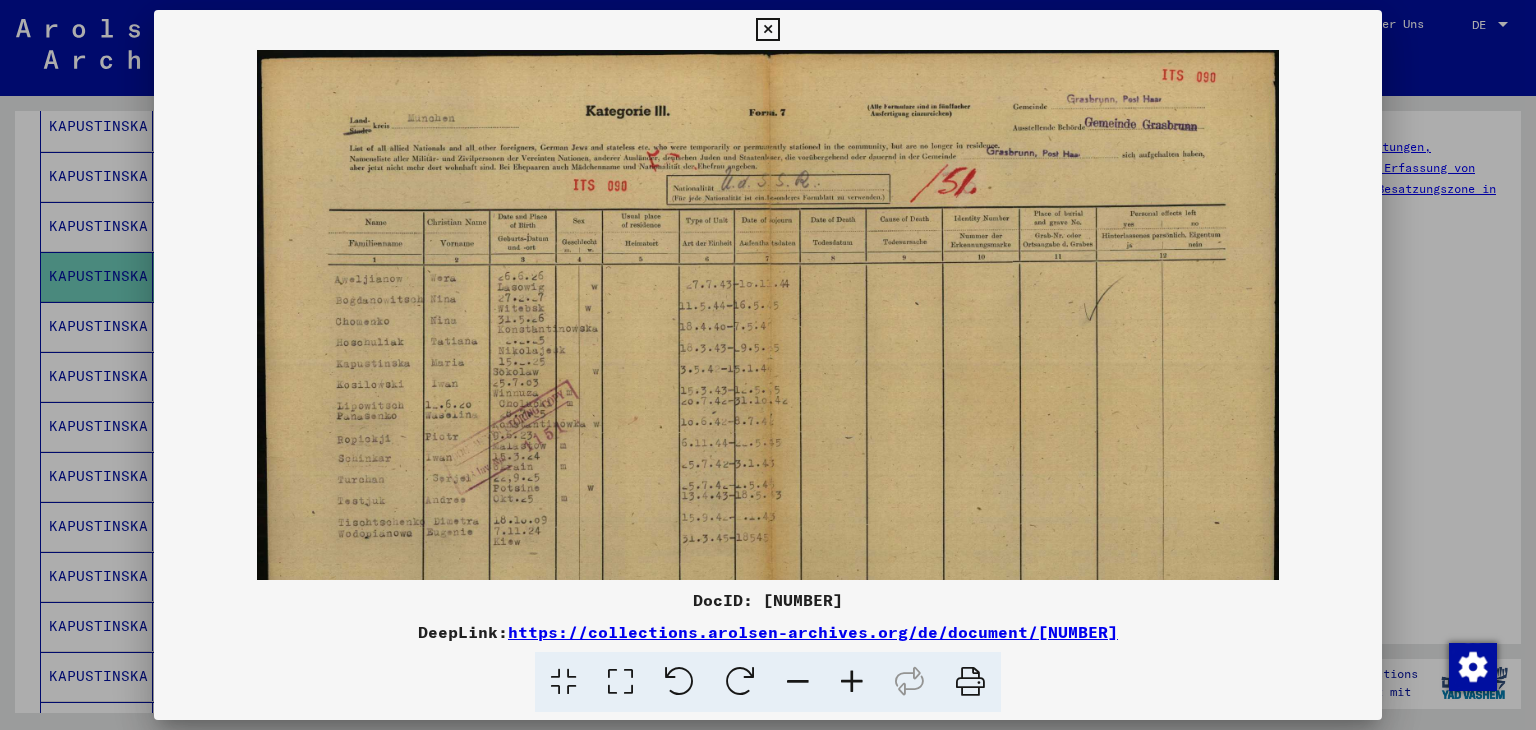click at bounding box center (852, 682) 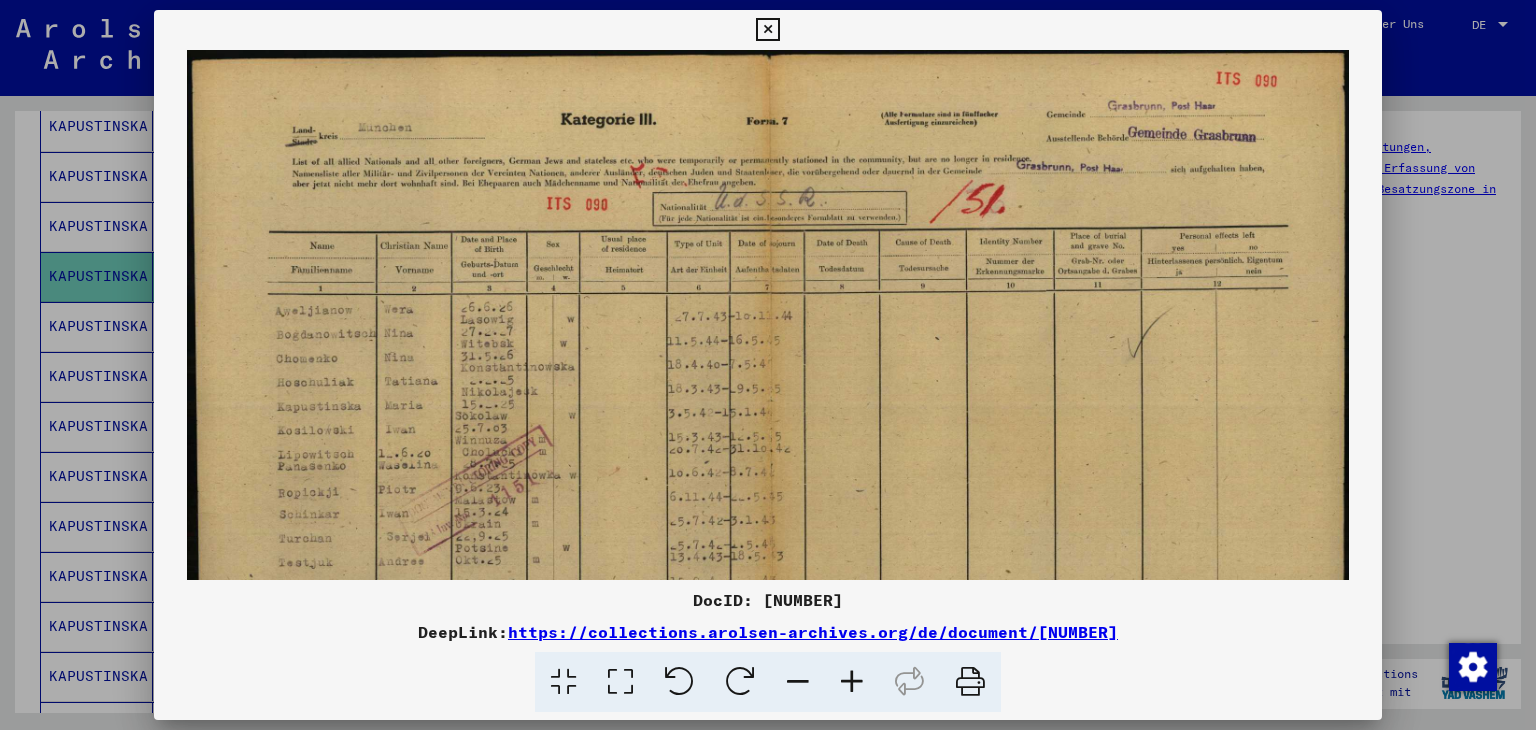 click at bounding box center [852, 682] 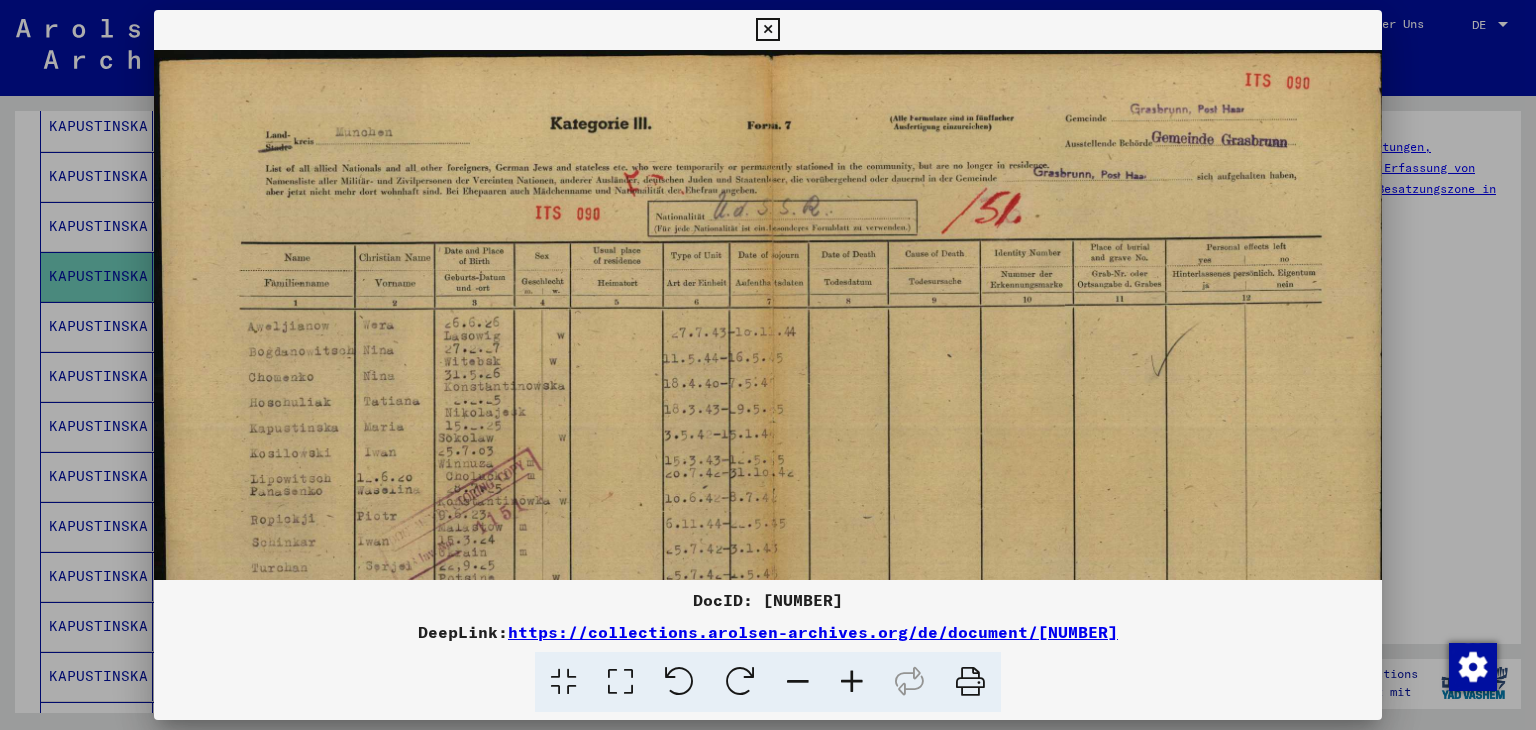 click at bounding box center (852, 682) 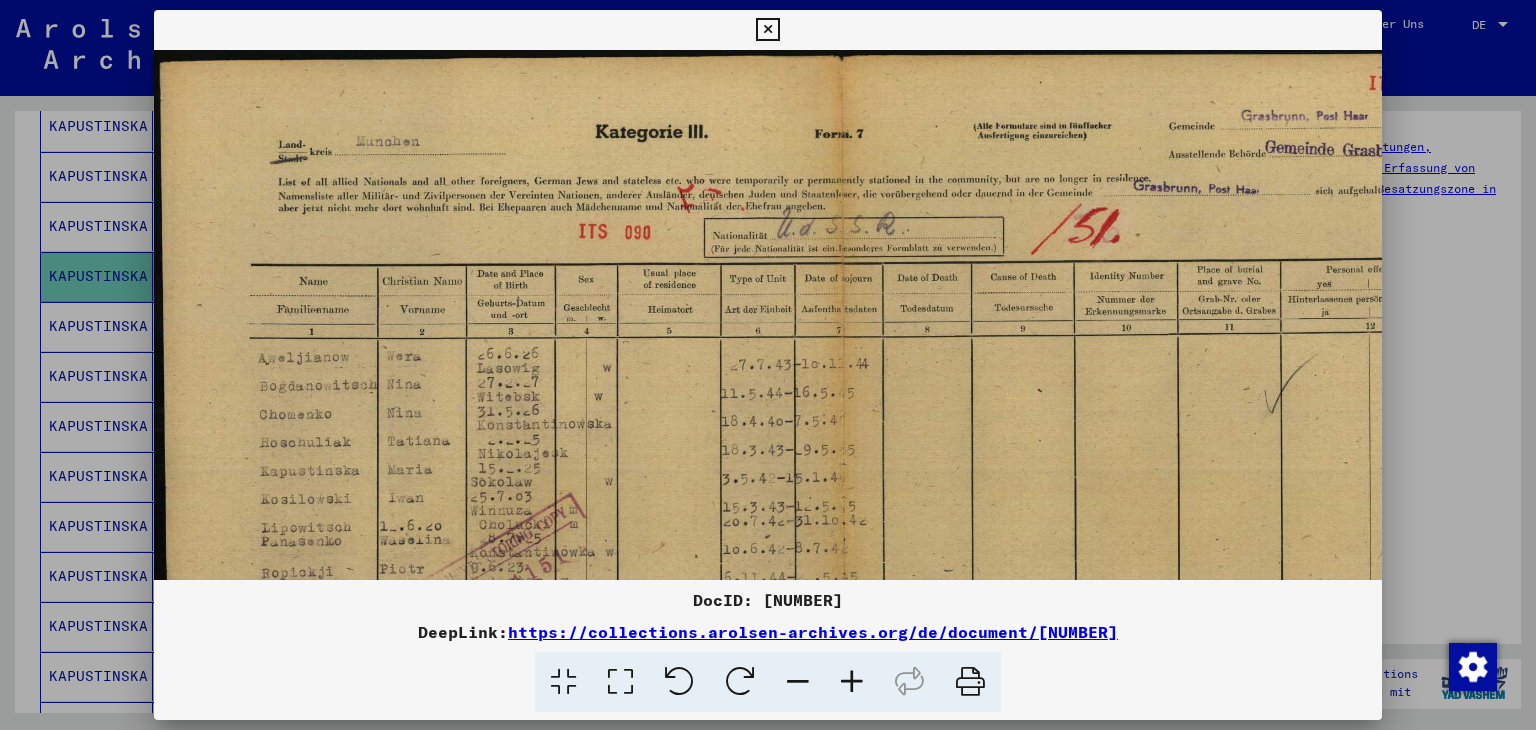 click at bounding box center (852, 682) 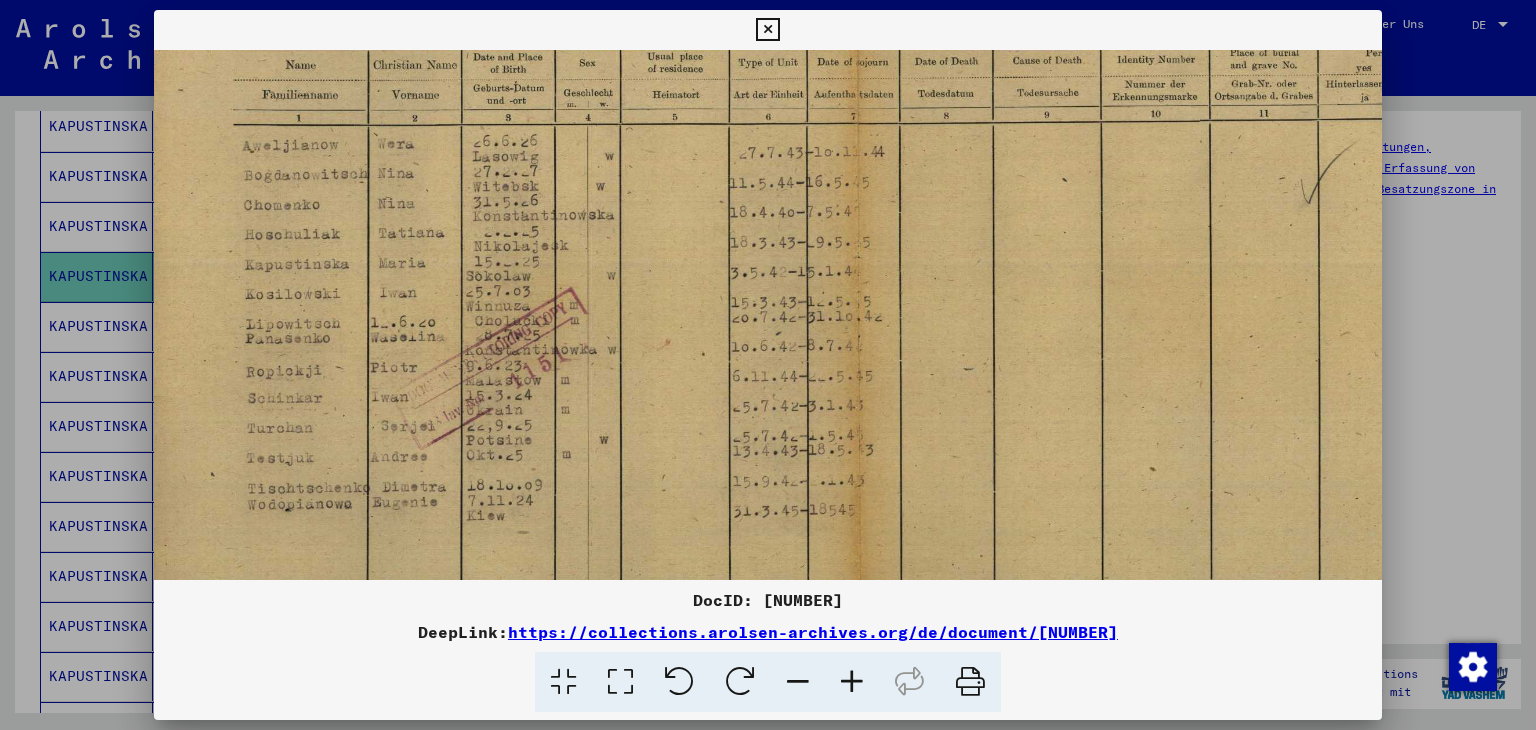 scroll, scrollTop: 228, scrollLeft: 20, axis: both 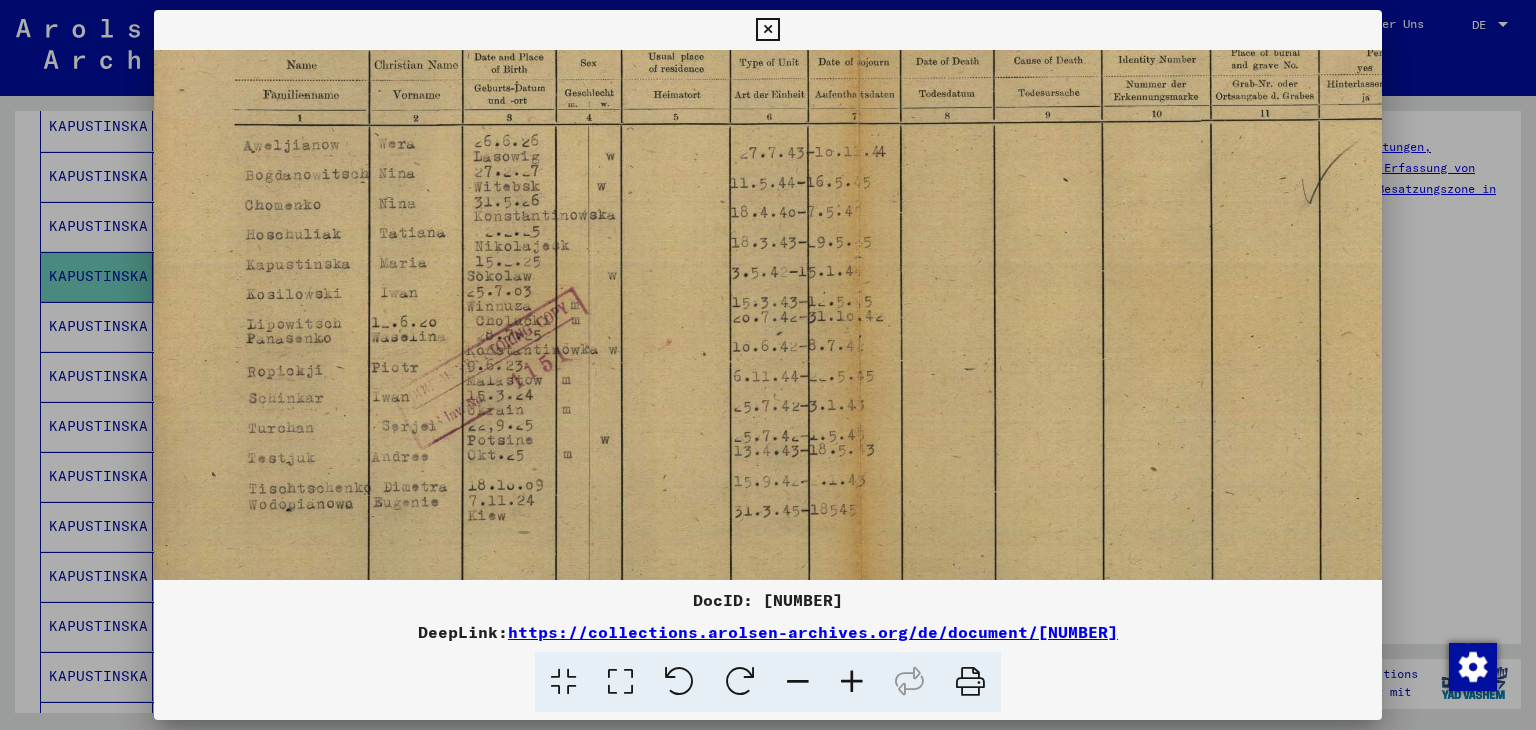 drag, startPoint x: 830, startPoint y: 490, endPoint x: 817, endPoint y: 331, distance: 159.53056 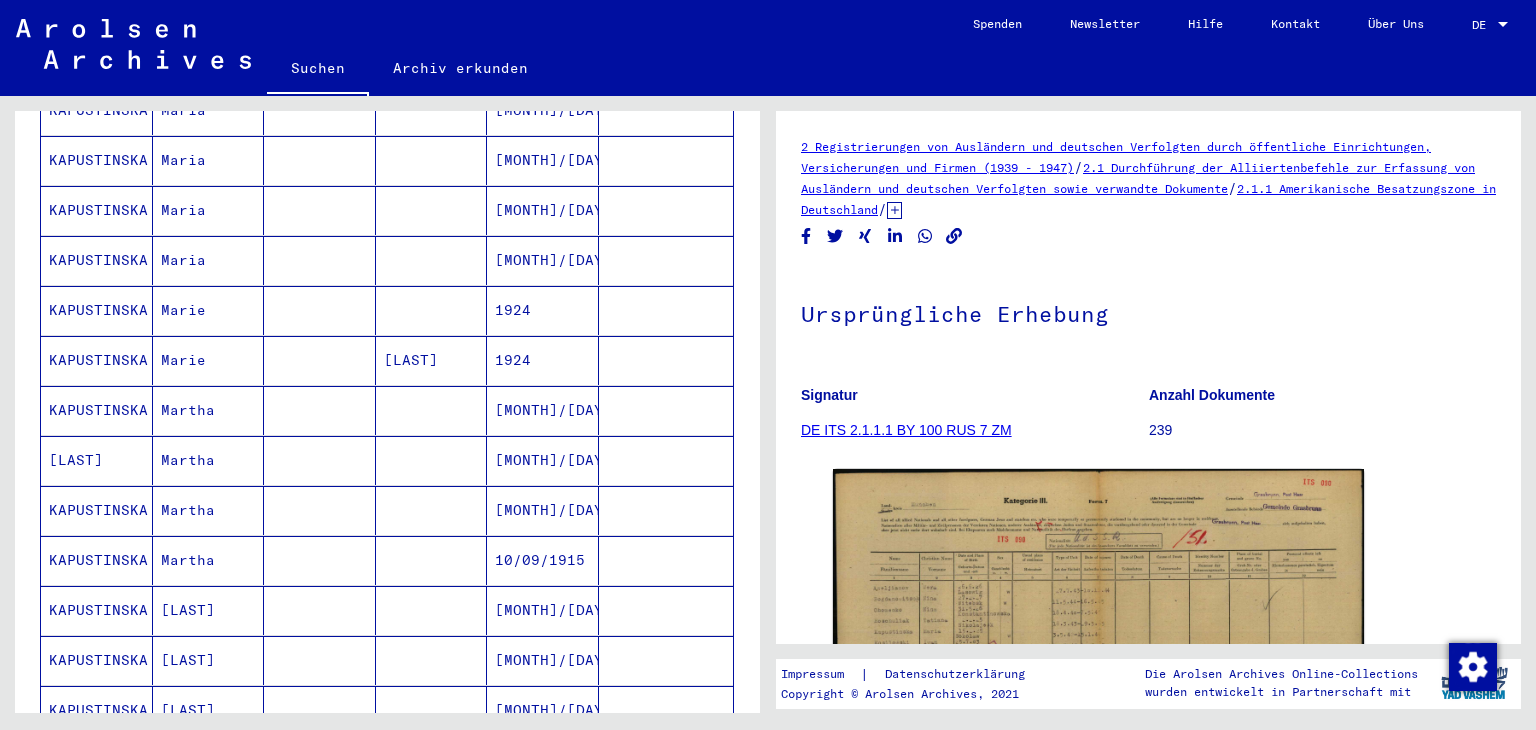 scroll, scrollTop: 744, scrollLeft: 0, axis: vertical 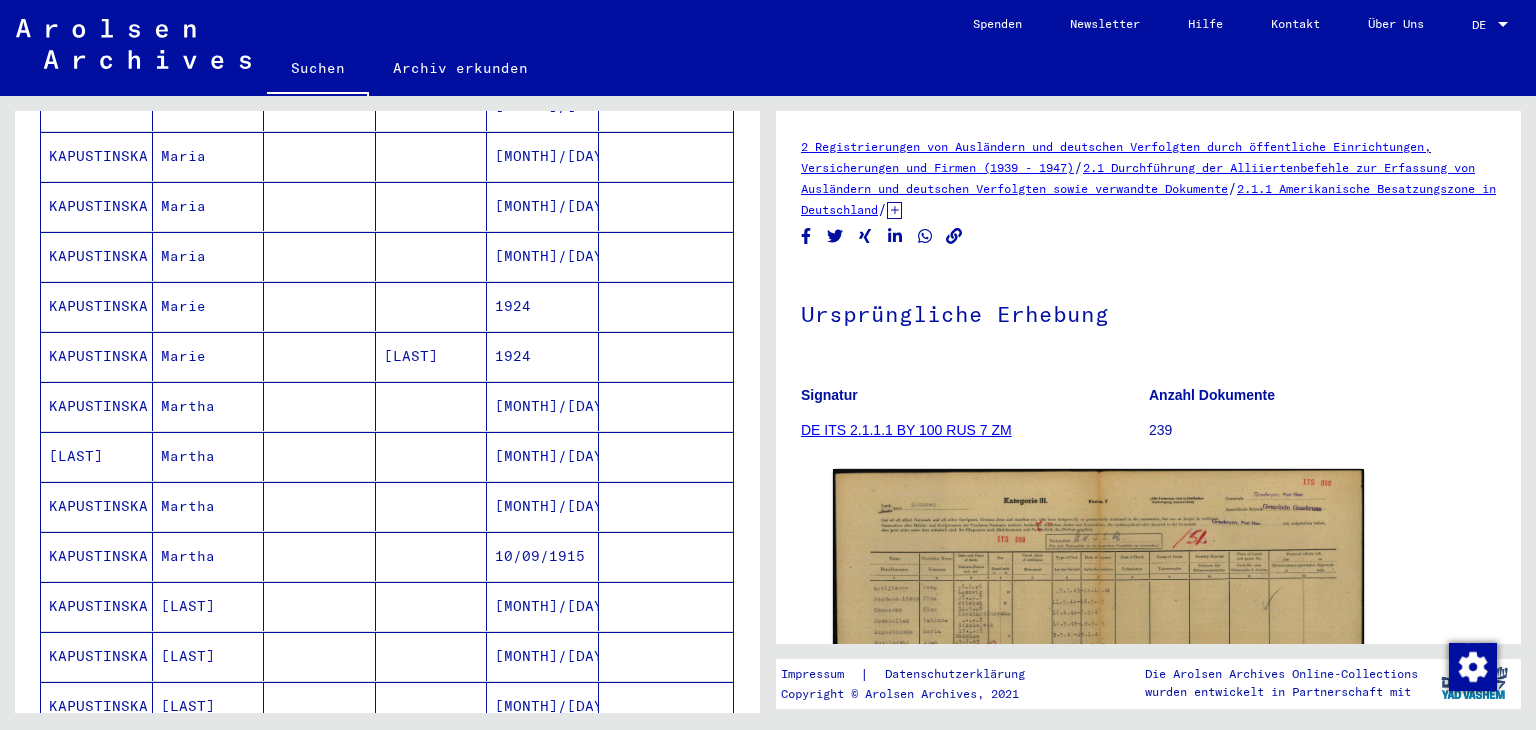 click at bounding box center [666, 656] 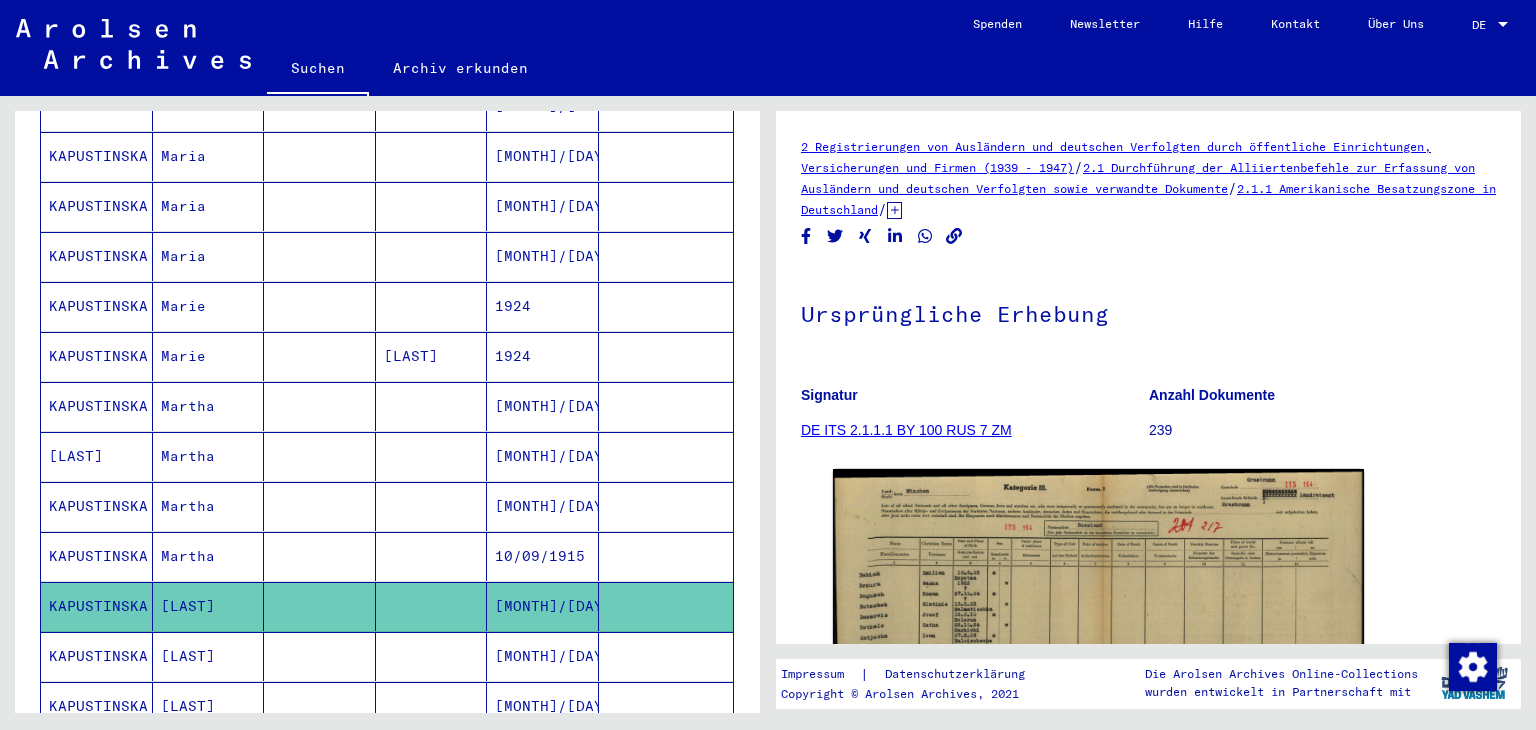 scroll, scrollTop: 0, scrollLeft: 0, axis: both 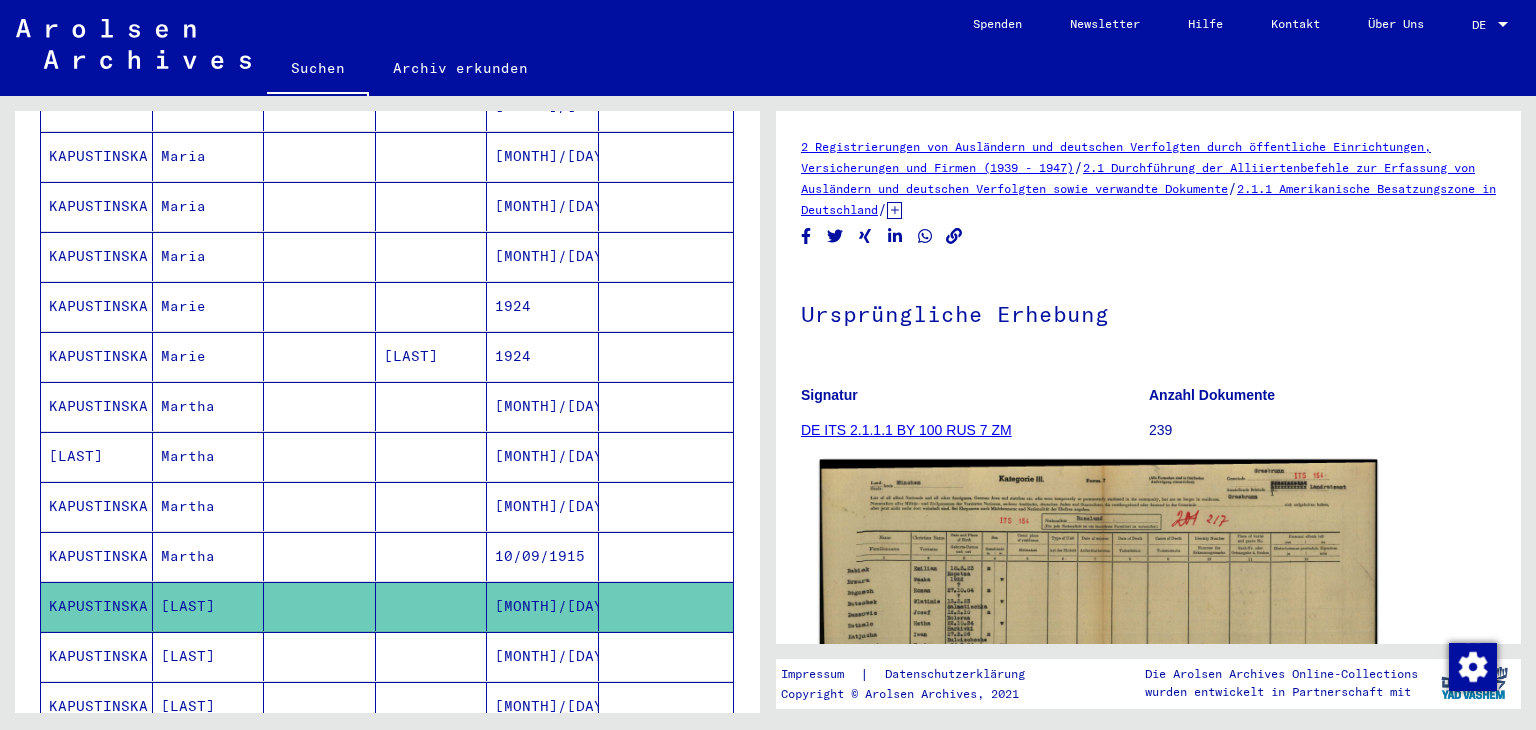 click 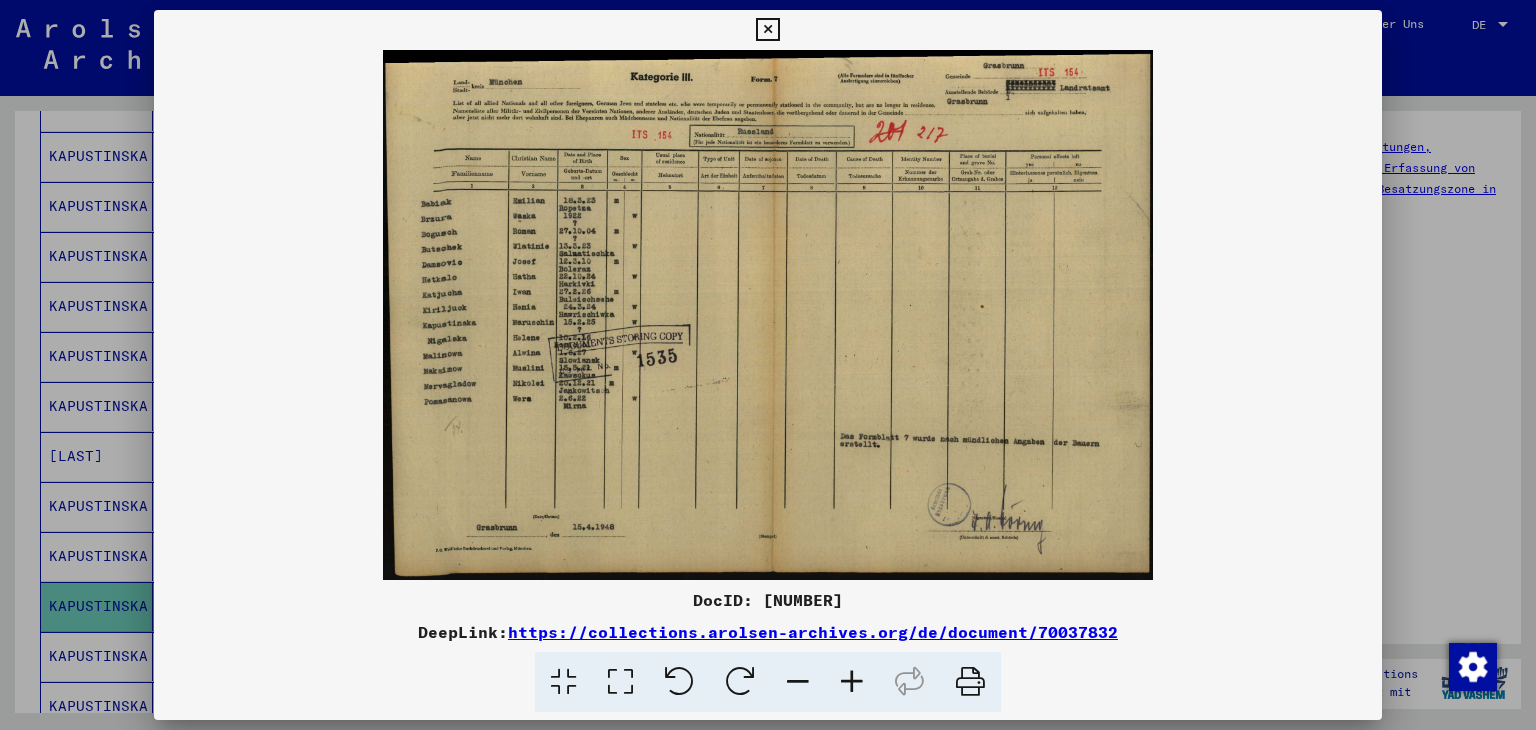click at bounding box center [768, 365] 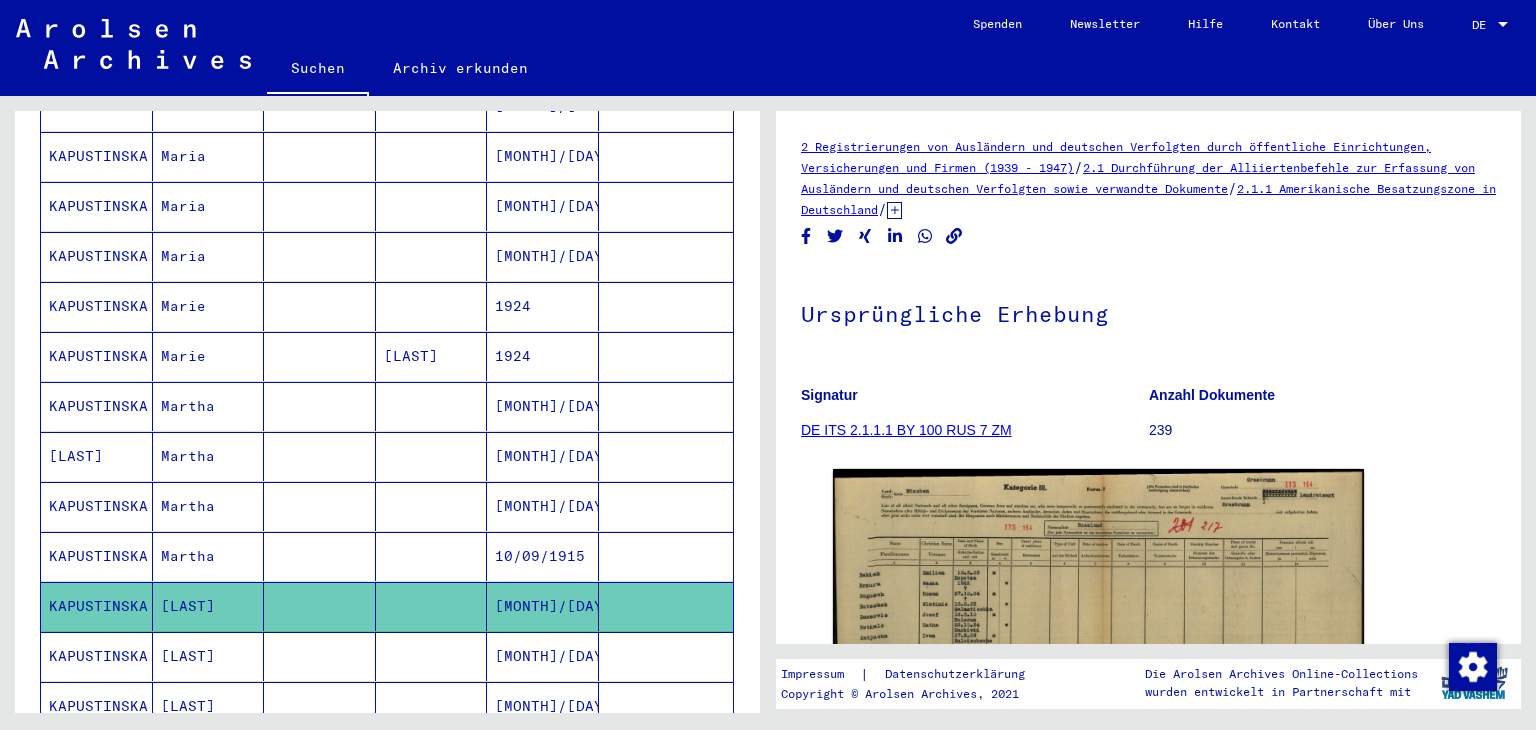 click at bounding box center (666, 706) 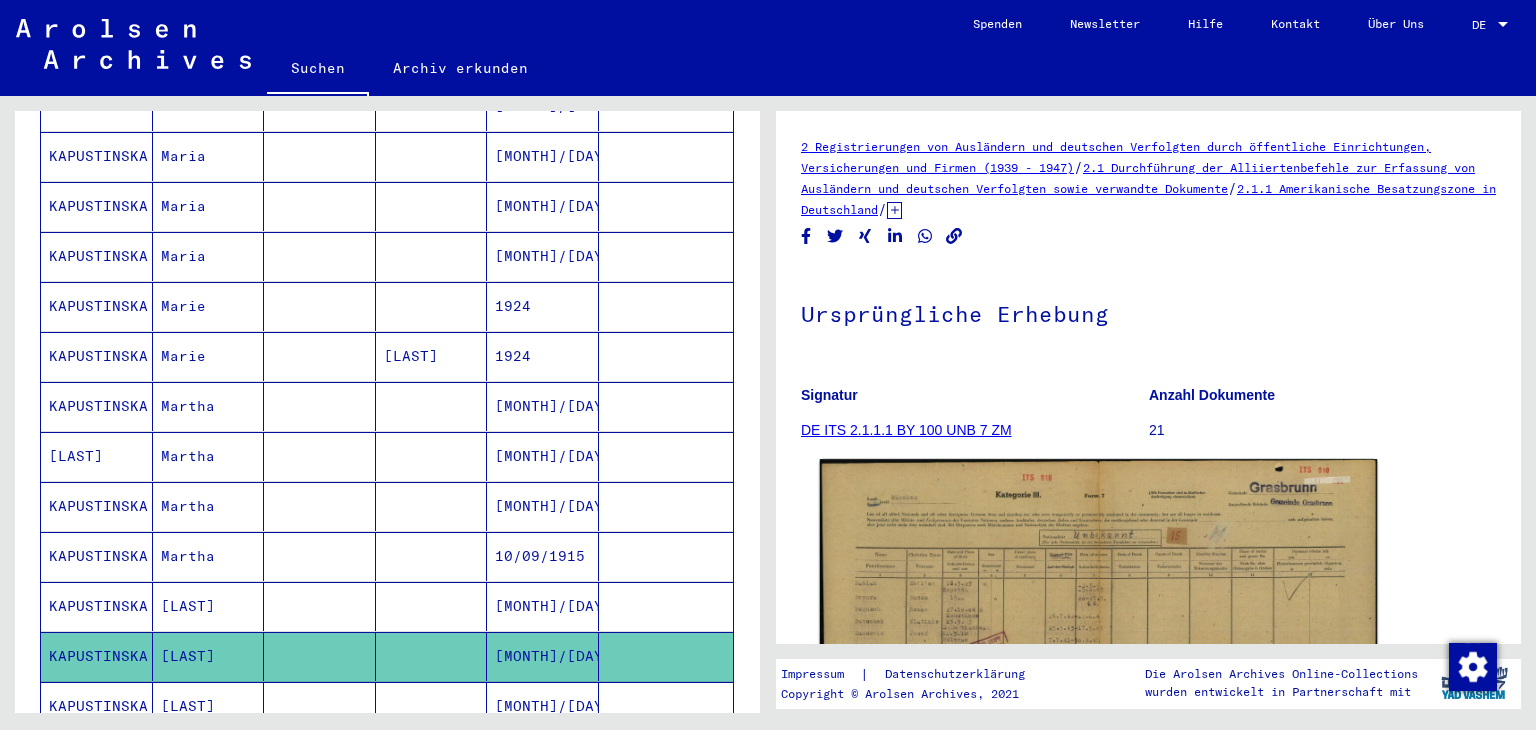 scroll, scrollTop: 0, scrollLeft: 0, axis: both 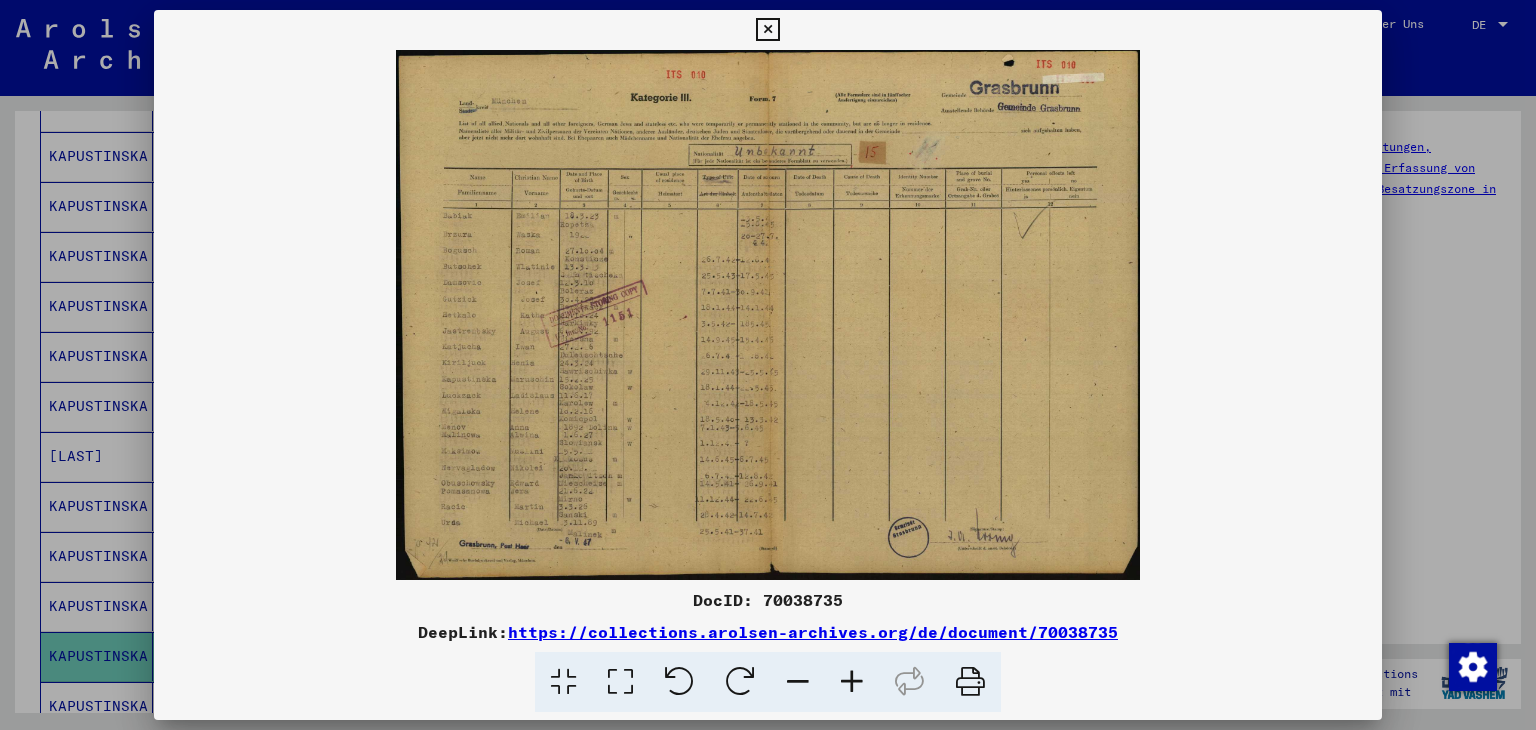 click at bounding box center (852, 682) 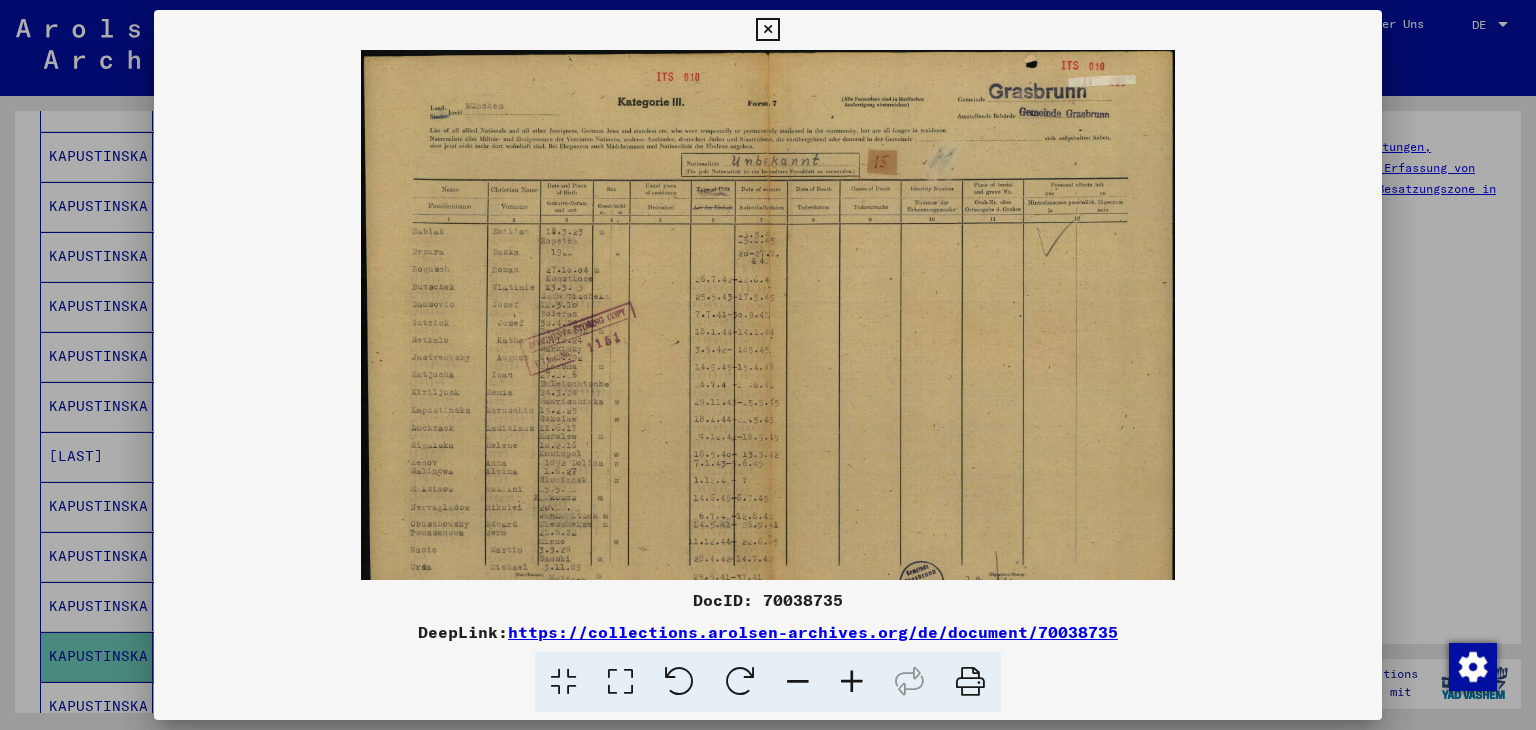 click at bounding box center (852, 682) 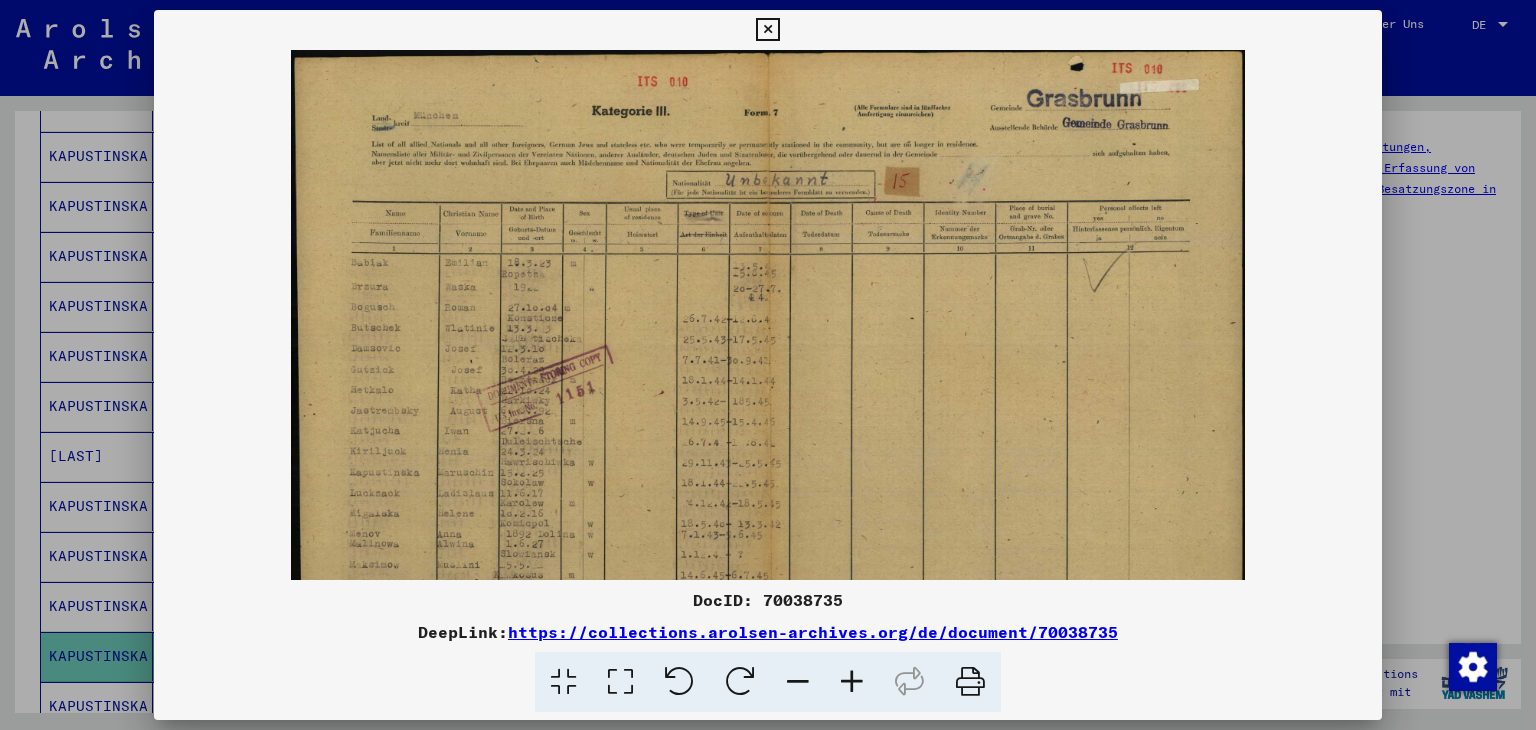 click at bounding box center [852, 682] 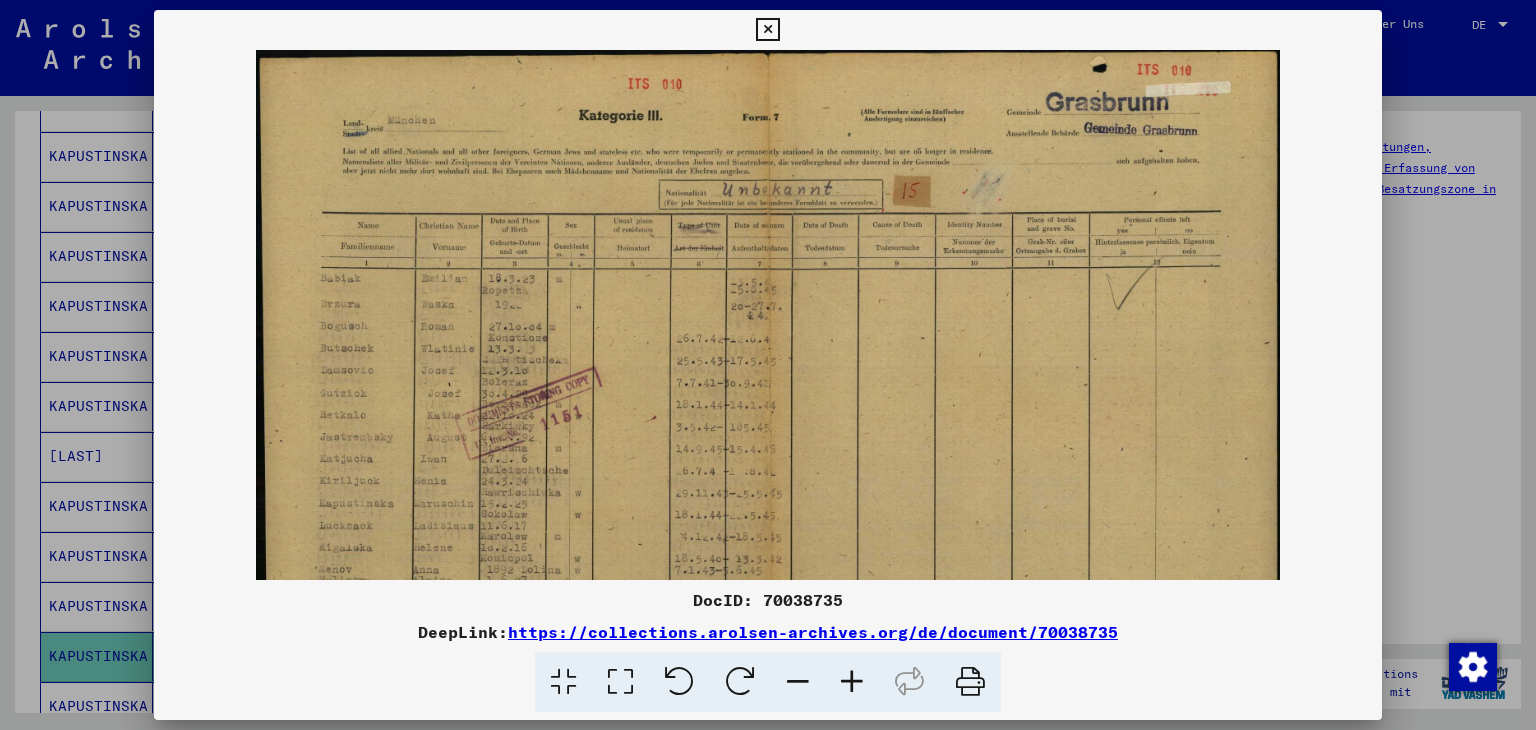 click at bounding box center (852, 682) 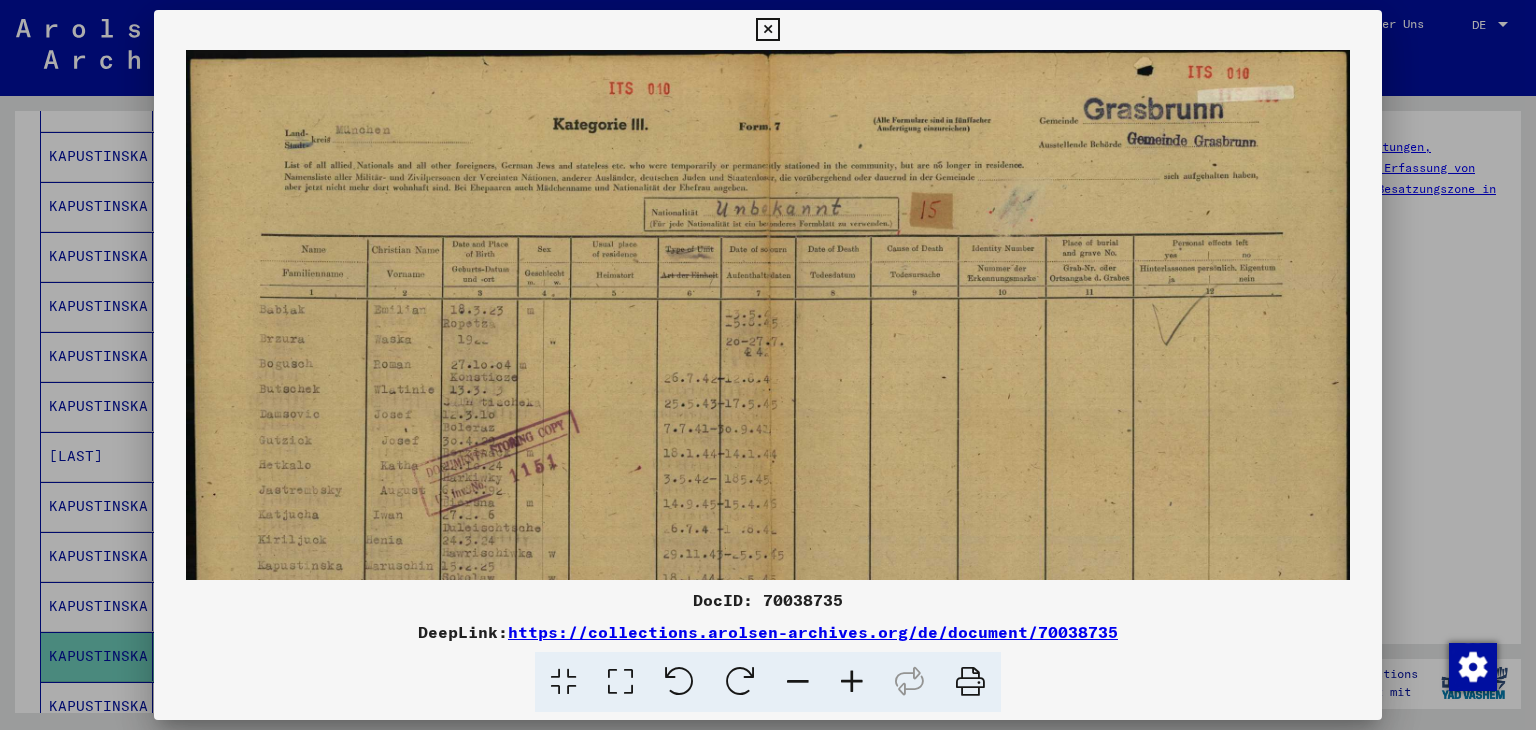 click at bounding box center [852, 682] 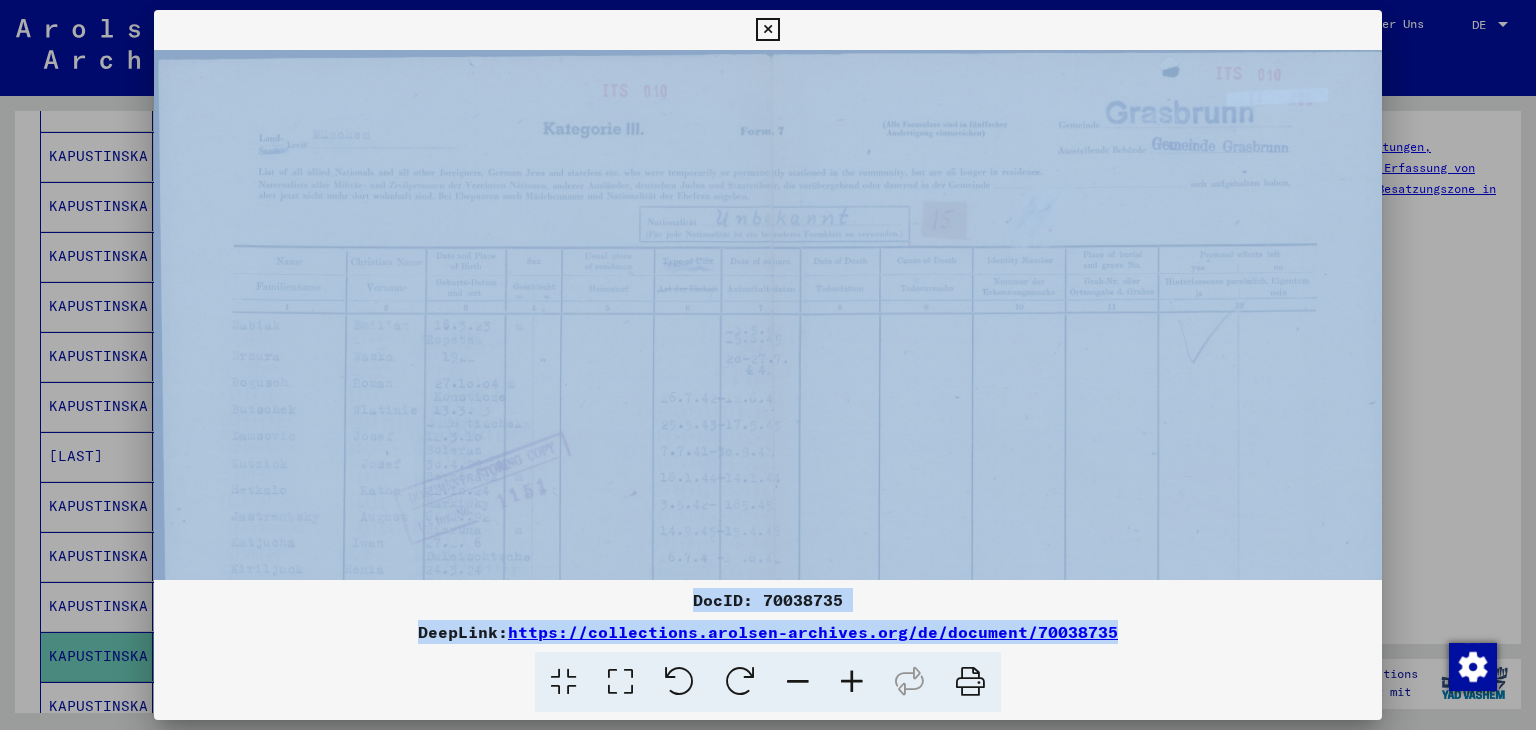 drag, startPoint x: 844, startPoint y: 673, endPoint x: 851, endPoint y: 505, distance: 168.14577 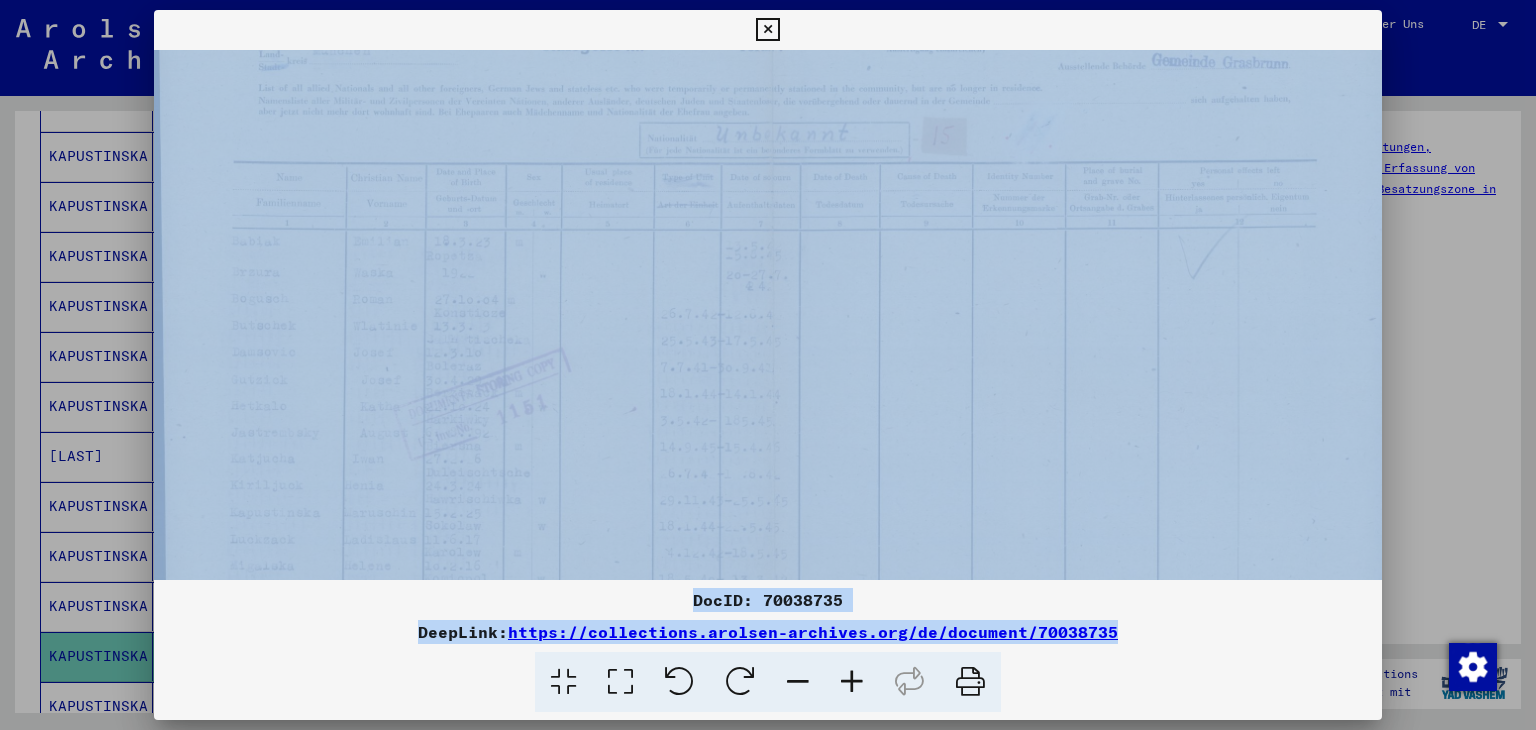 drag, startPoint x: 851, startPoint y: 505, endPoint x: 977, endPoint y: 401, distance: 163.37686 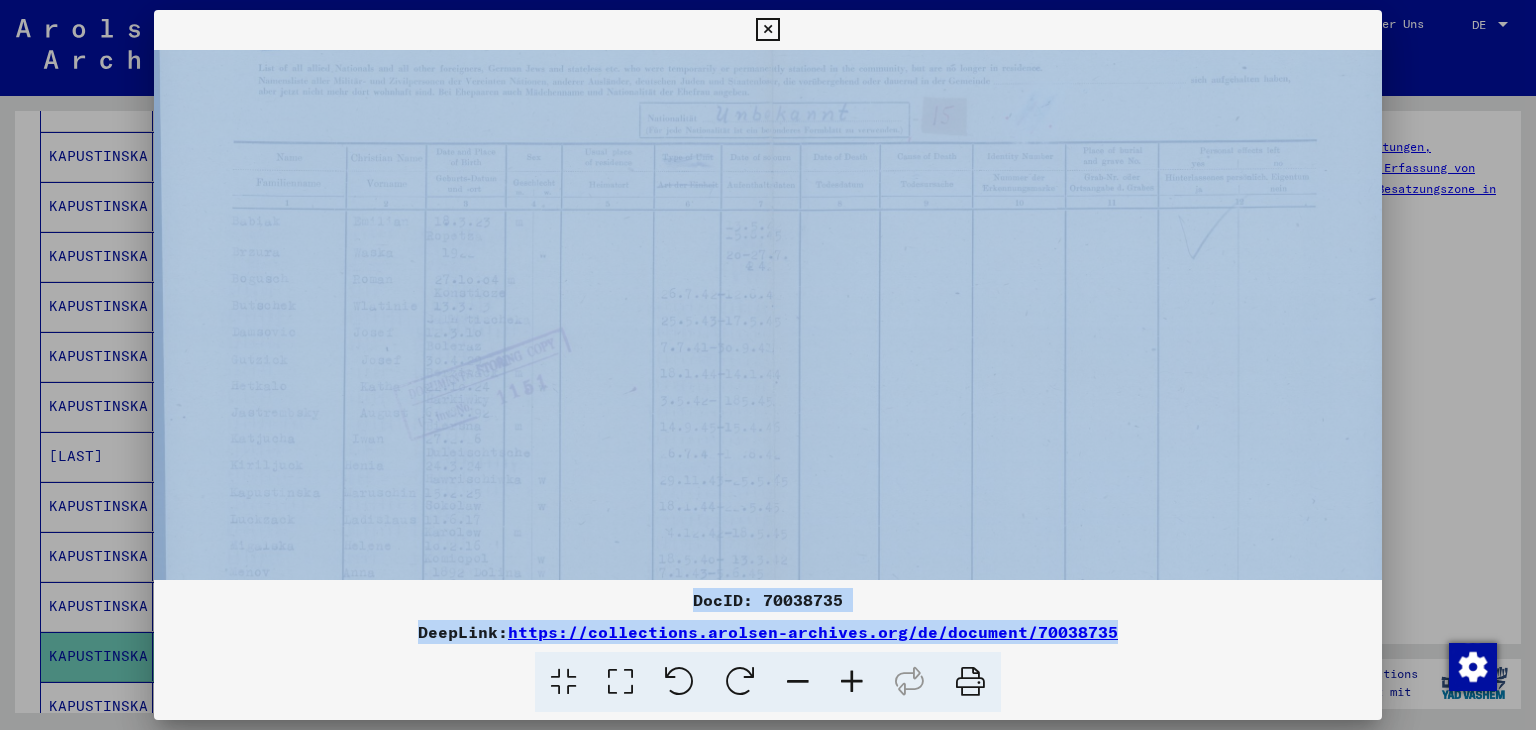 click on "DeepLink:  https://collections.arolsen-archives.org/de/document/[NUMBER]" at bounding box center (768, 632) 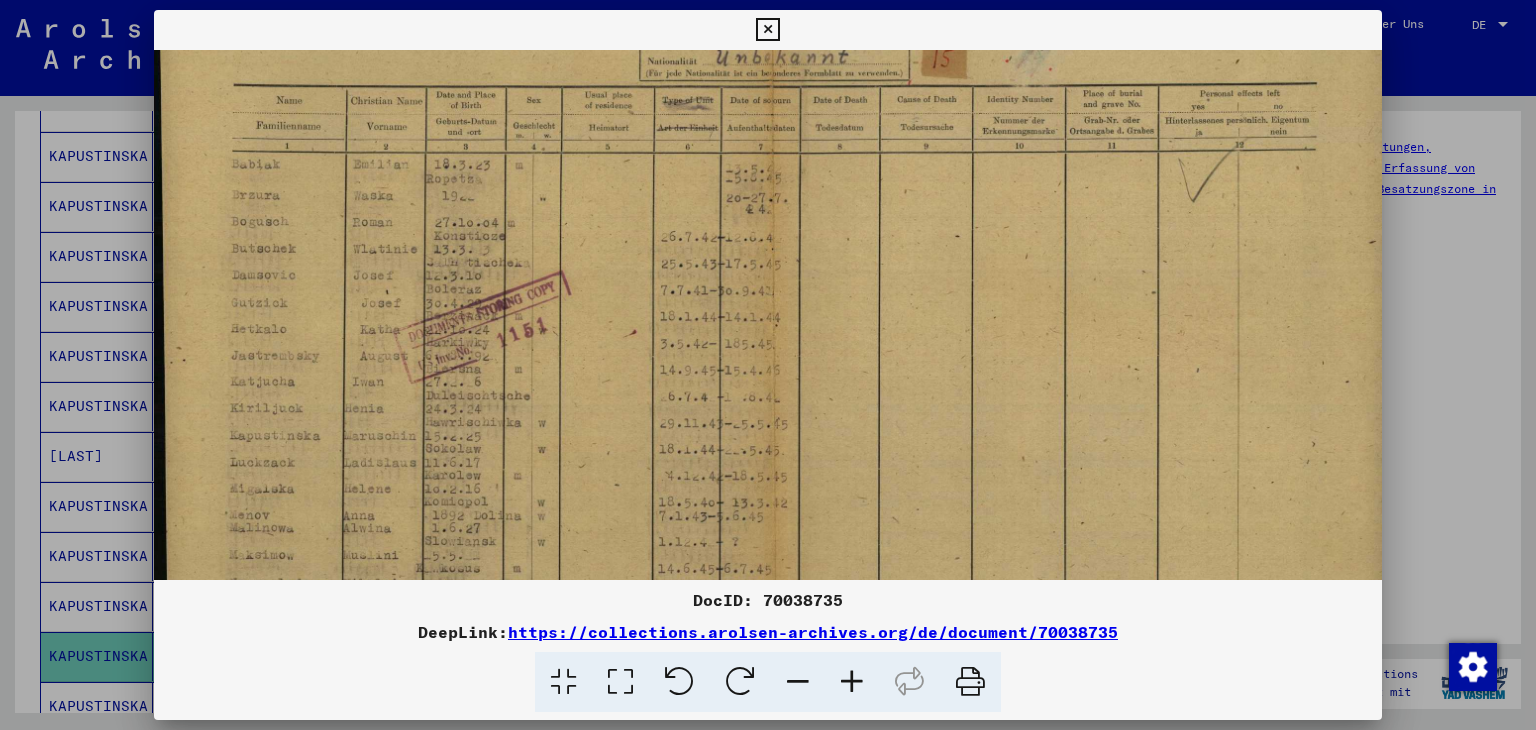drag, startPoint x: 593, startPoint y: 438, endPoint x: 598, endPoint y: 379, distance: 59.211487 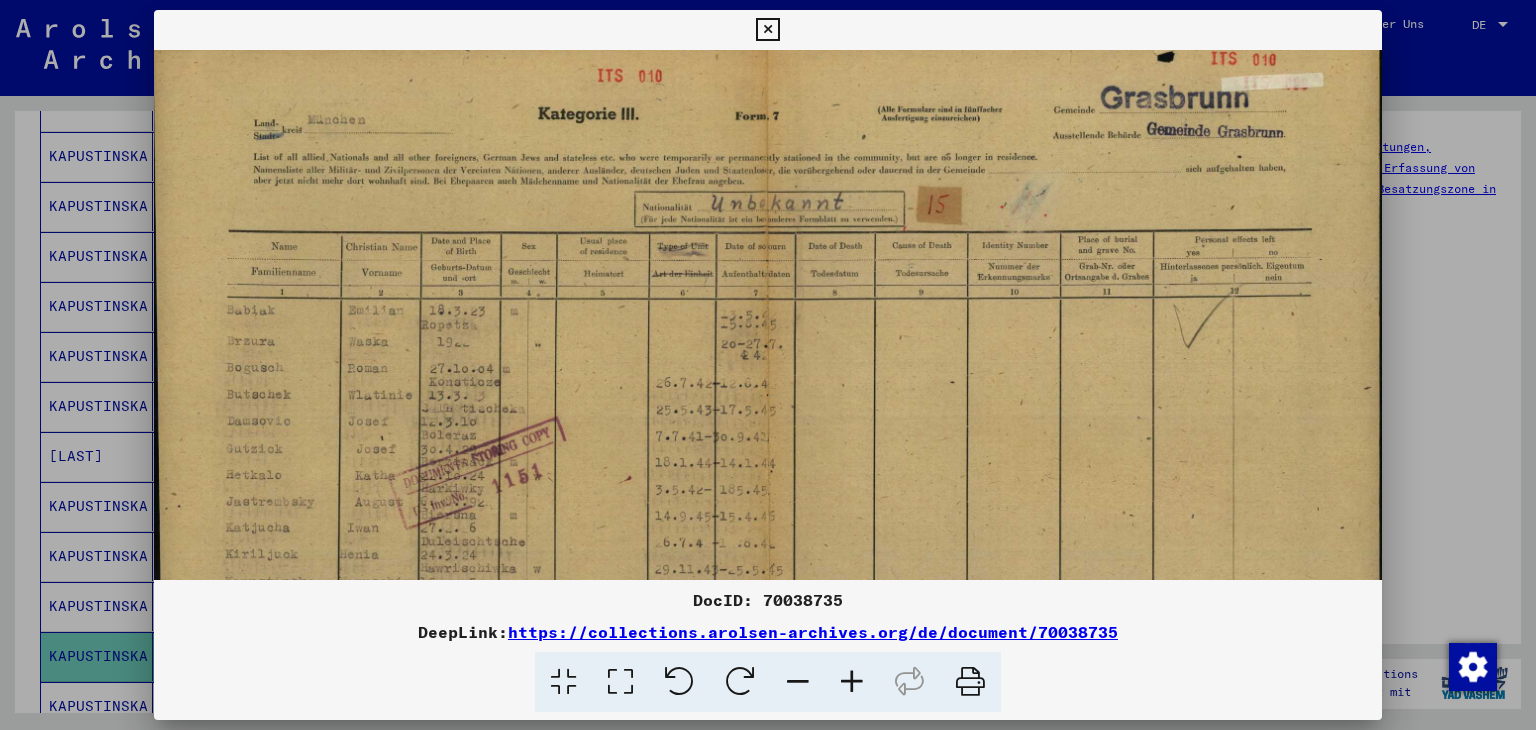 scroll, scrollTop: 14, scrollLeft: 5, axis: both 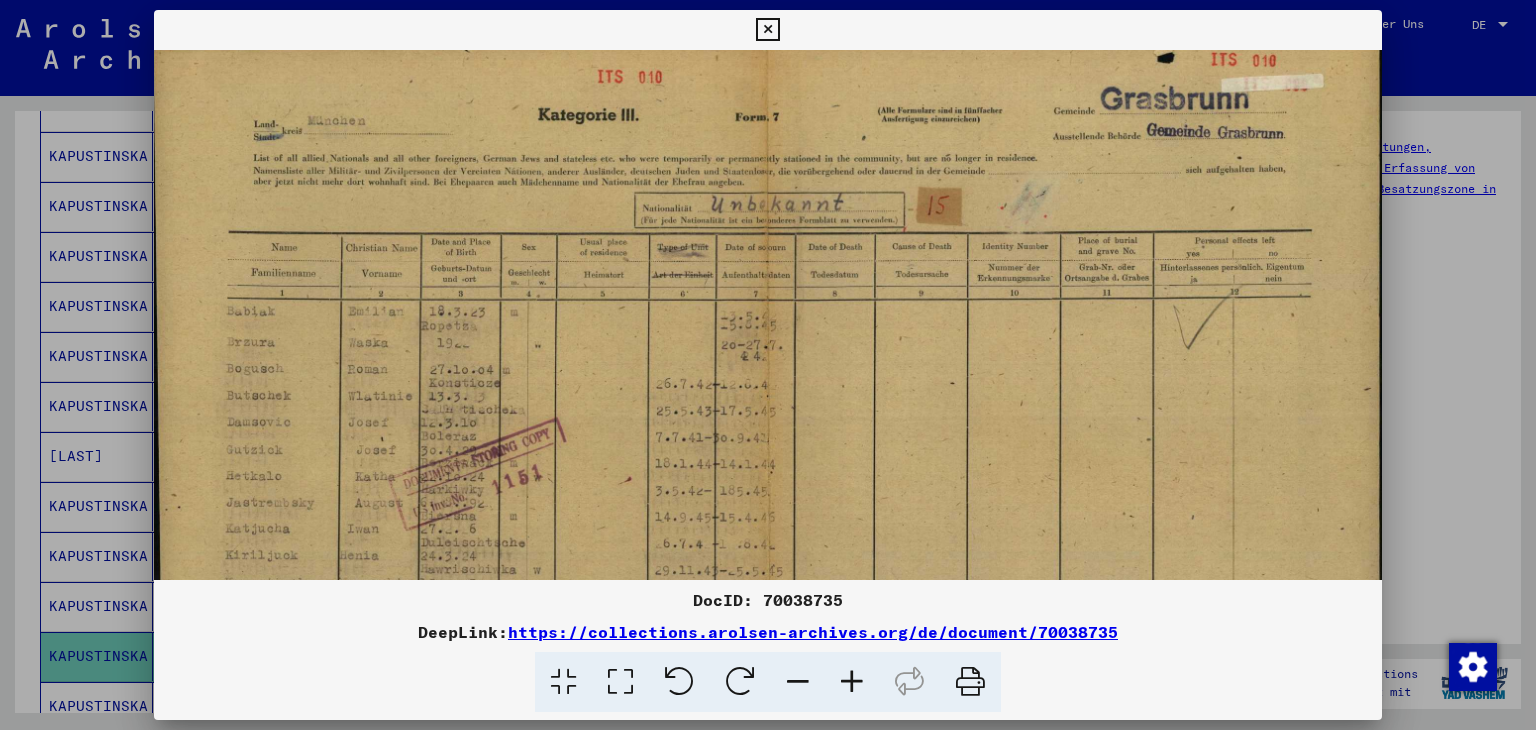 drag, startPoint x: 1126, startPoint y: 313, endPoint x: 1096, endPoint y: 462, distance: 151.99013 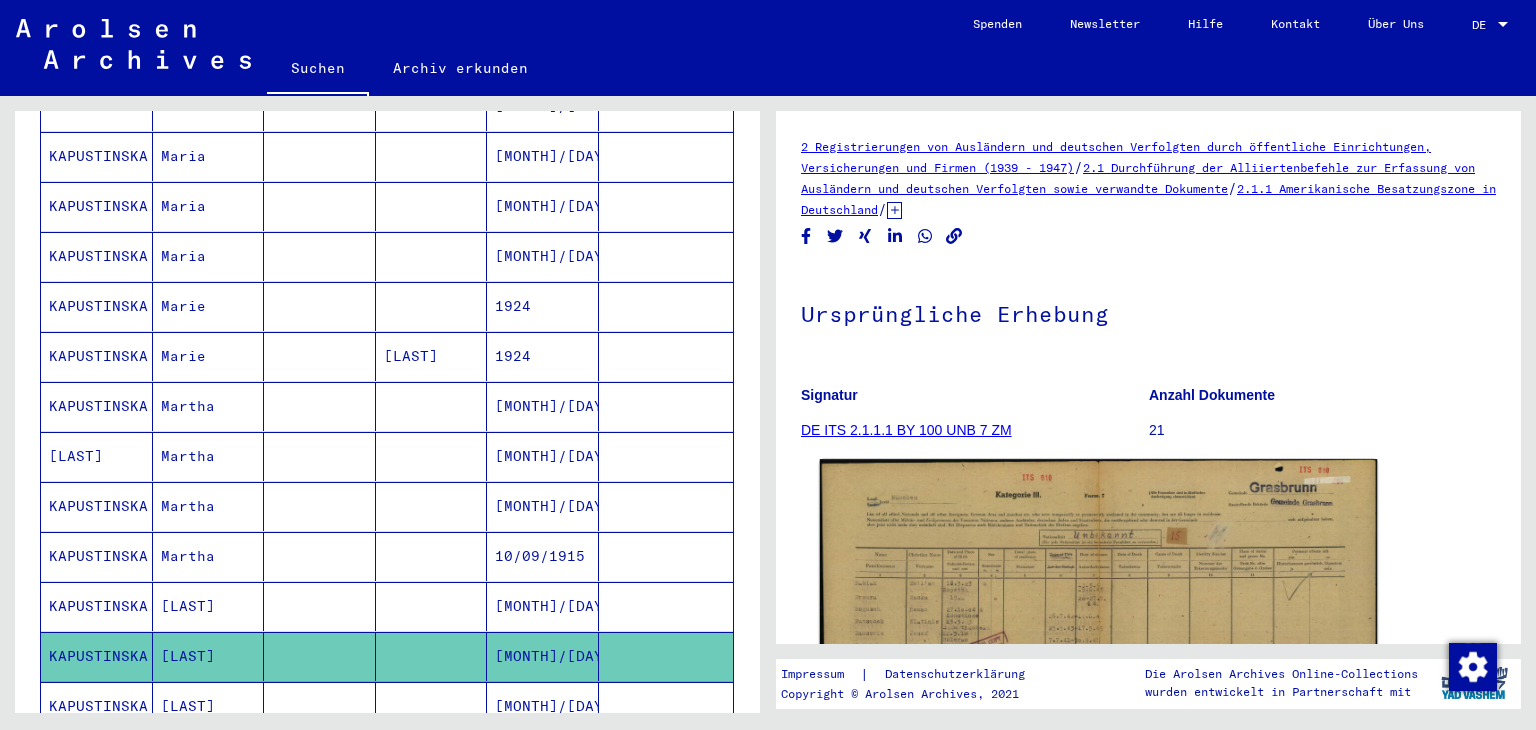 click 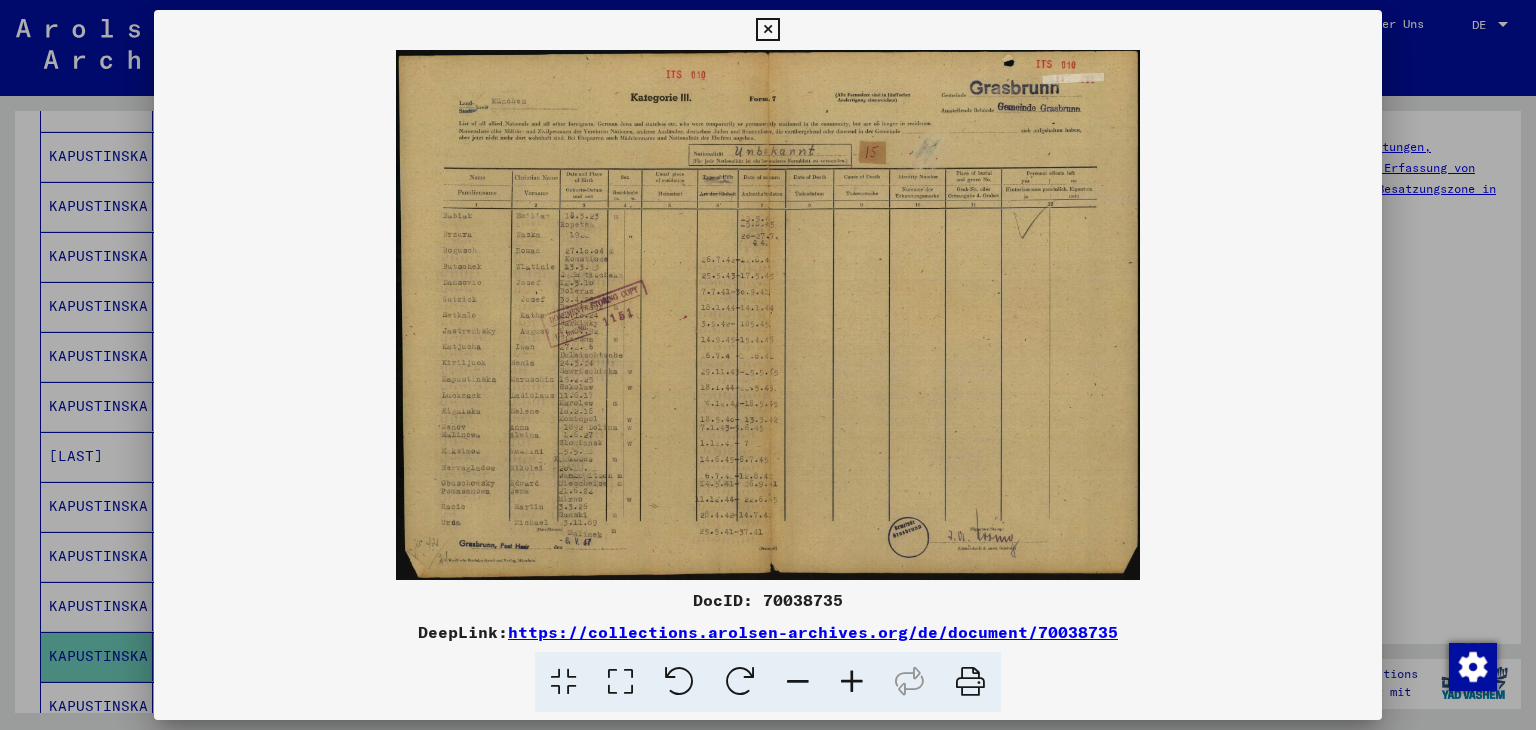click at bounding box center [768, 365] 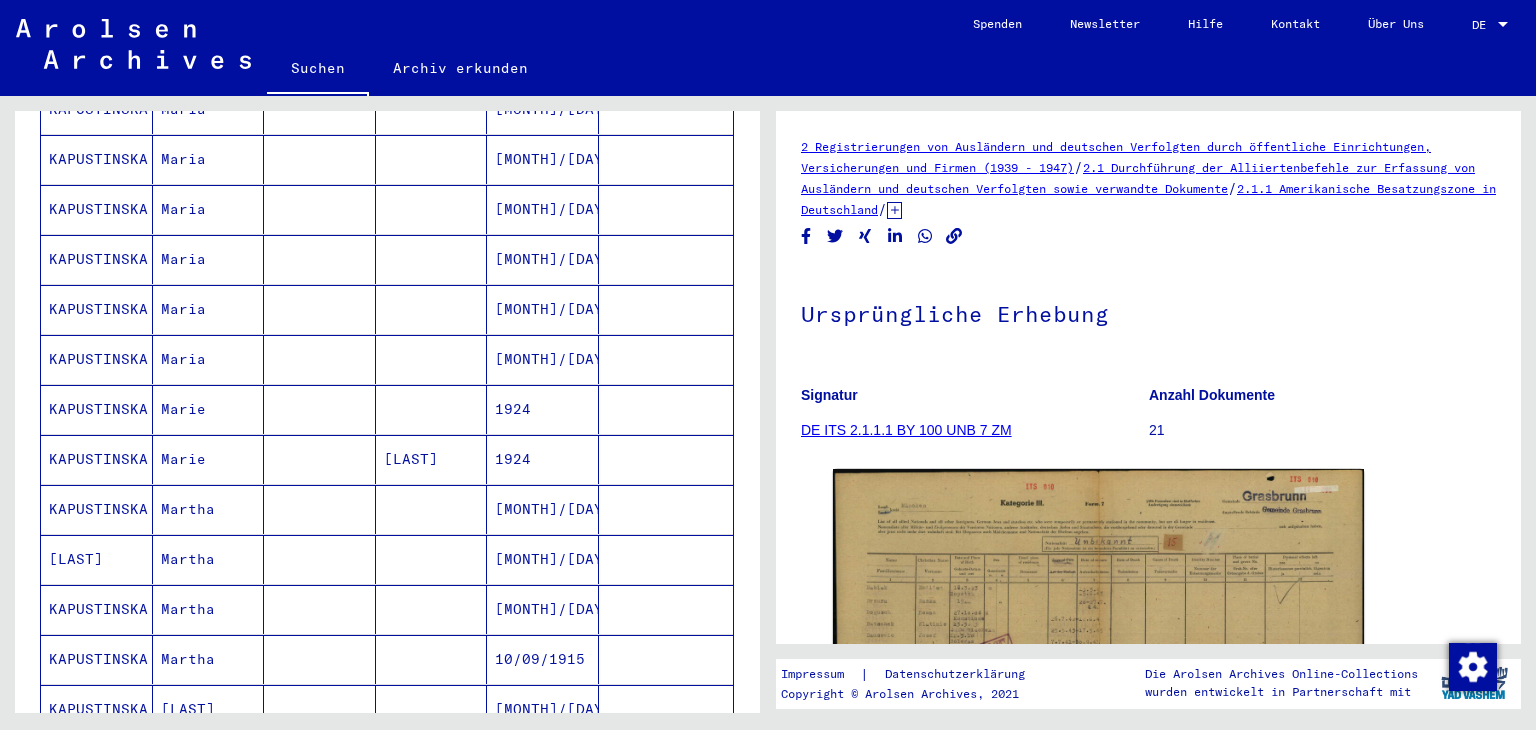 scroll, scrollTop: 639, scrollLeft: 0, axis: vertical 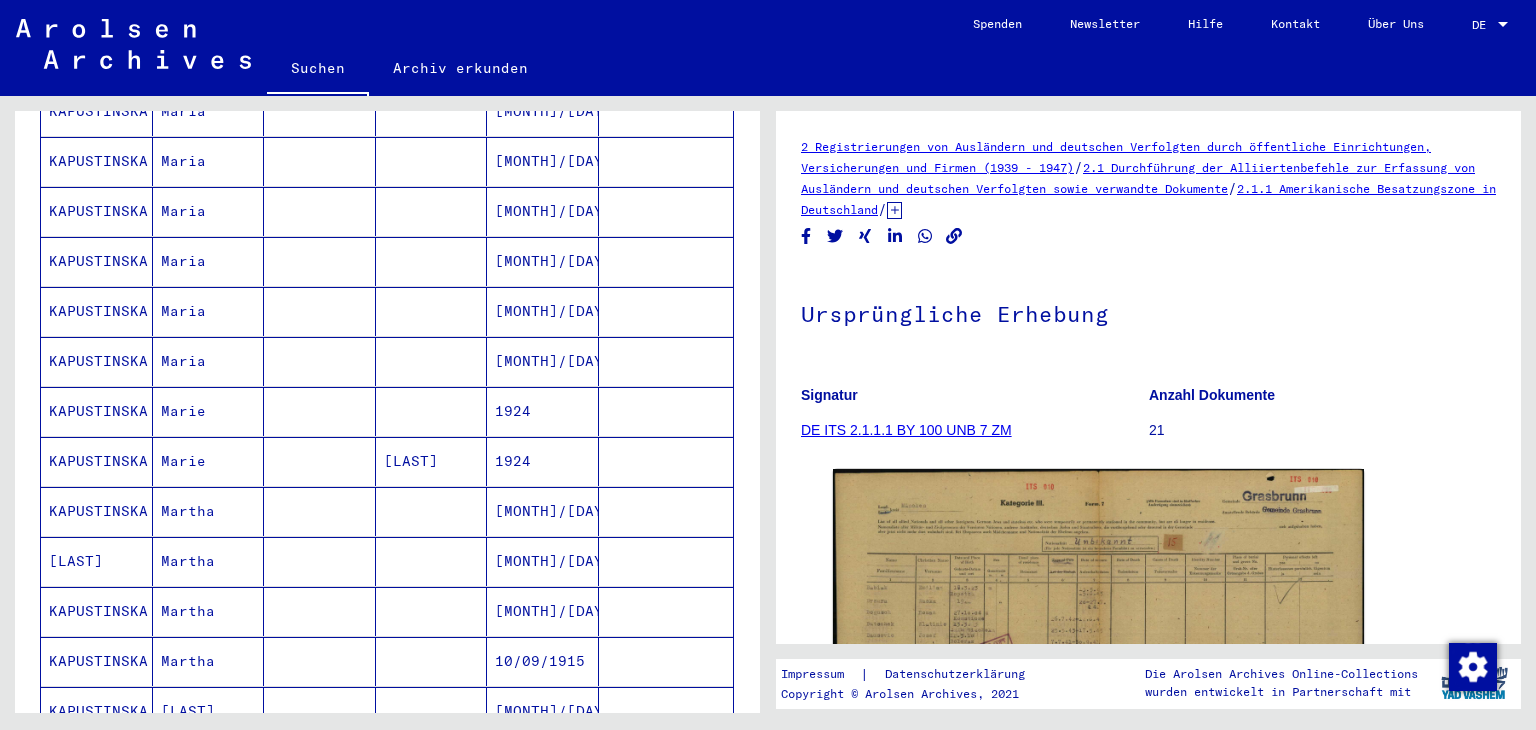 click at bounding box center [666, 211] 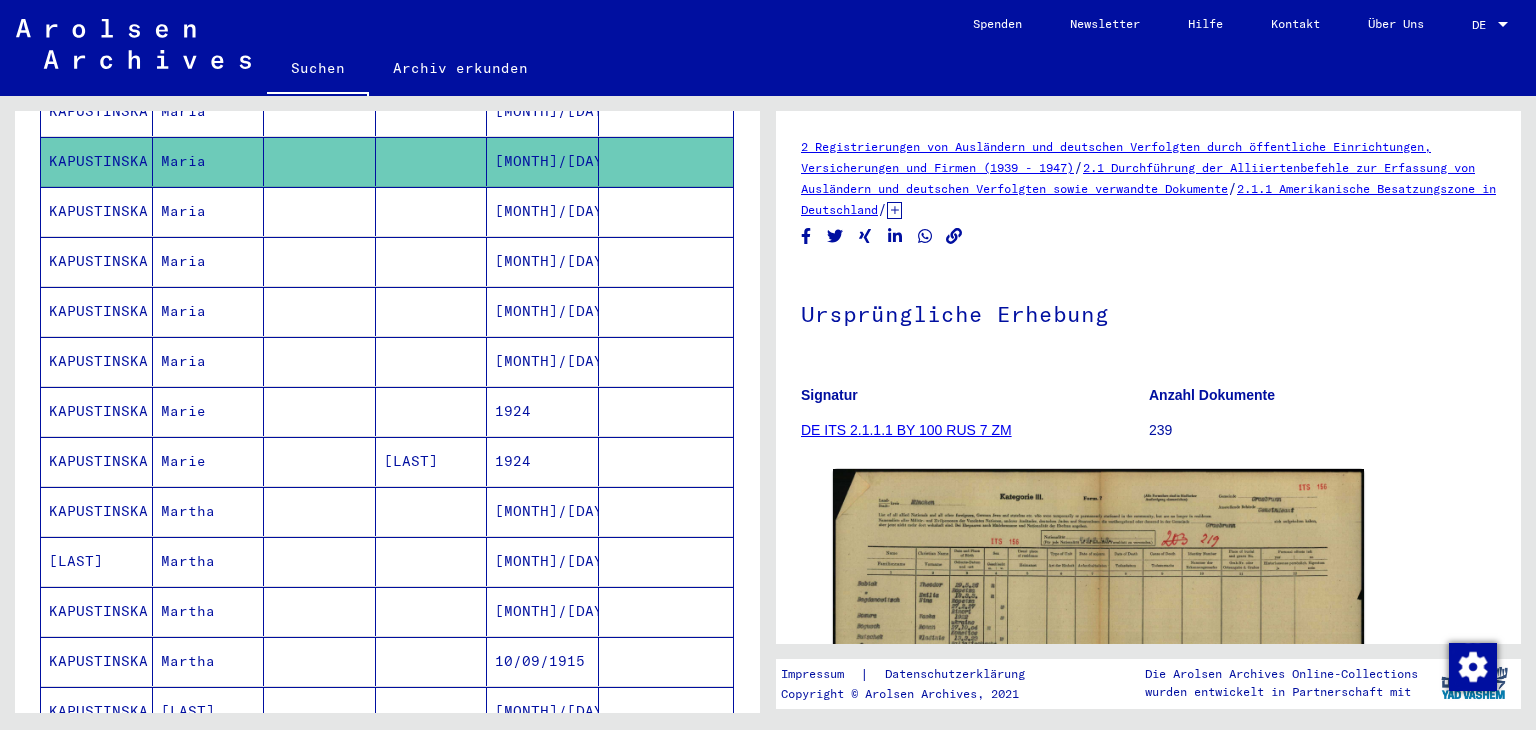 click on "Signatur DE ITS 2.1.1.1 BY 100 RUS 7 ZM" 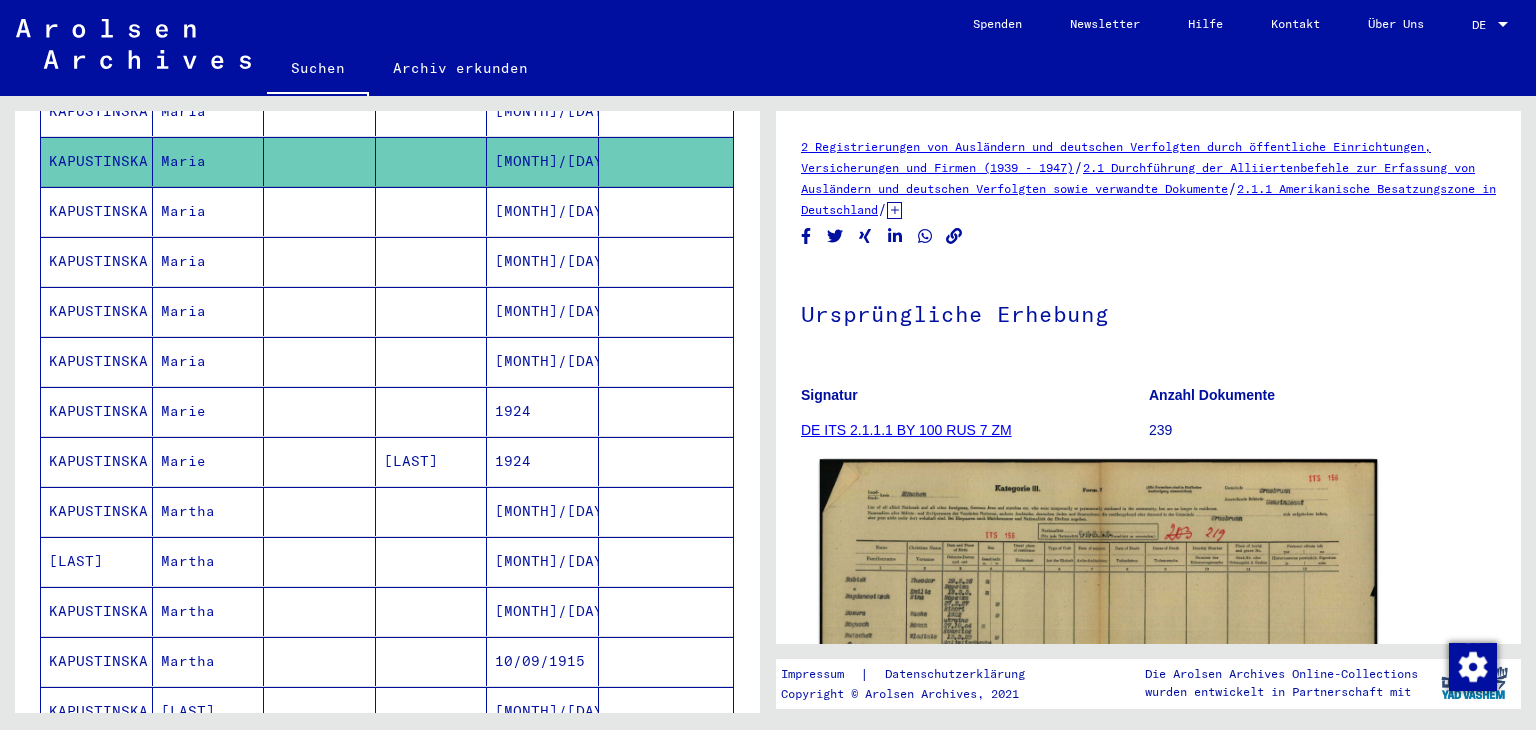 scroll, scrollTop: 0, scrollLeft: 0, axis: both 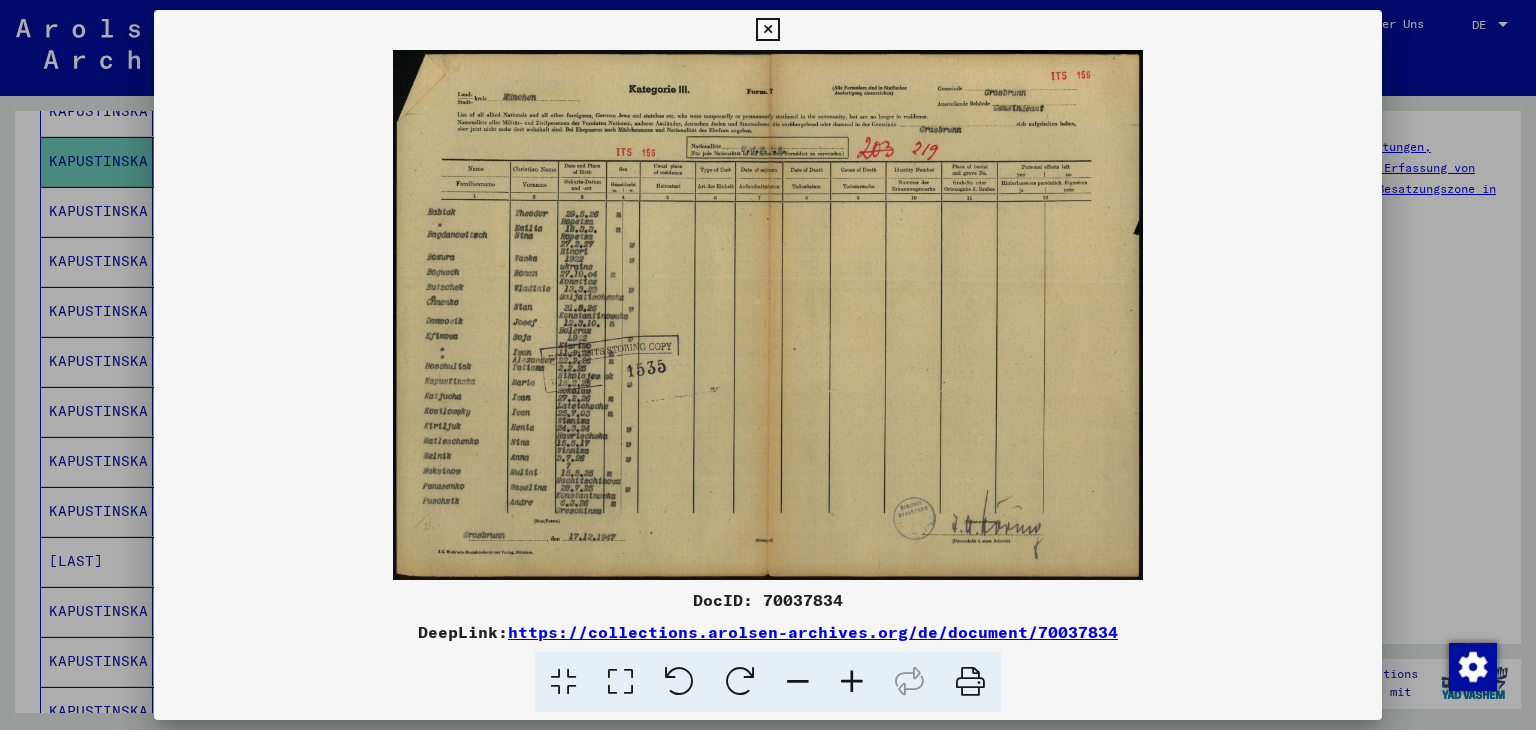 click at bounding box center [768, 365] 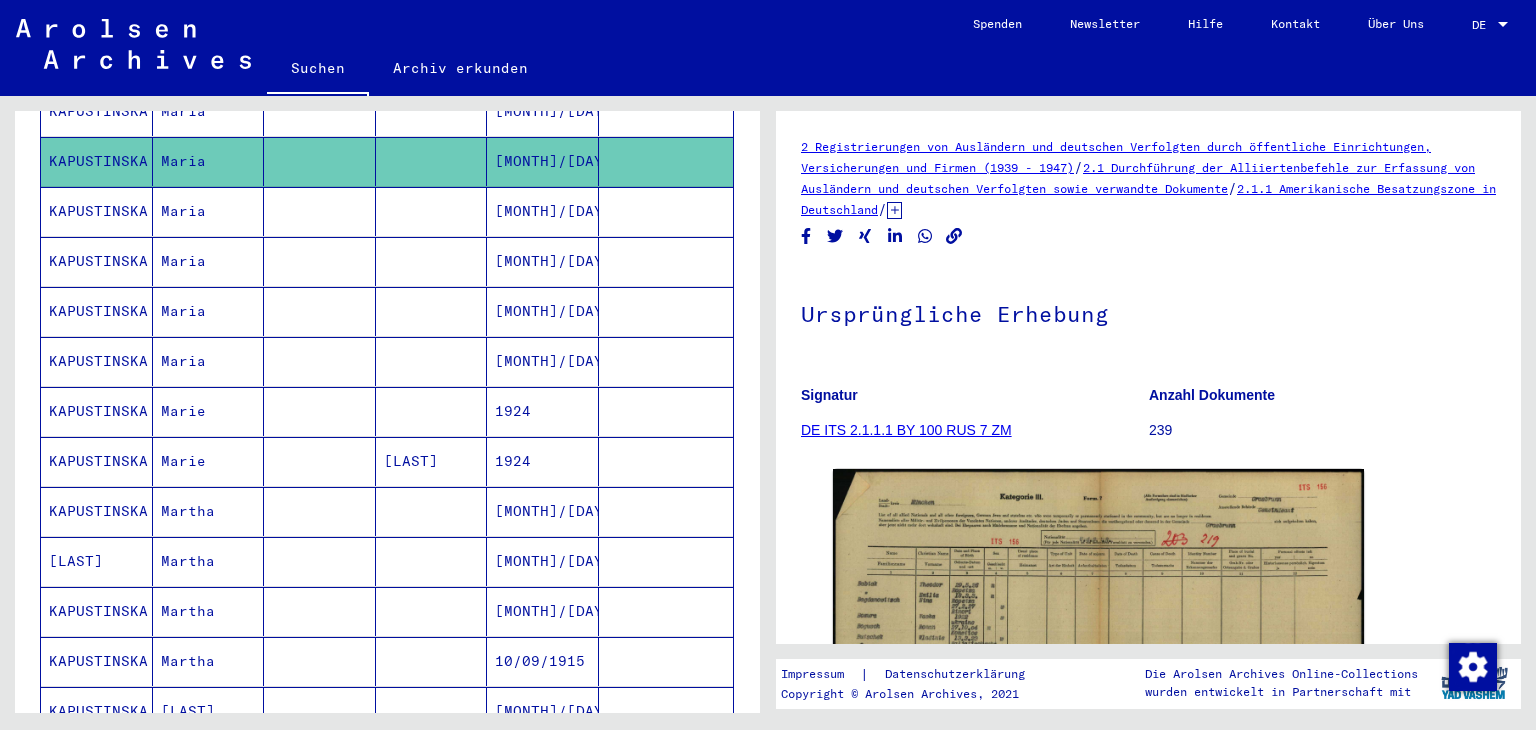 click 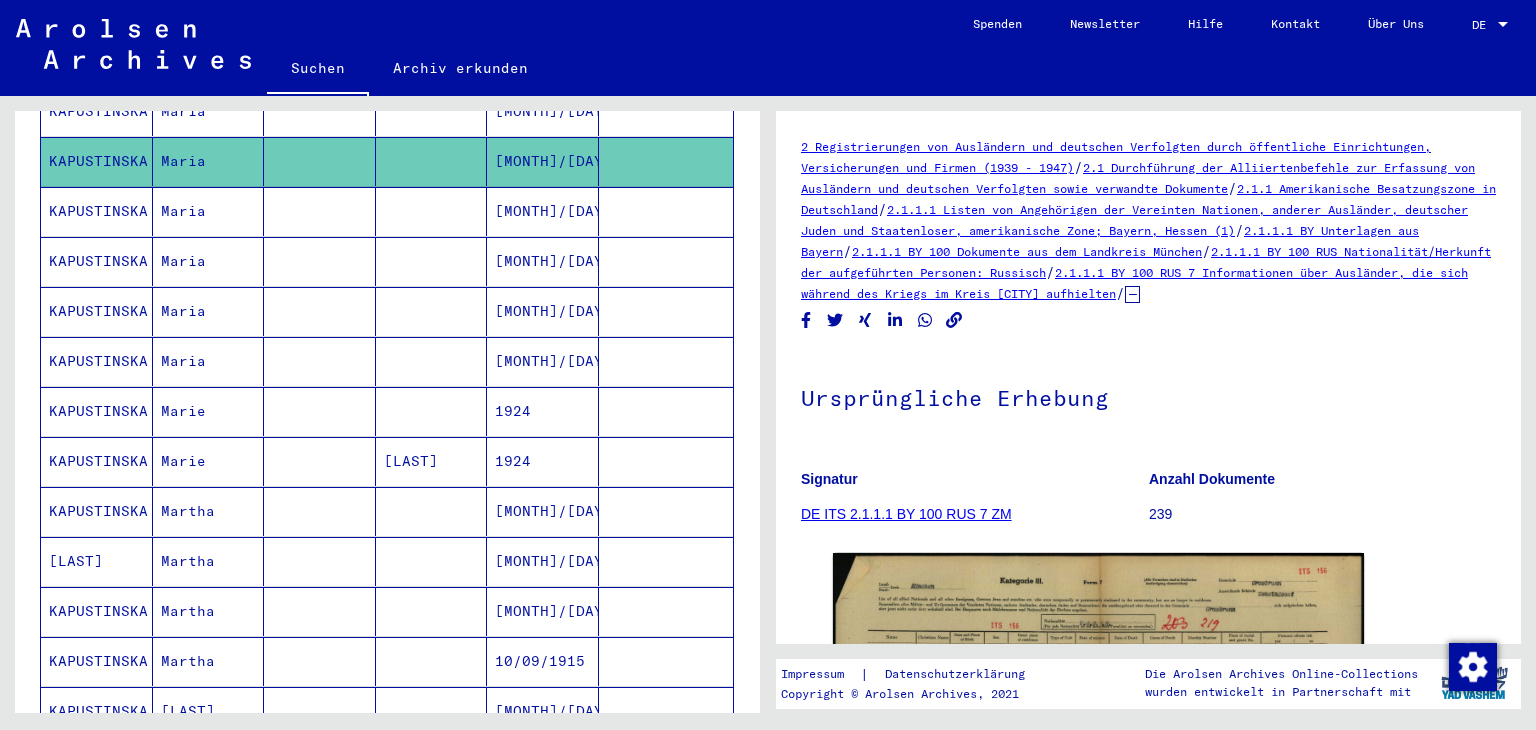 scroll, scrollTop: 0, scrollLeft: 0, axis: both 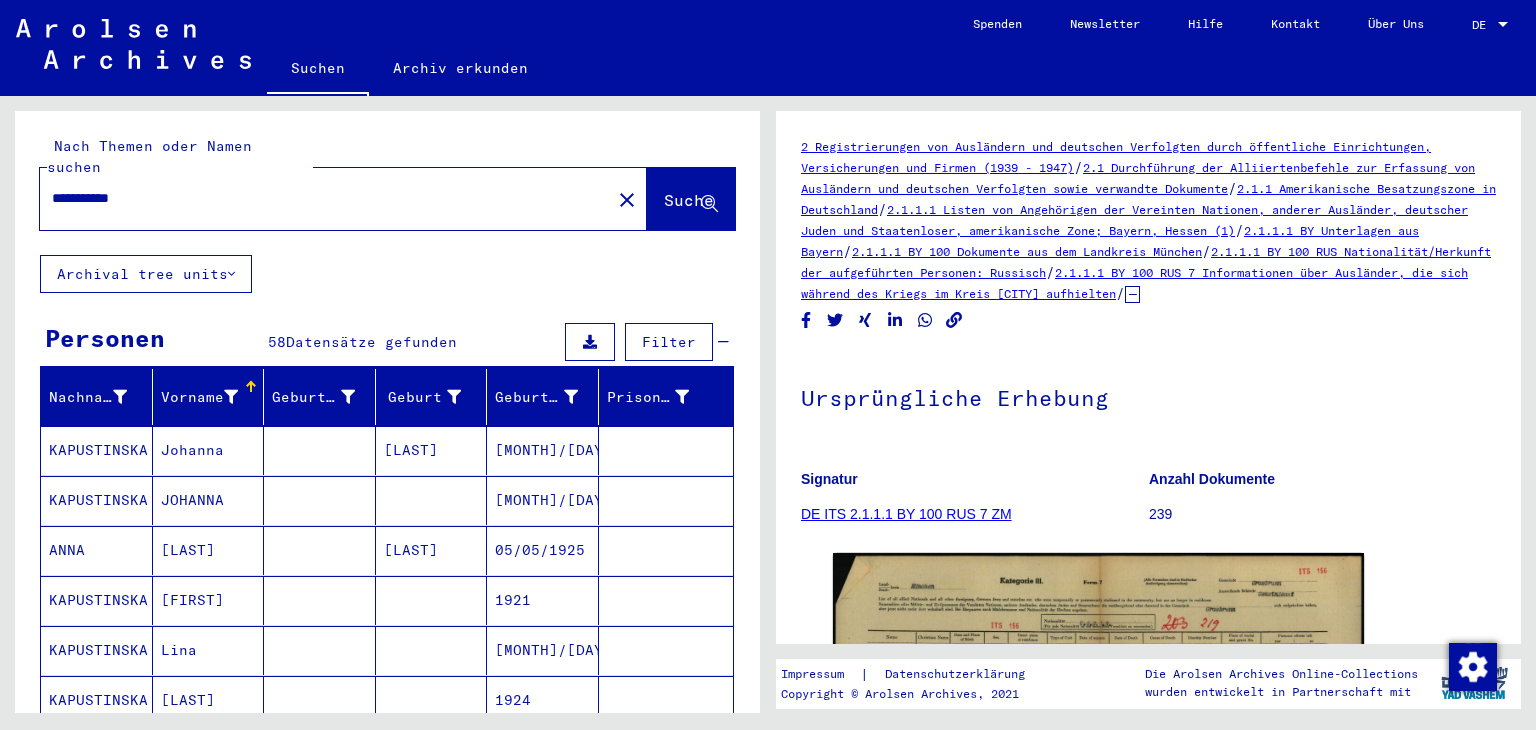 click on "**********" 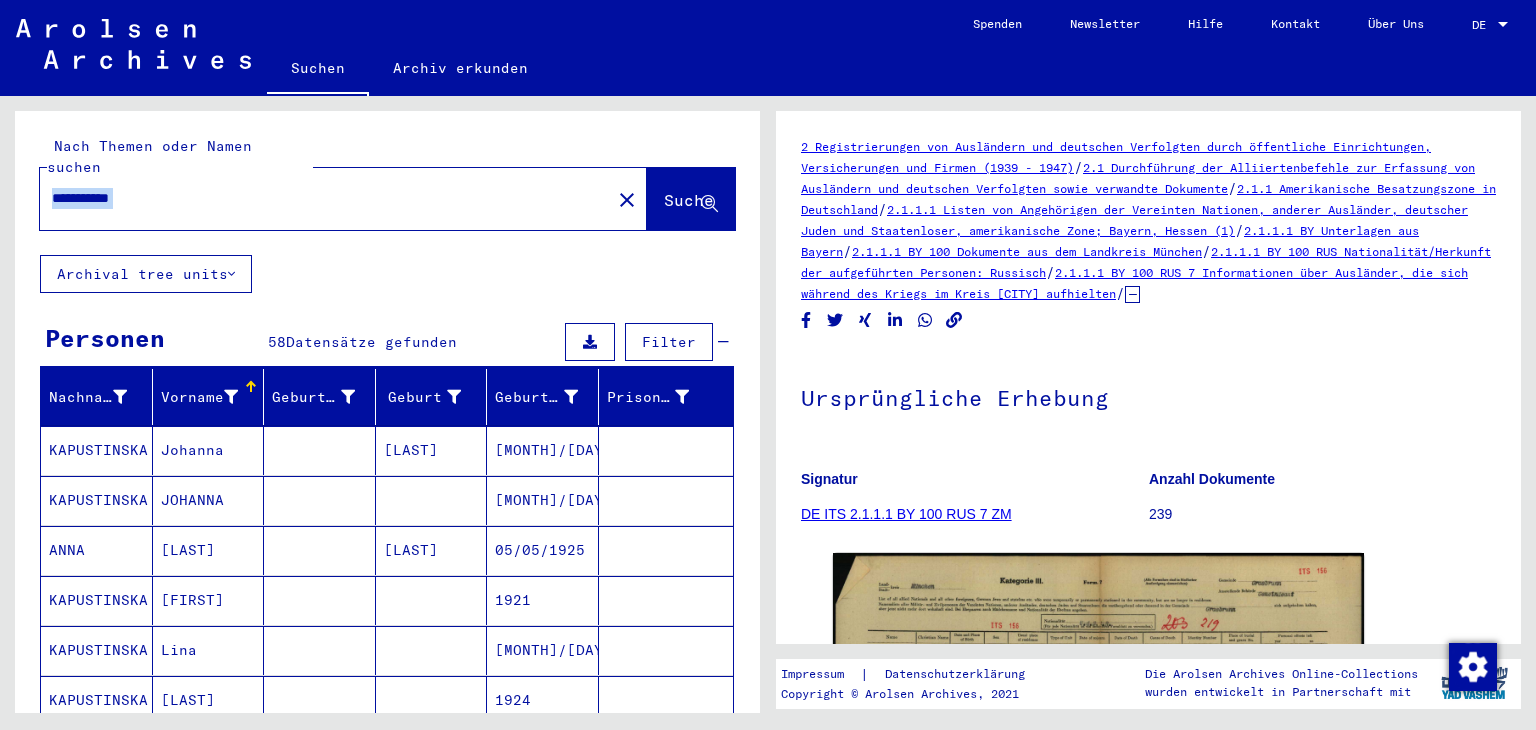 click on "**********" 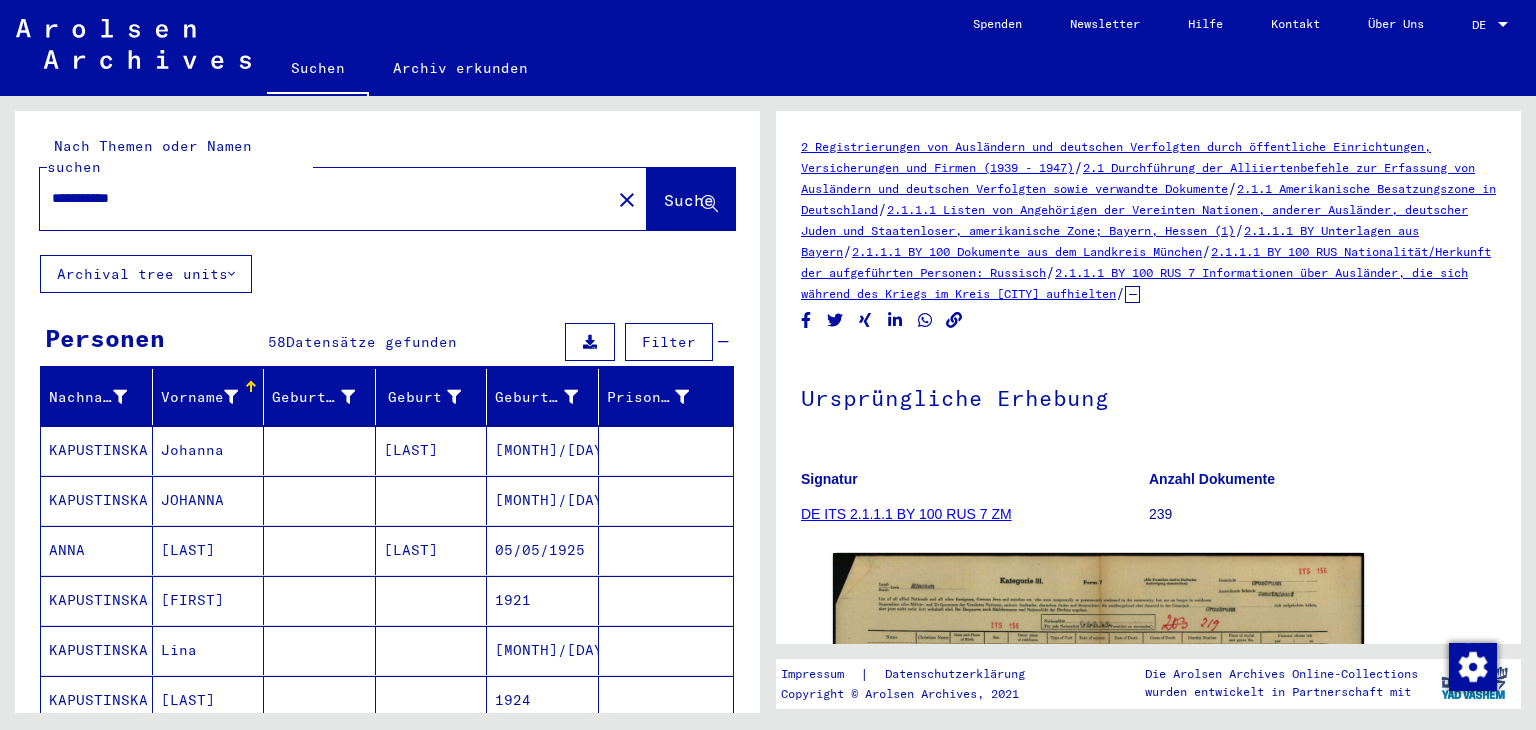 click on "**********" at bounding box center (325, 198) 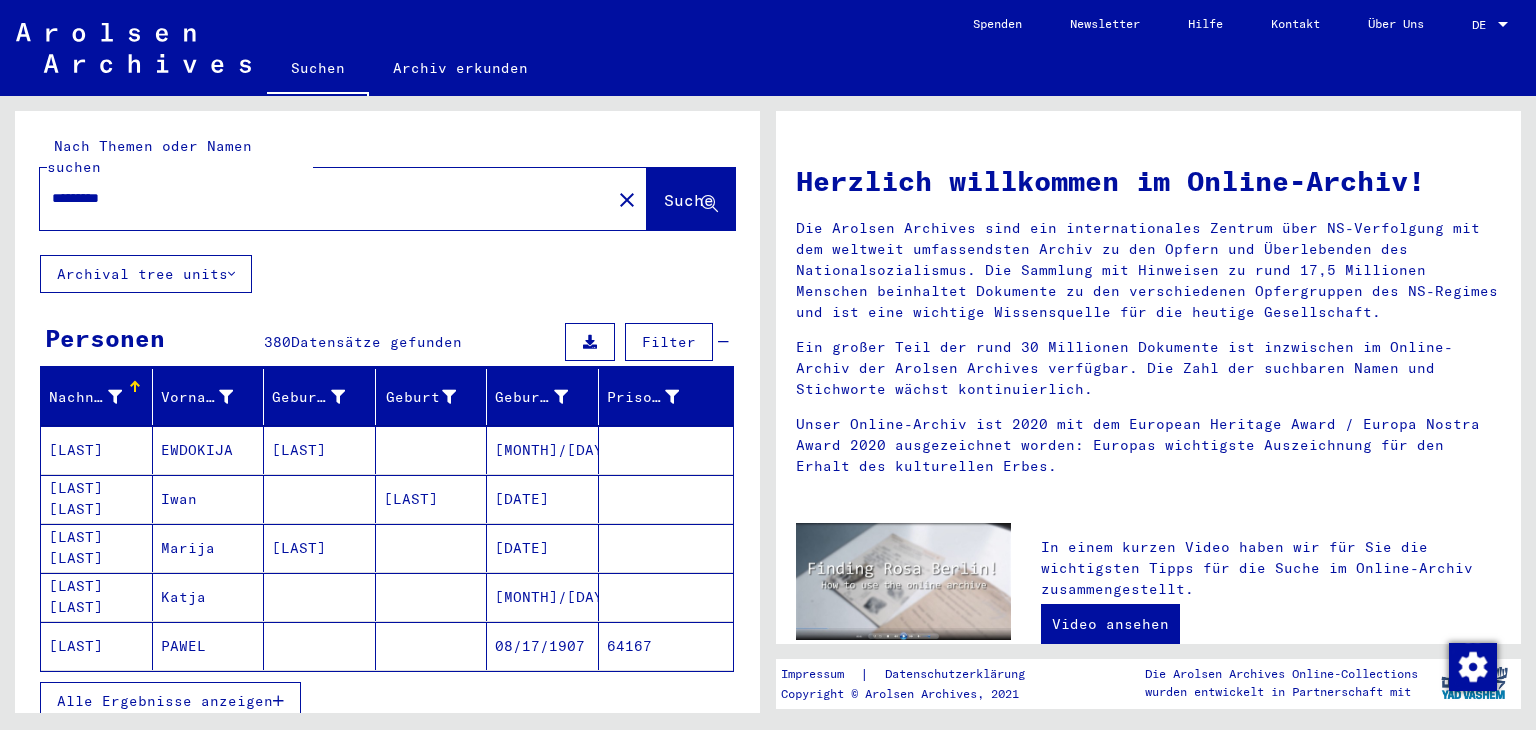 click on "*********" at bounding box center [319, 198] 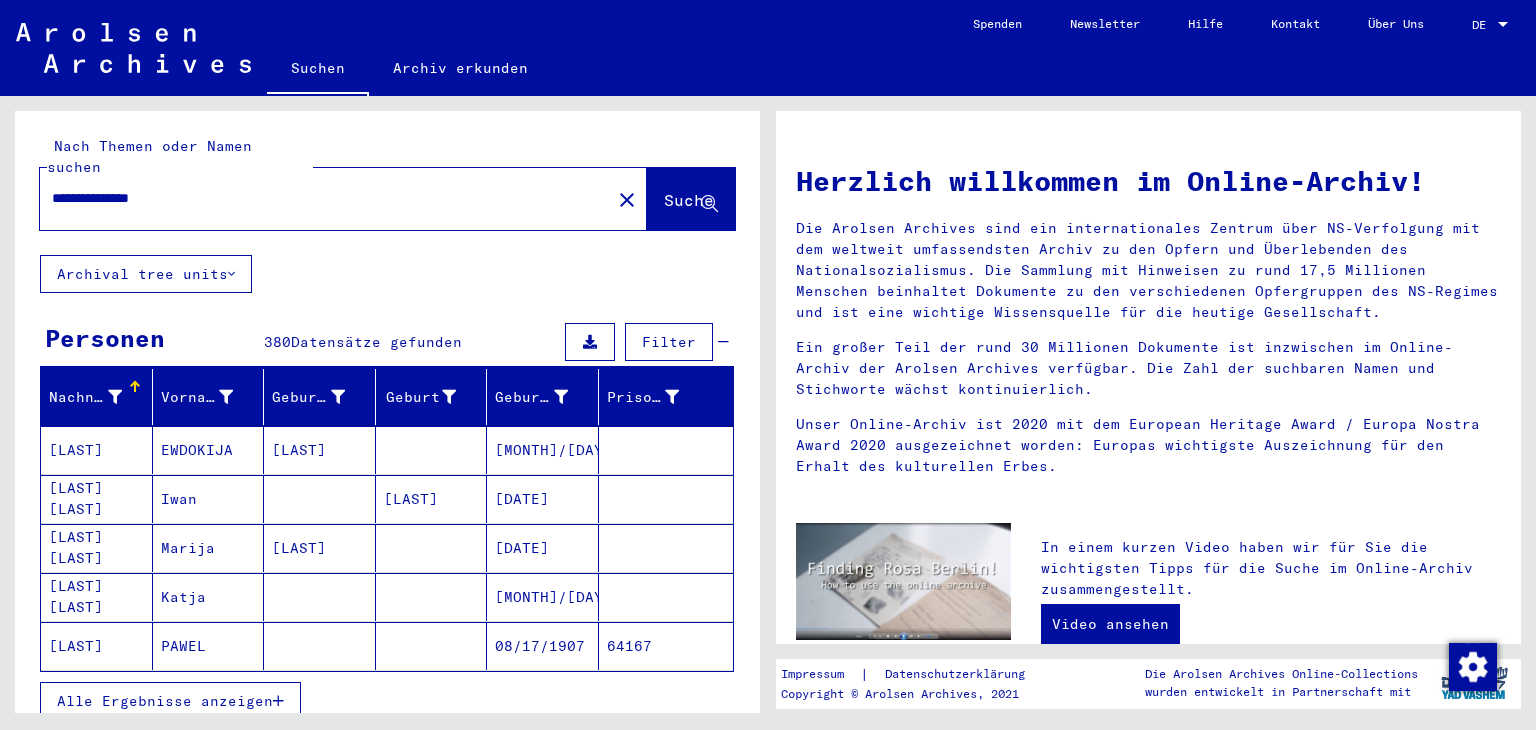 type on "**********" 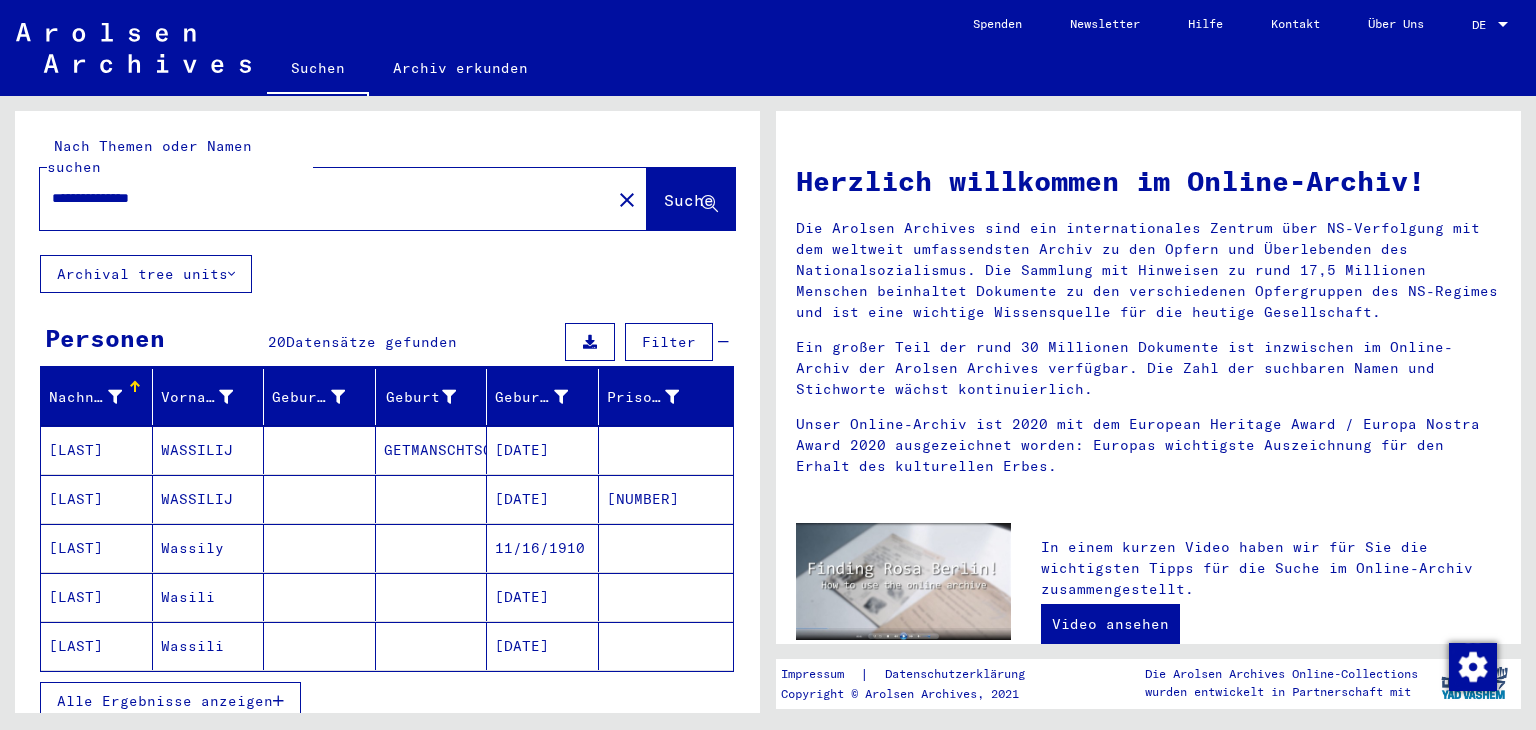 click on "Alle Ergebnisse anzeigen" at bounding box center [165, 701] 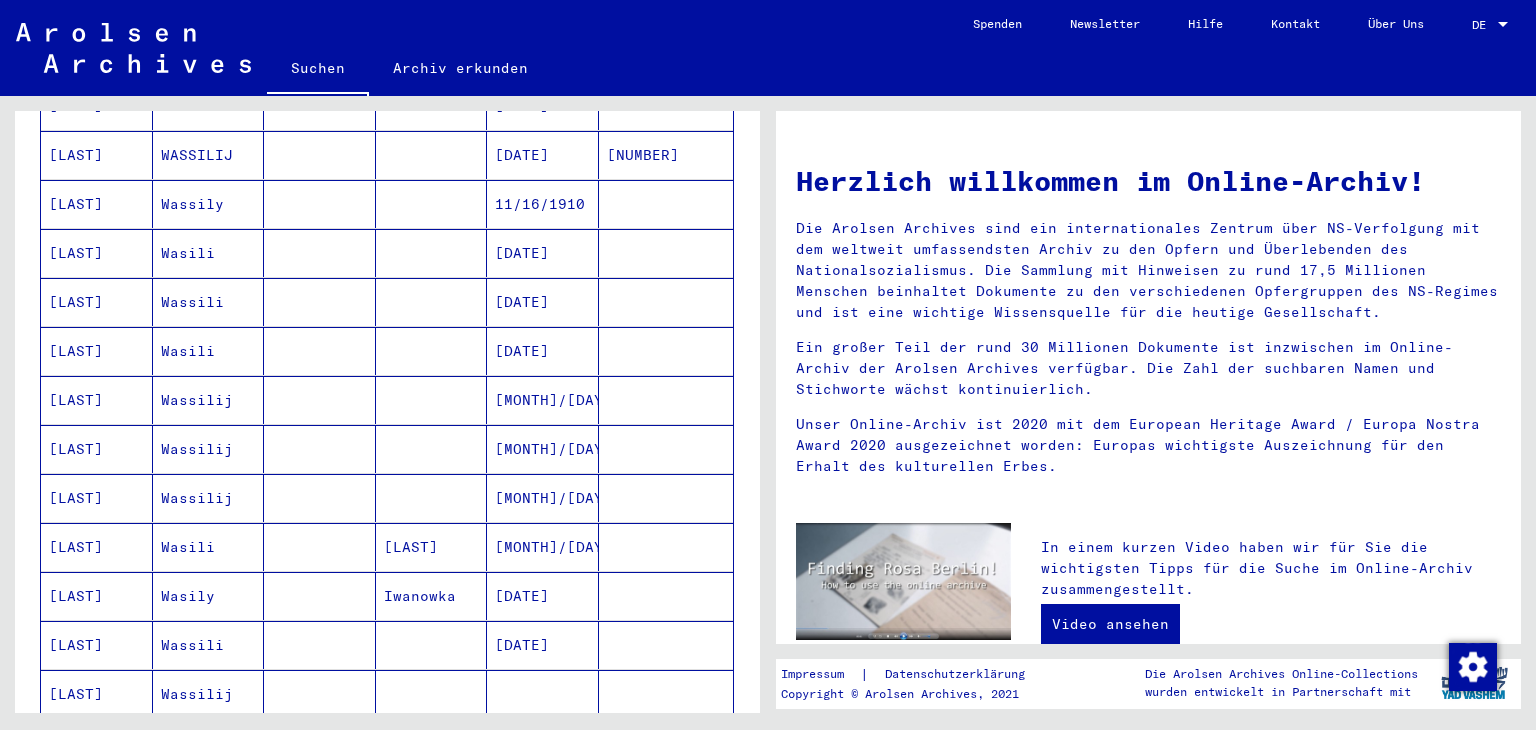 scroll, scrollTop: 377, scrollLeft: 0, axis: vertical 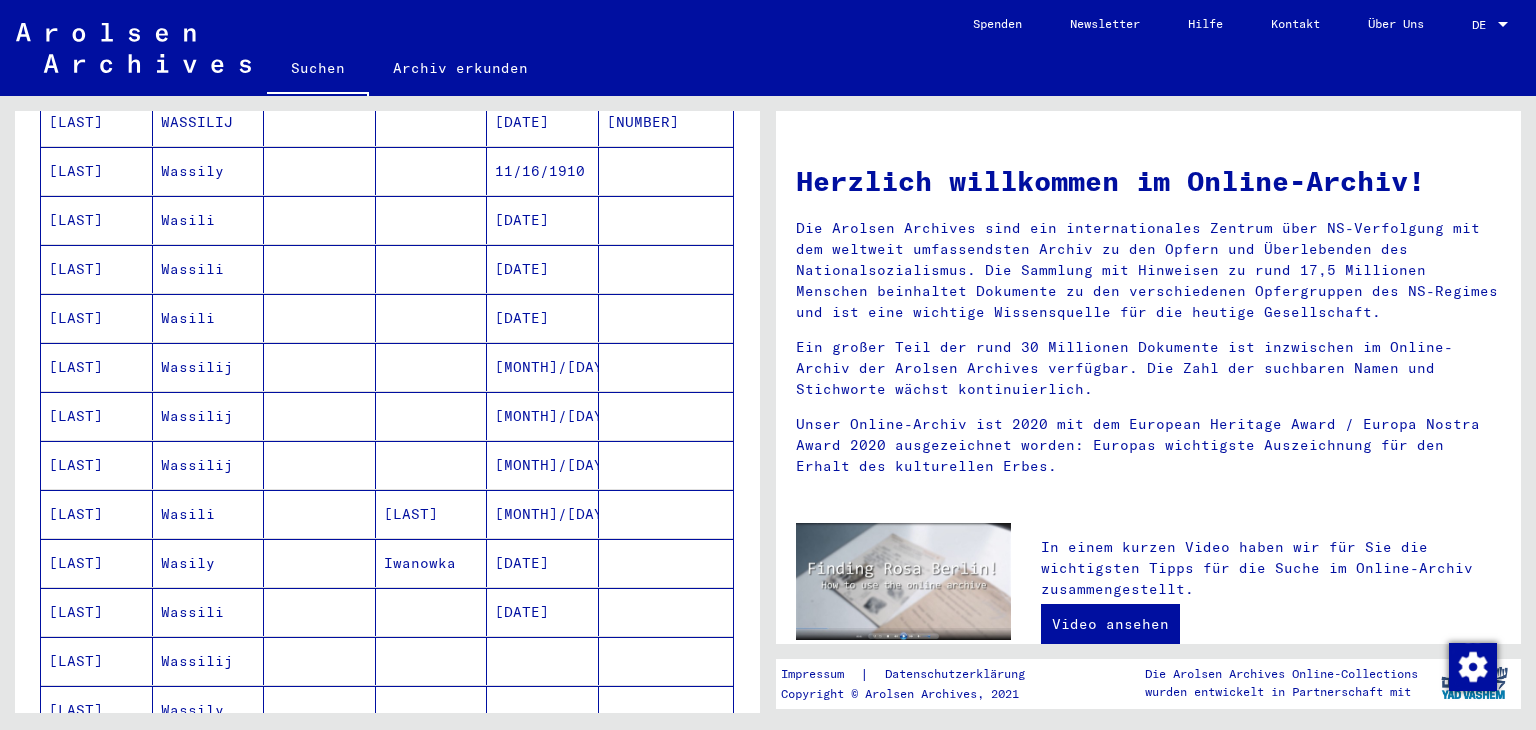click at bounding box center [666, 514] 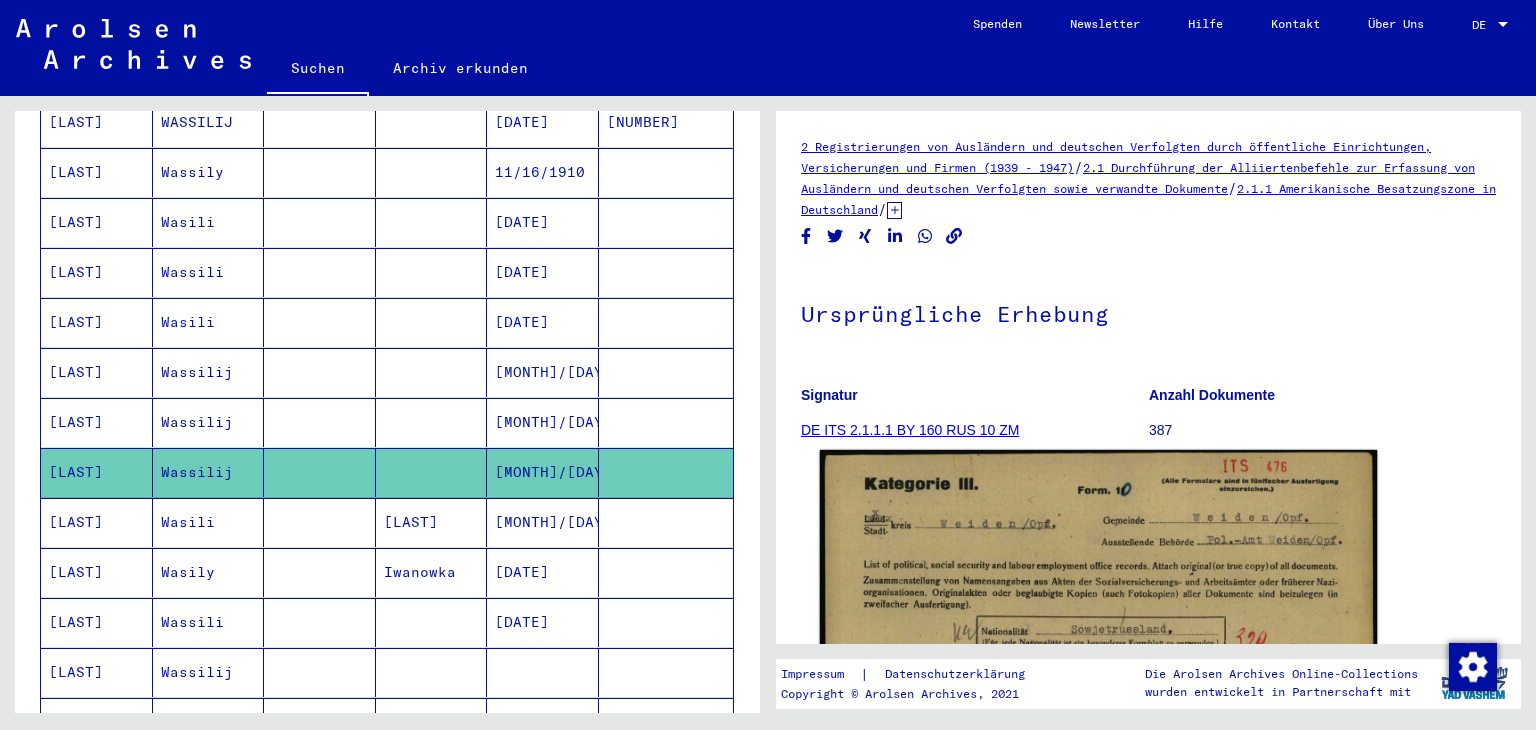 scroll, scrollTop: 0, scrollLeft: 0, axis: both 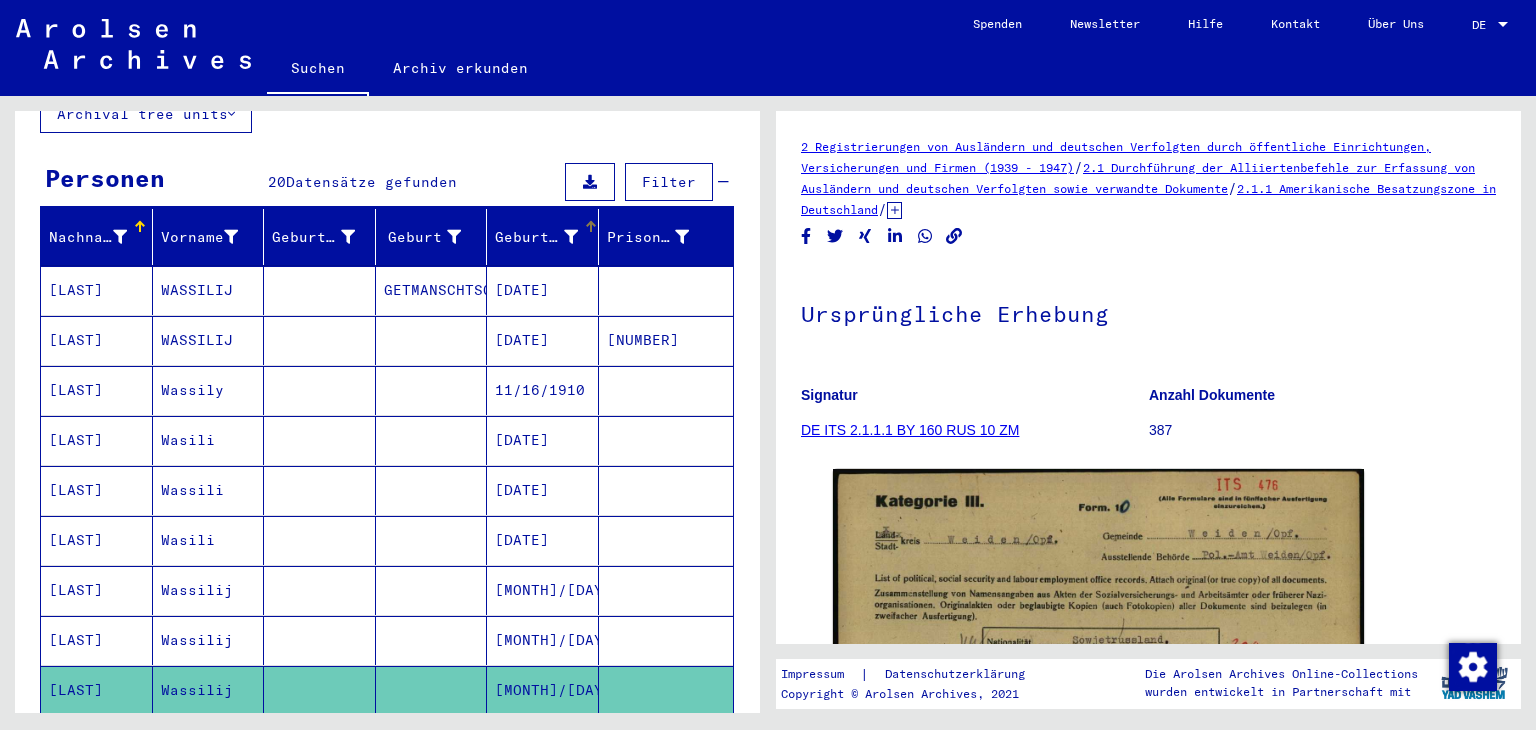 click on "Geburtsdatum" at bounding box center [536, 237] 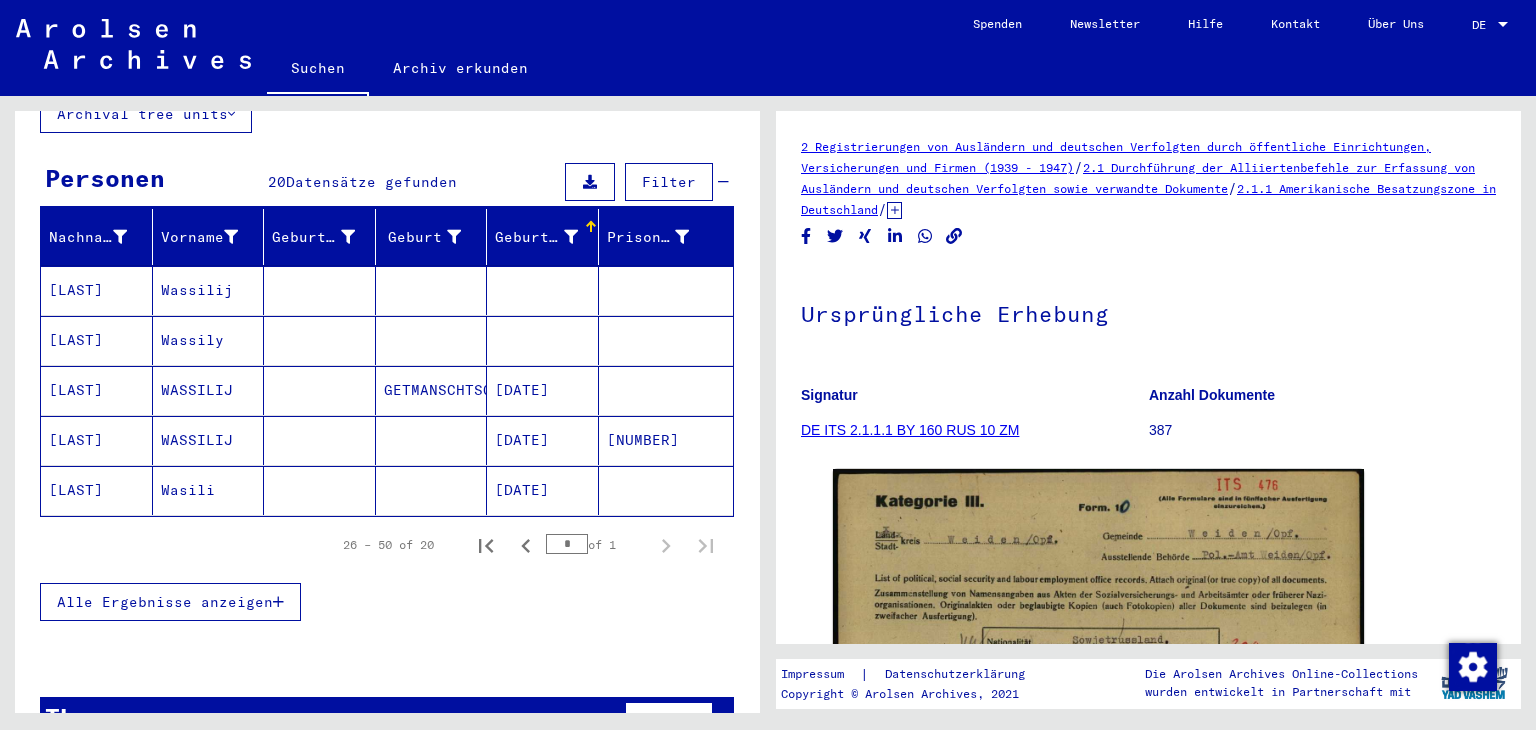 click on "Alle Ergebnisse anzeigen" at bounding box center (170, 602) 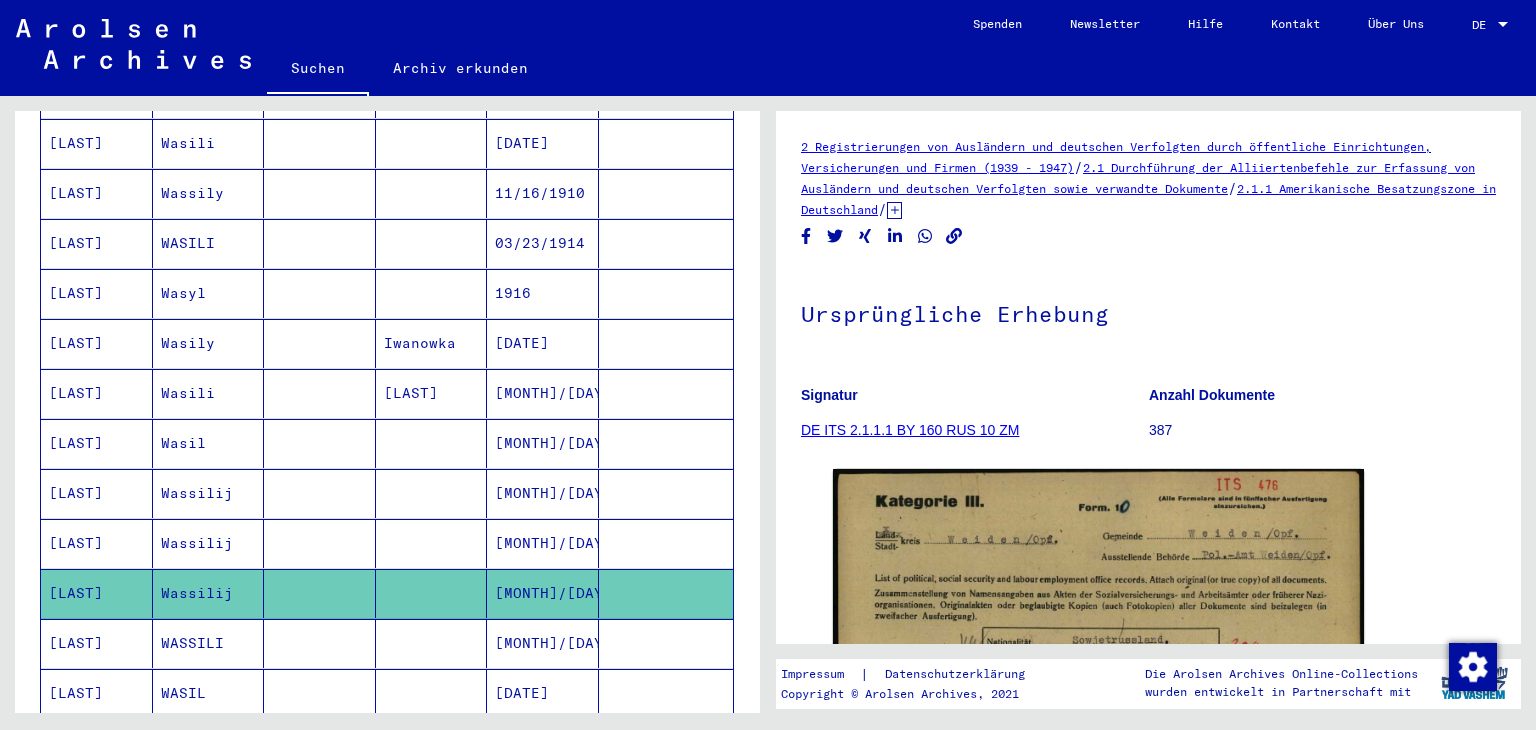 scroll, scrollTop: 615, scrollLeft: 0, axis: vertical 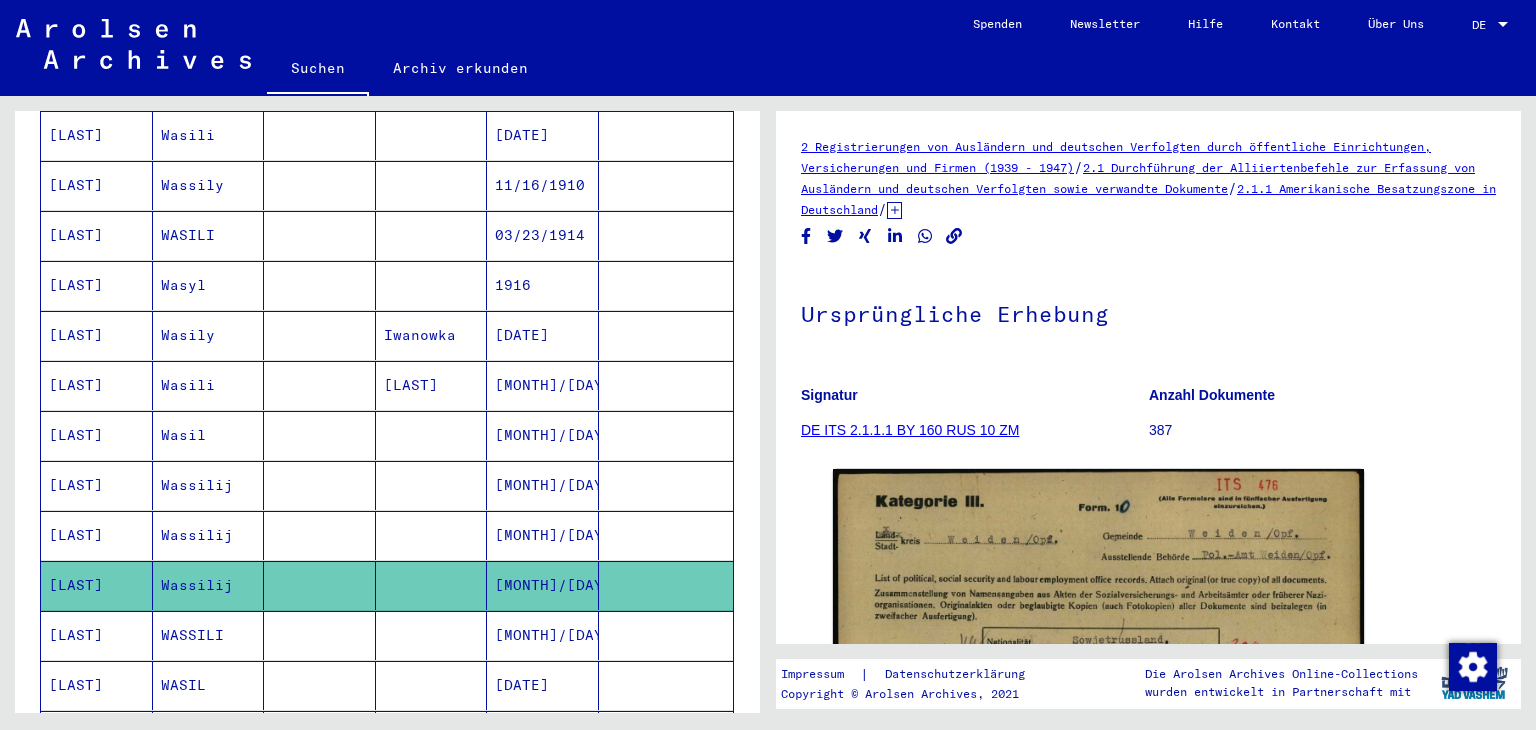 click at bounding box center (666, 385) 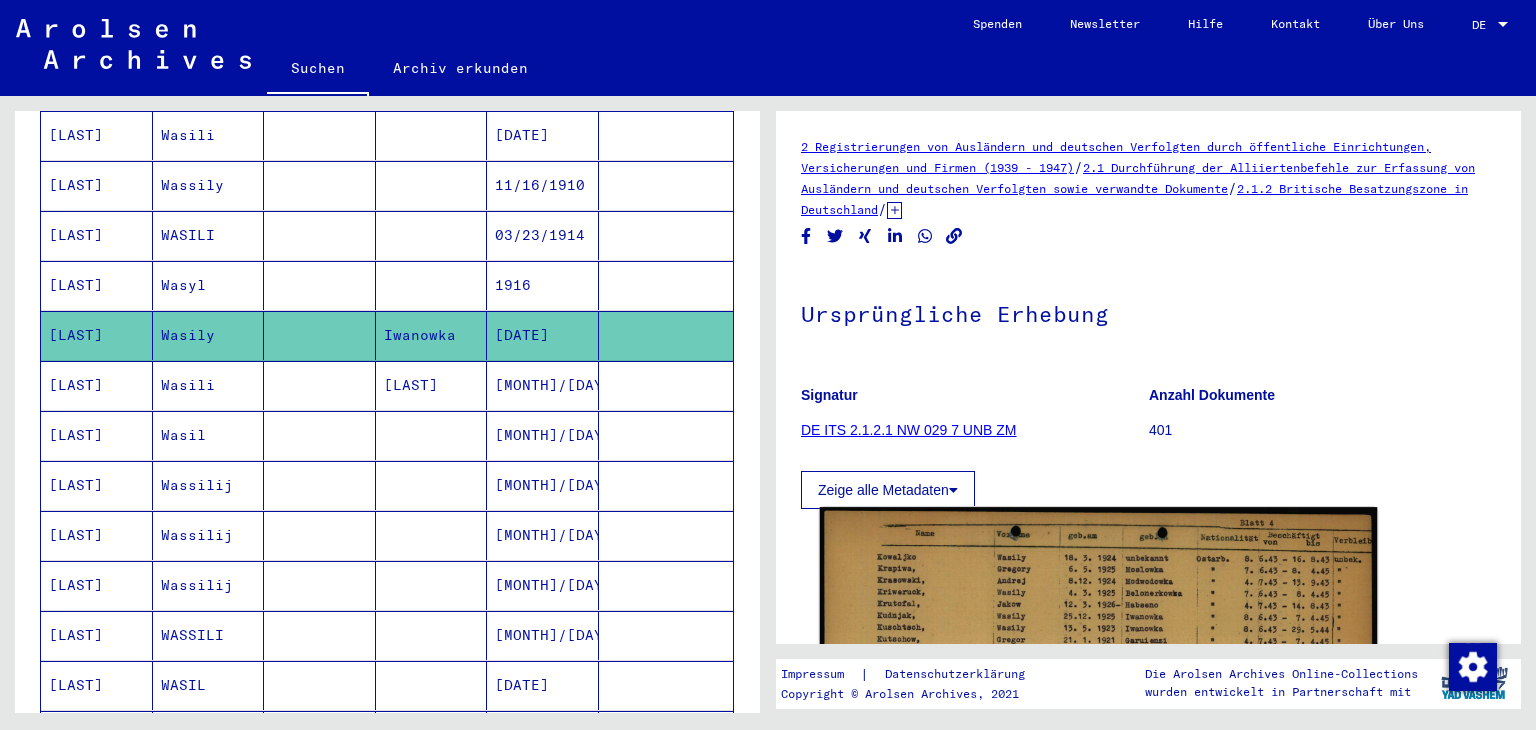 scroll, scrollTop: 0, scrollLeft: 0, axis: both 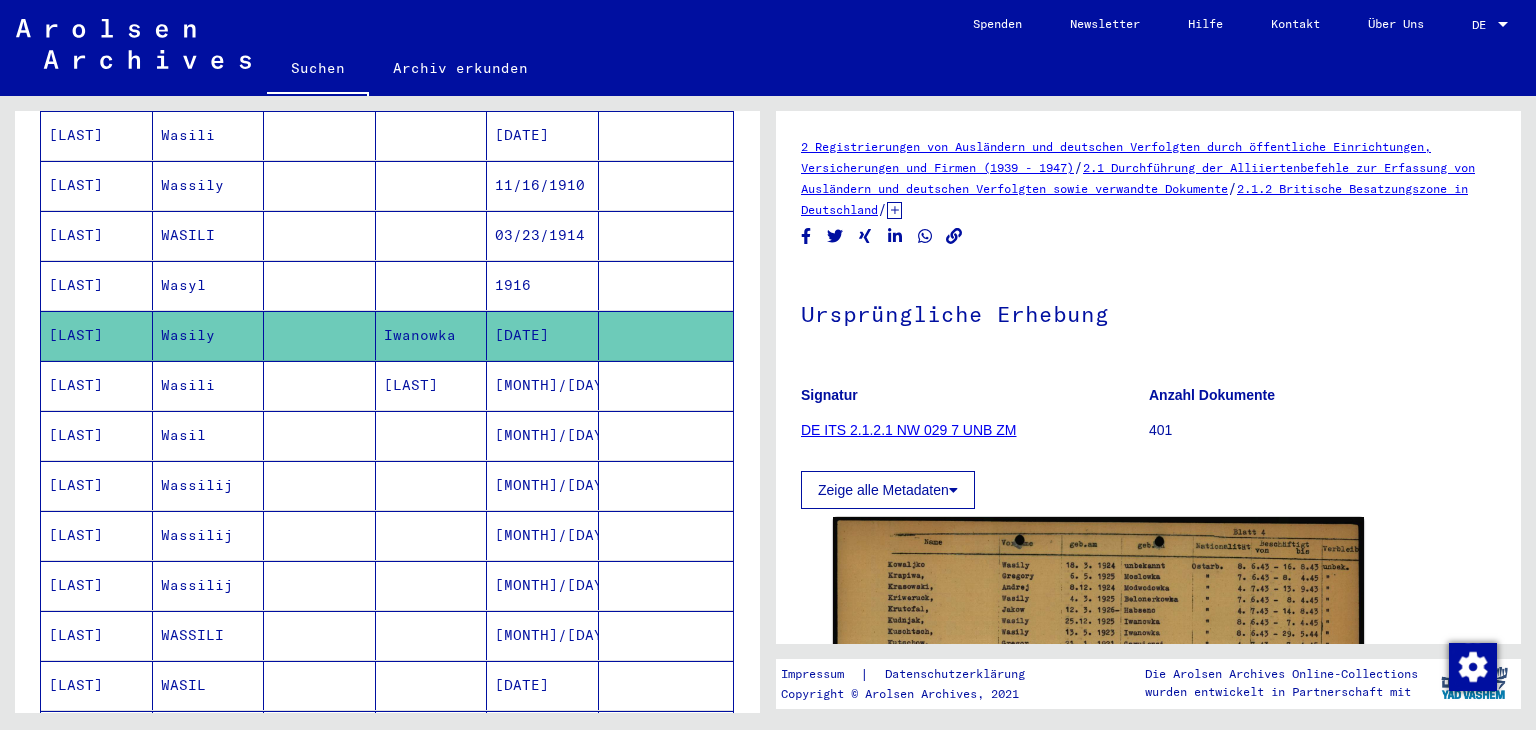 click at bounding box center [666, 435] 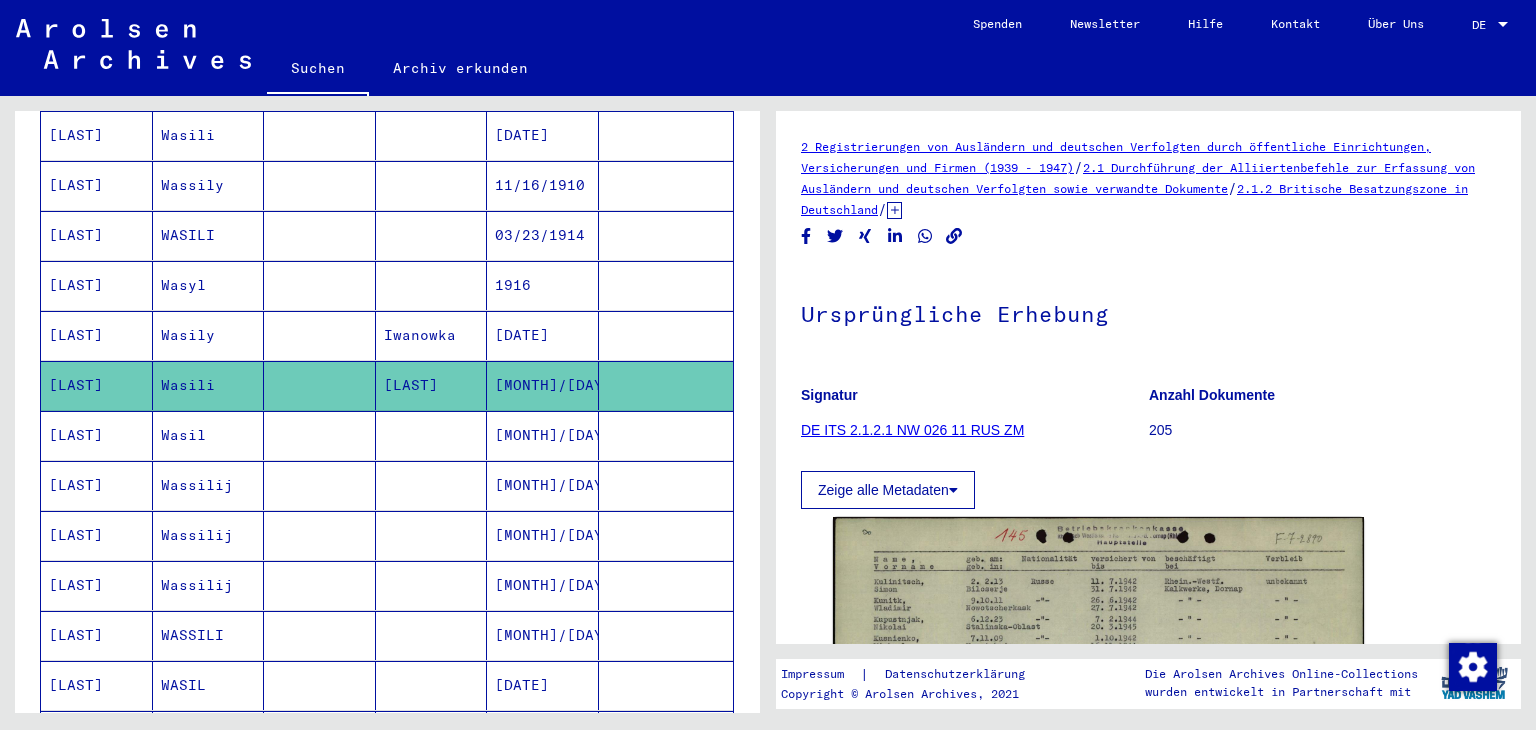 scroll, scrollTop: 0, scrollLeft: 0, axis: both 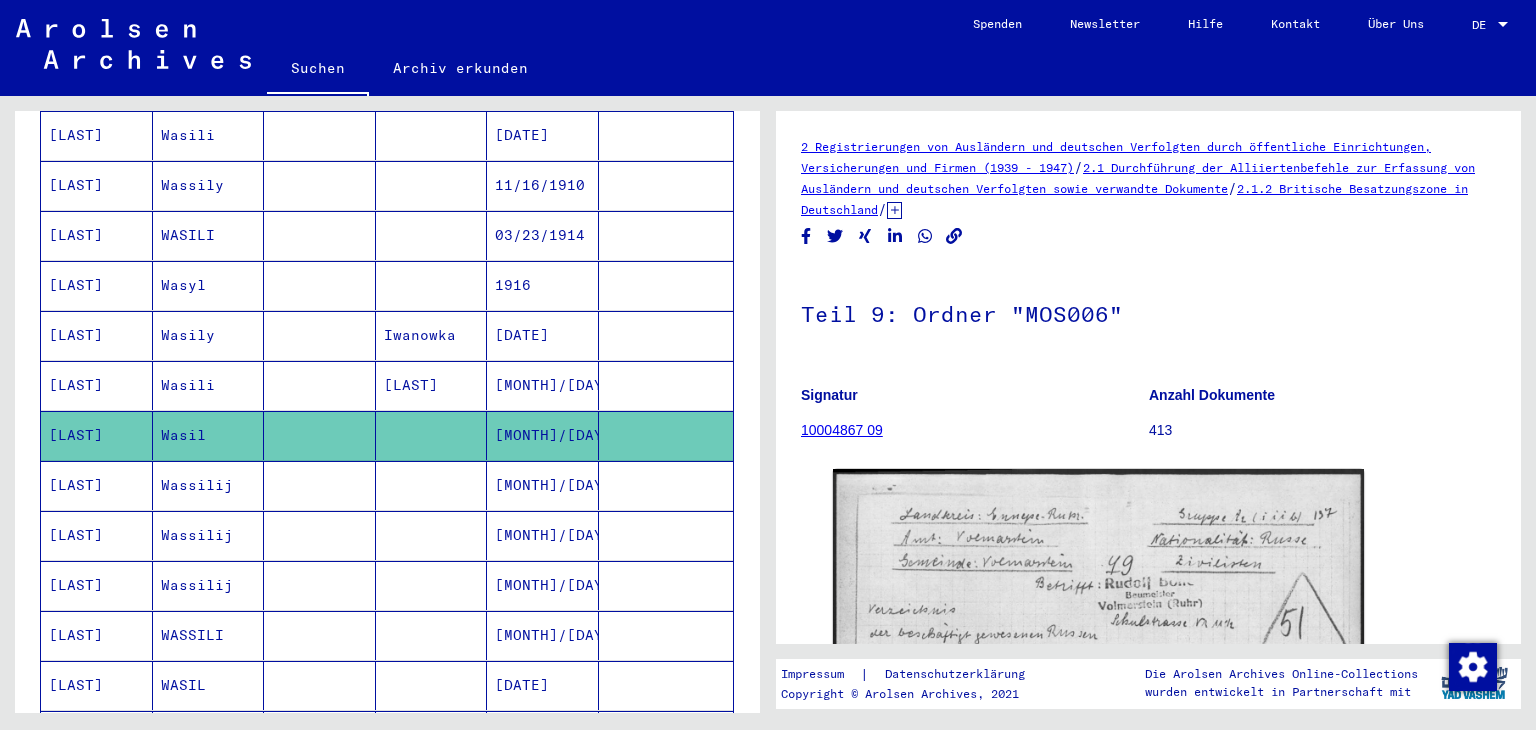 click at bounding box center [666, 535] 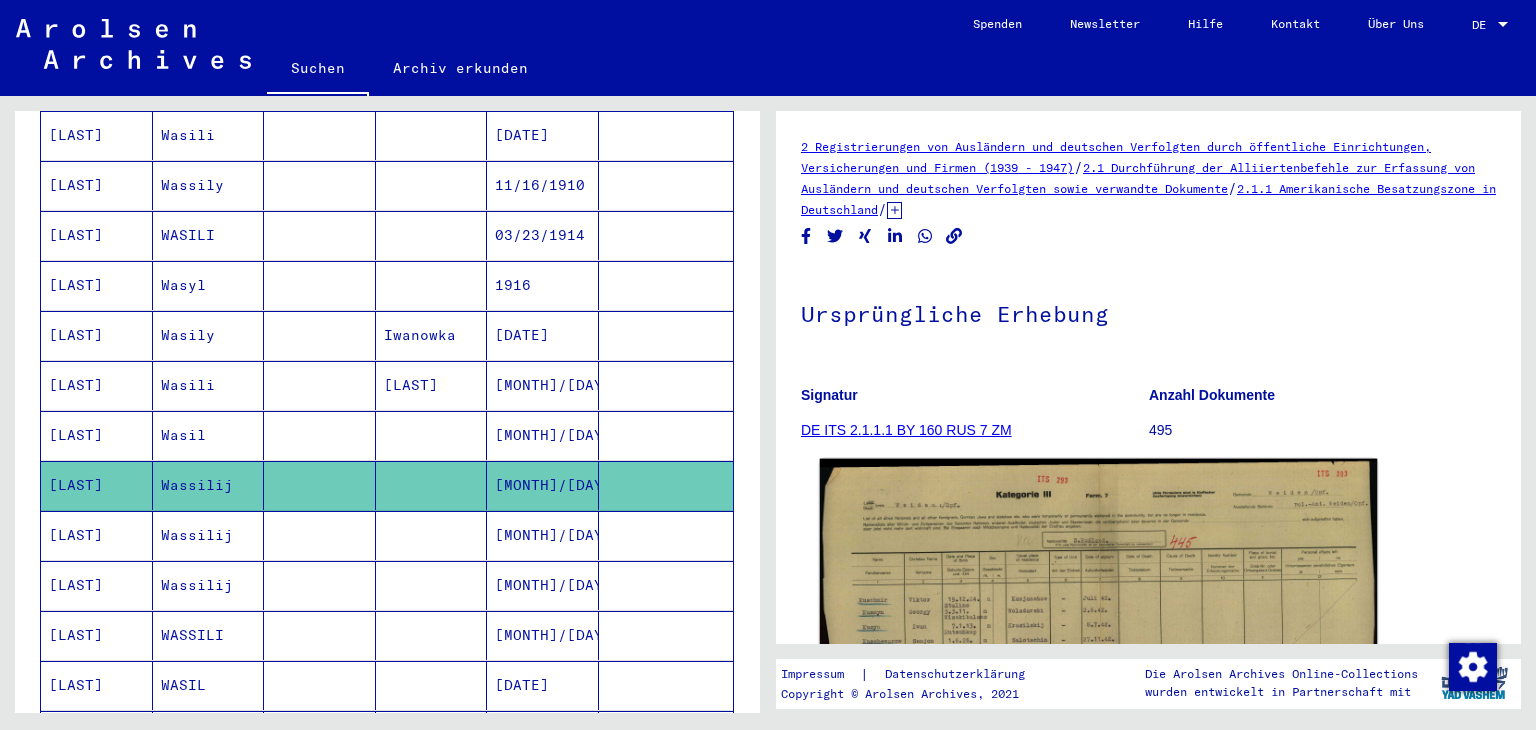 scroll, scrollTop: 0, scrollLeft: 0, axis: both 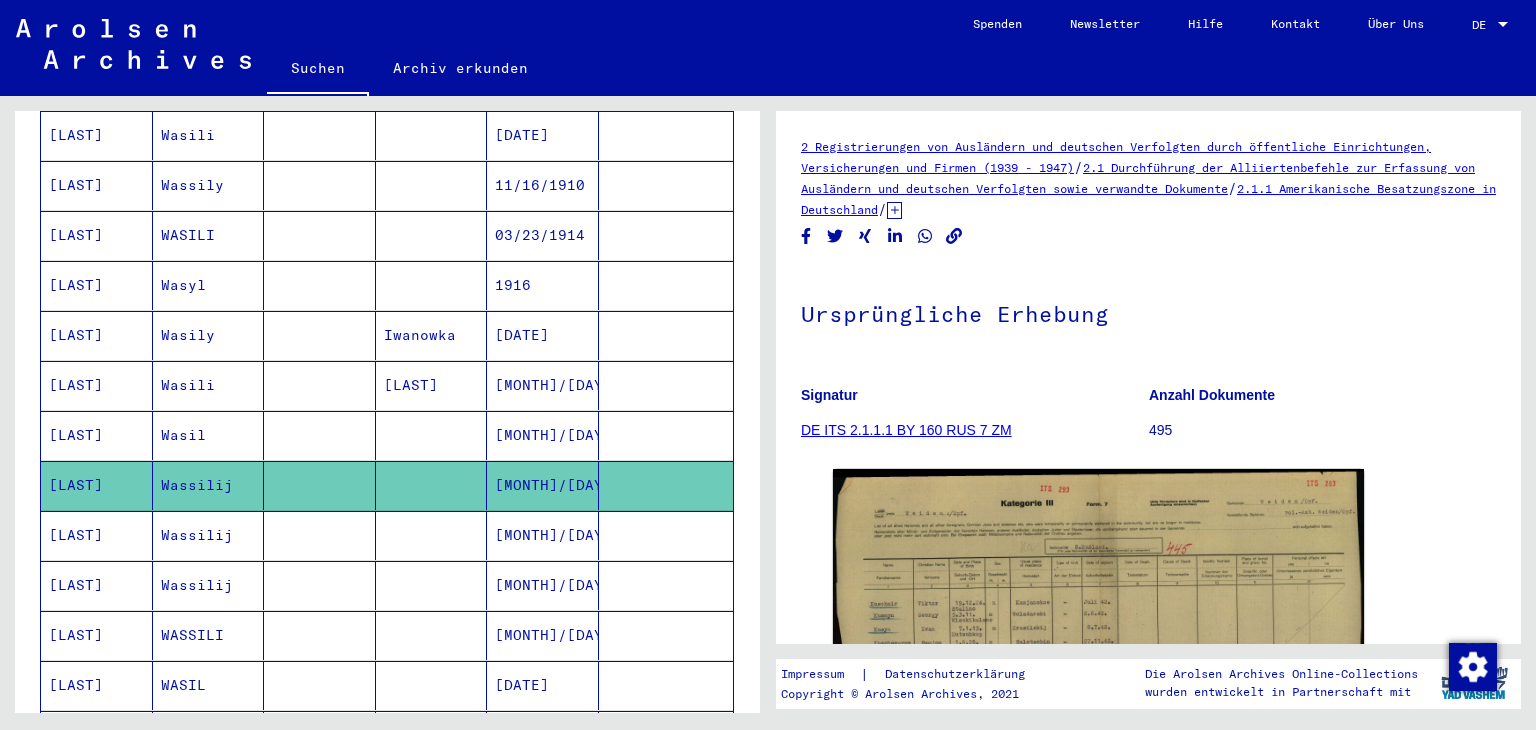 click at bounding box center [666, 735] 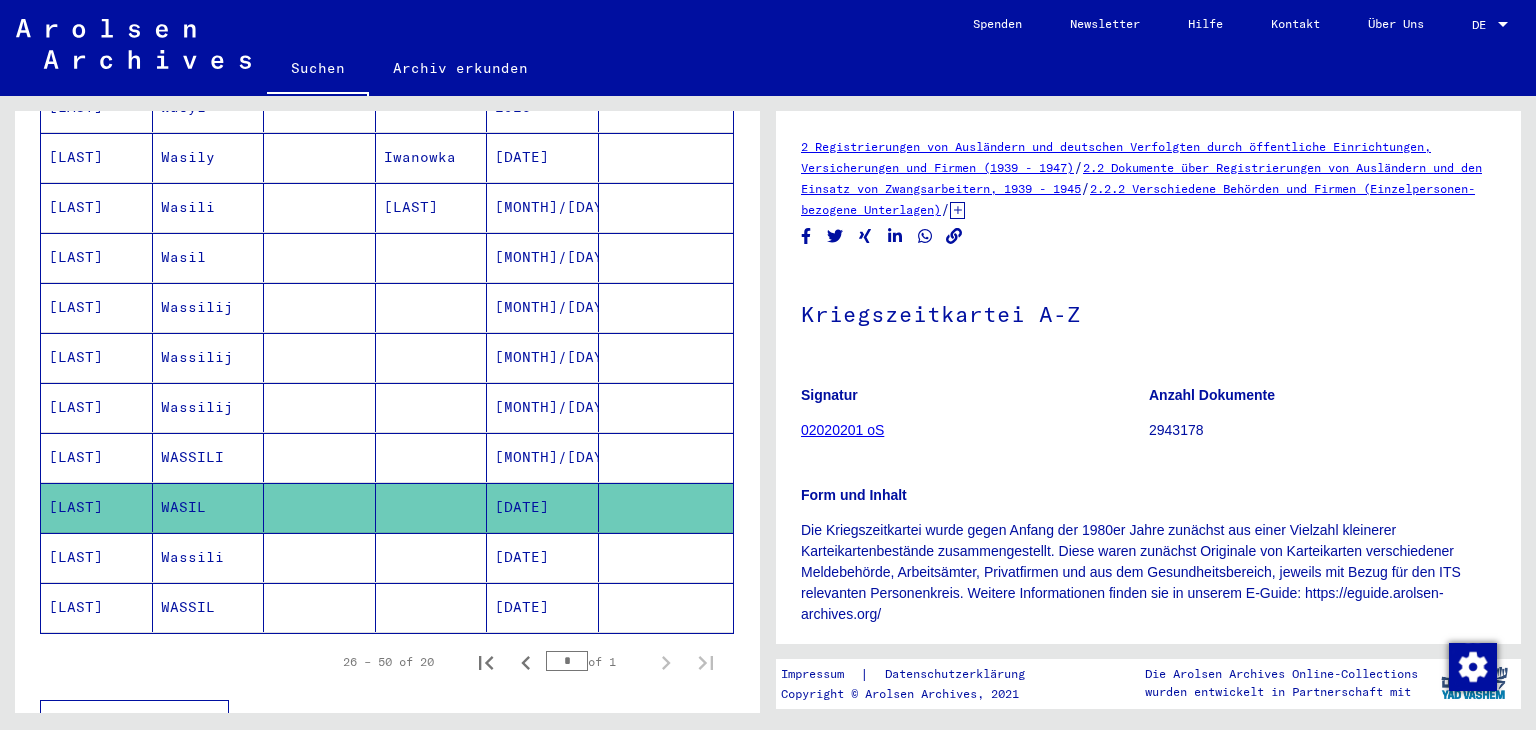 scroll, scrollTop: 0, scrollLeft: 0, axis: both 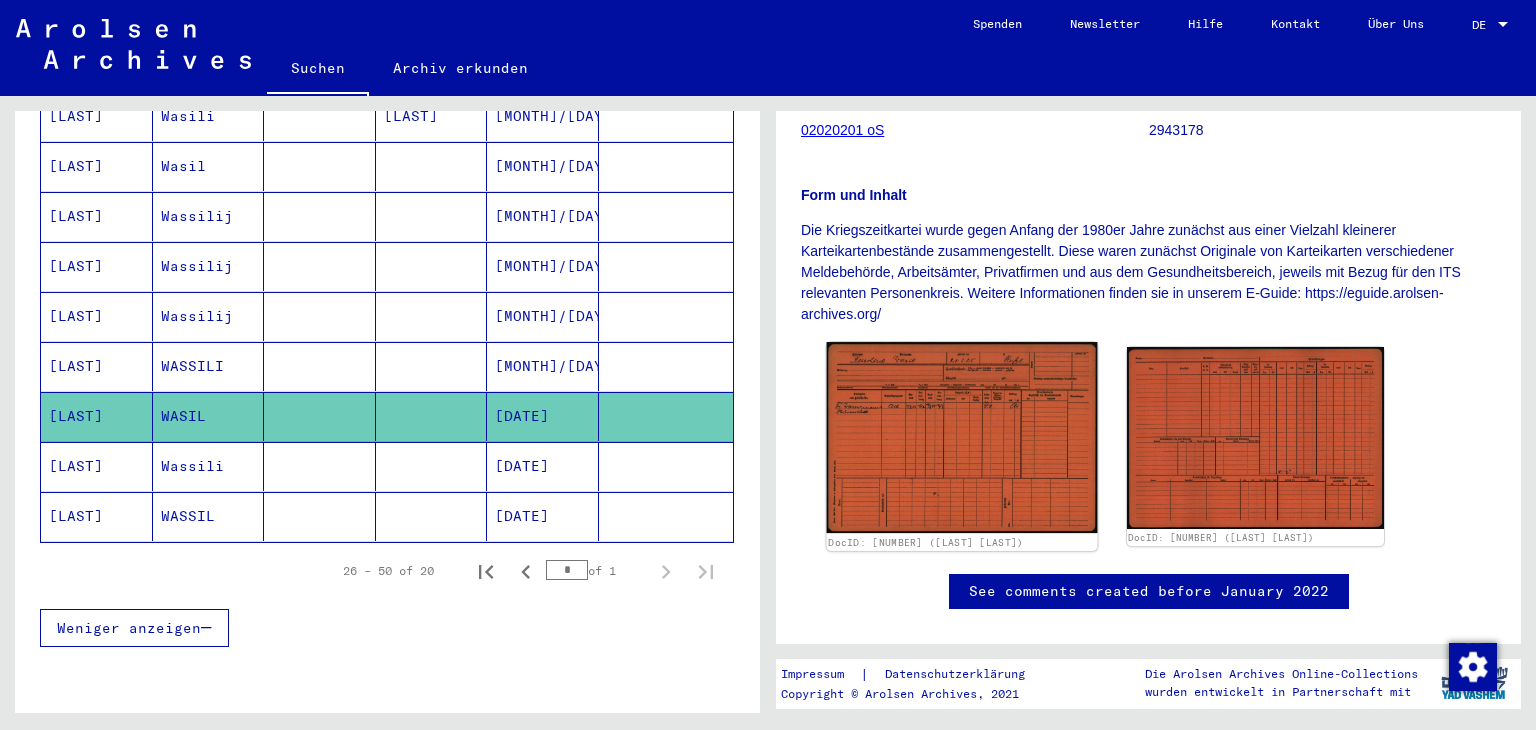 click 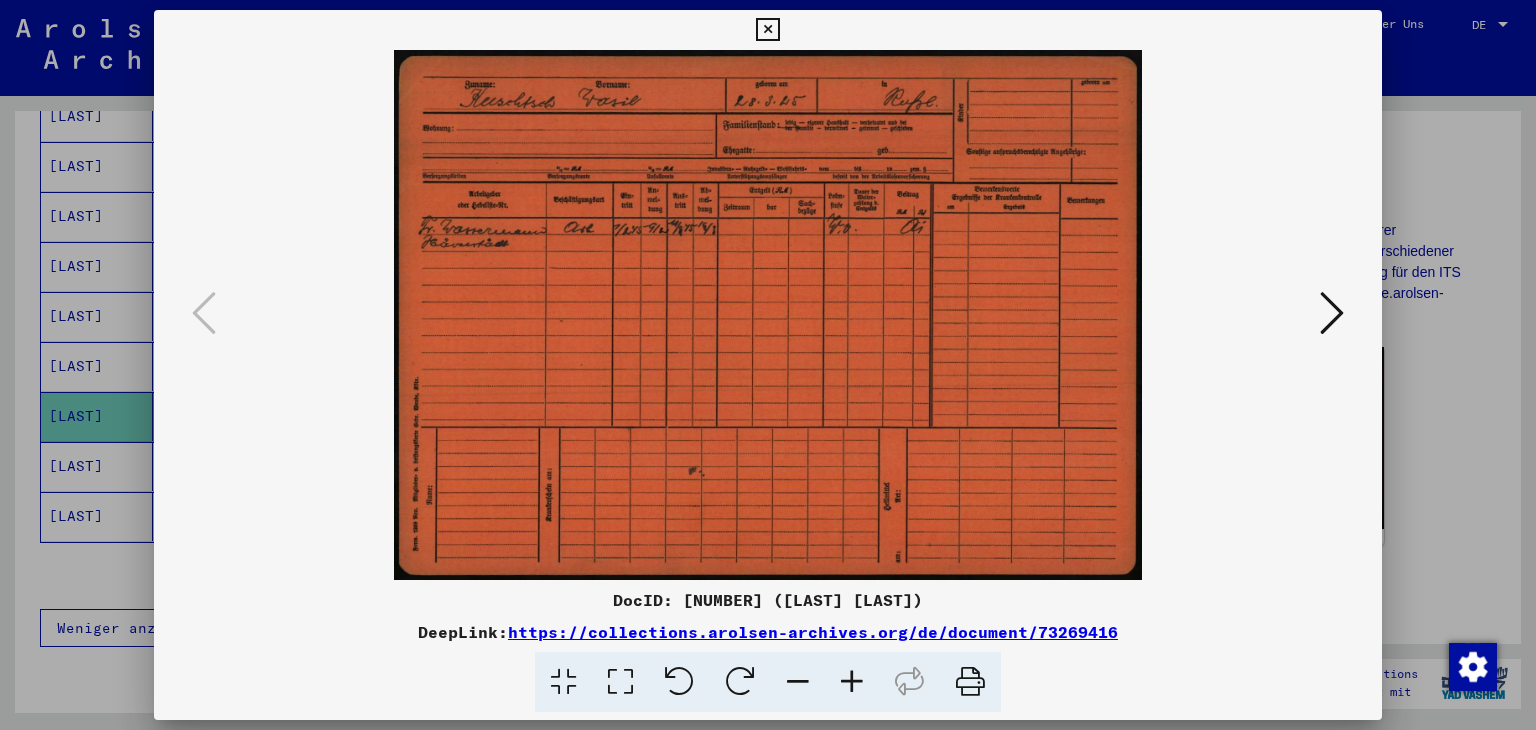 click at bounding box center [768, 365] 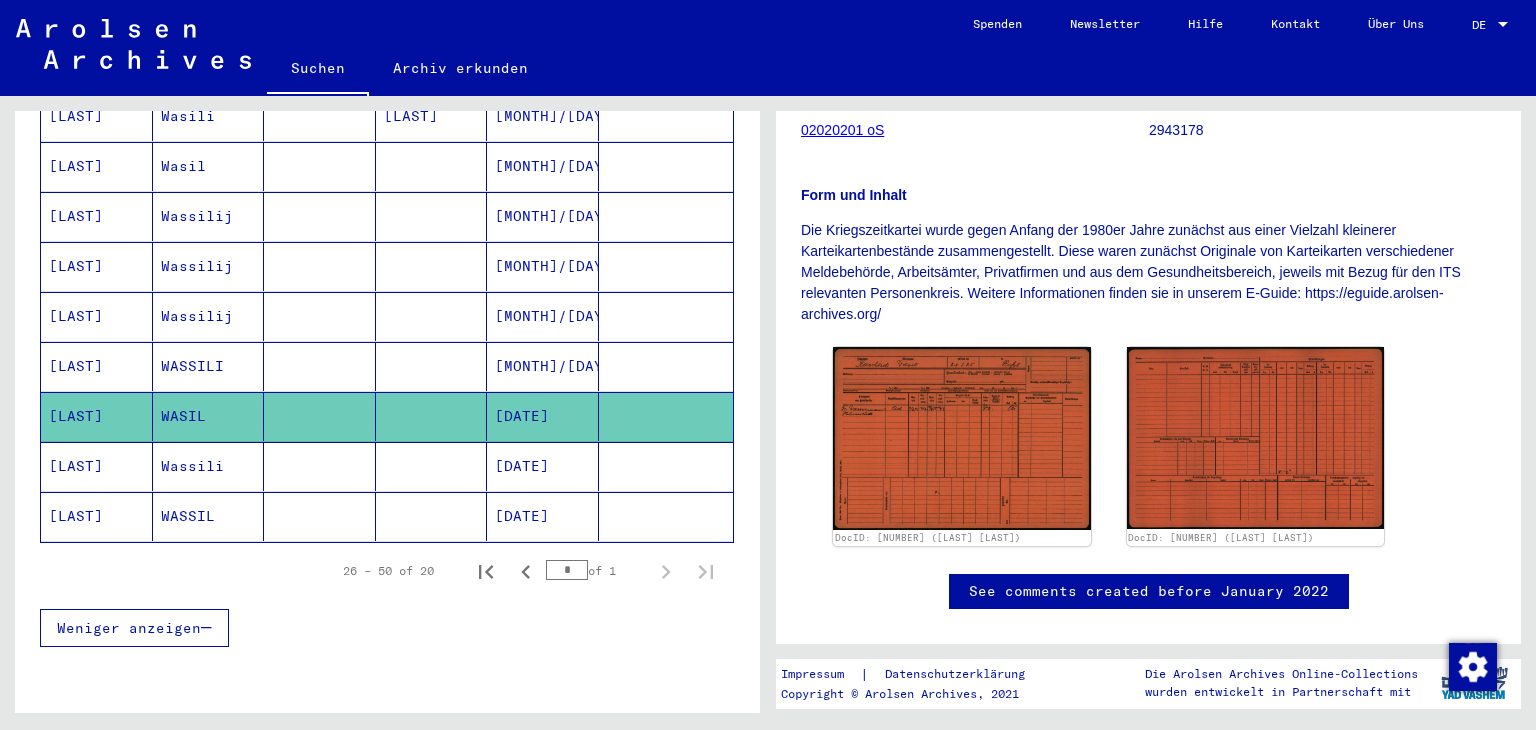 click on "[DATE]" at bounding box center (543, 516) 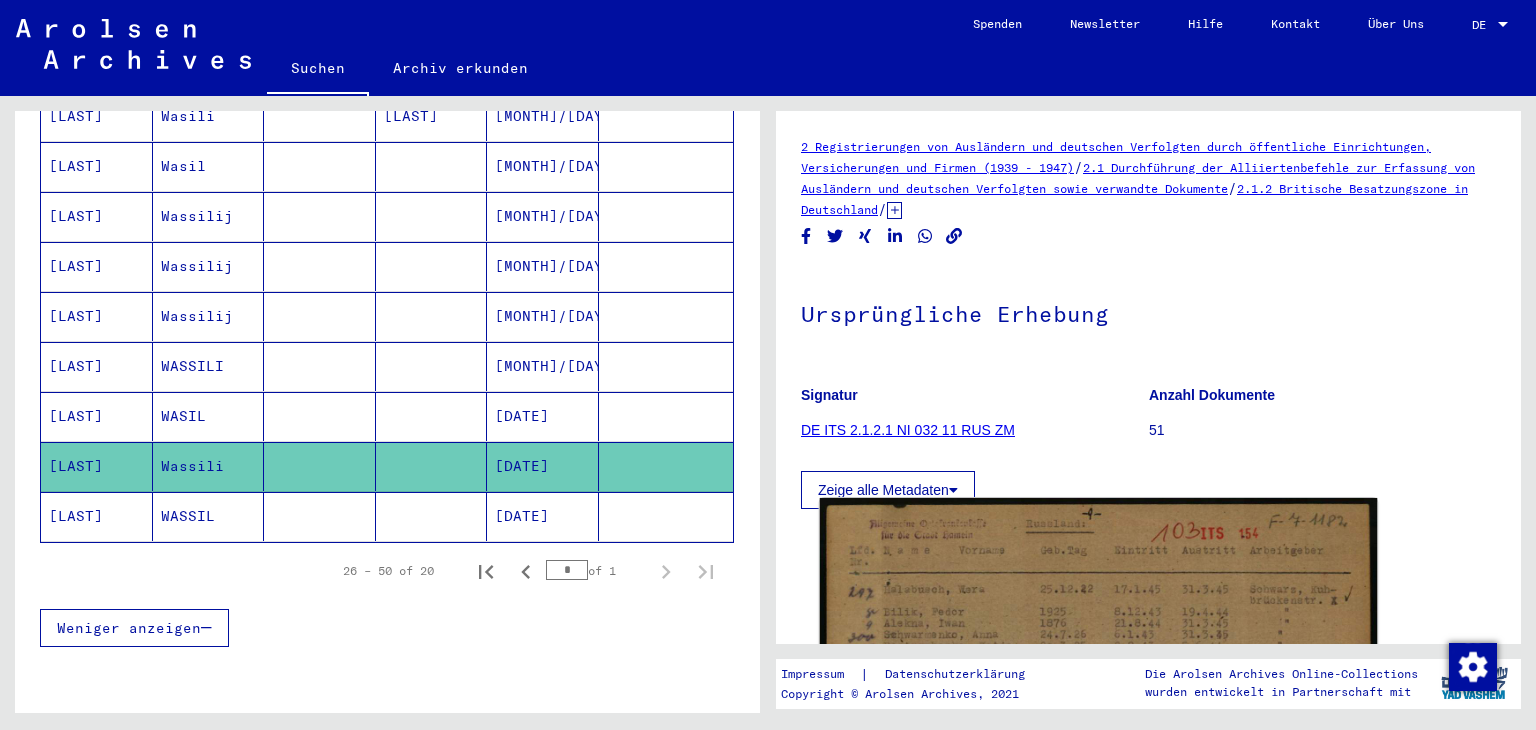 scroll, scrollTop: 0, scrollLeft: 0, axis: both 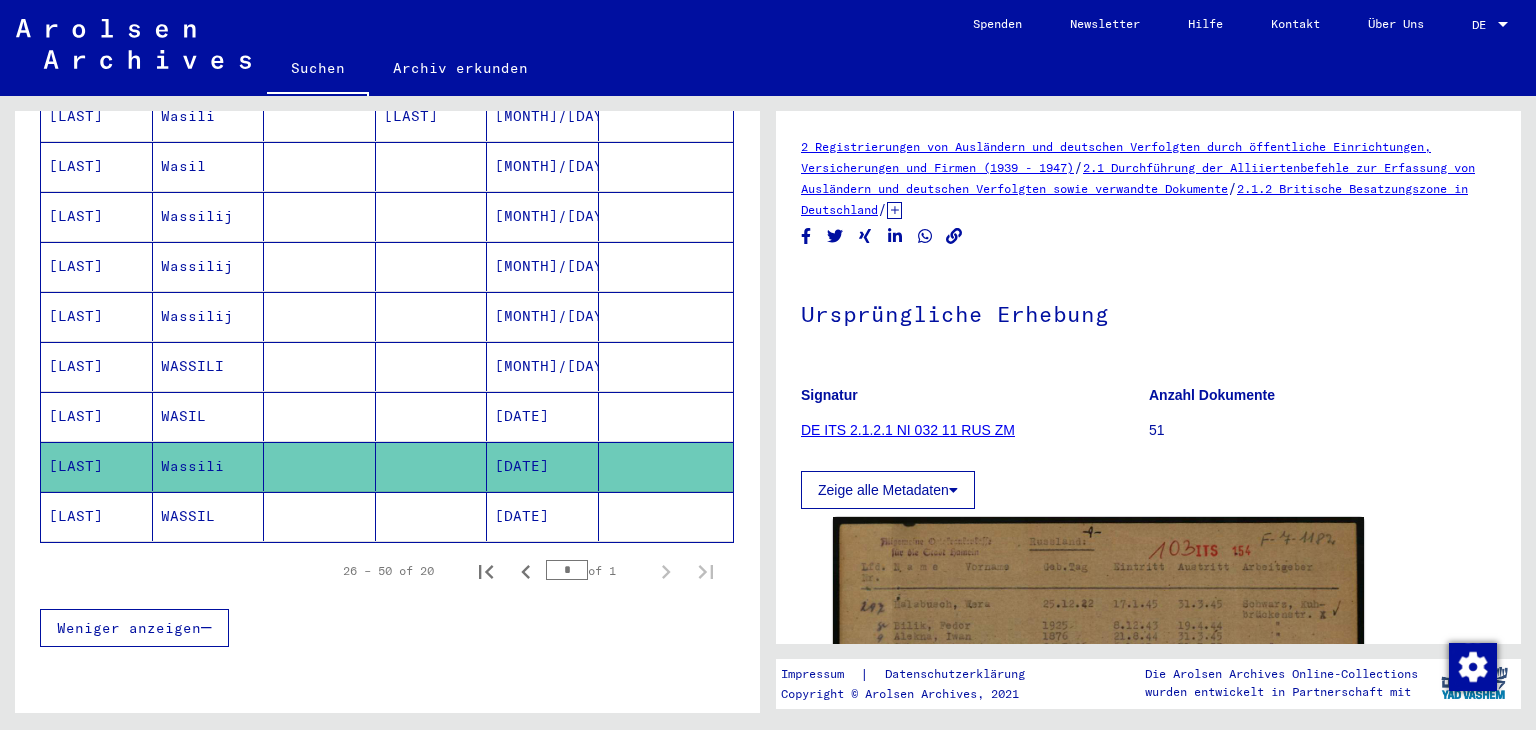 click 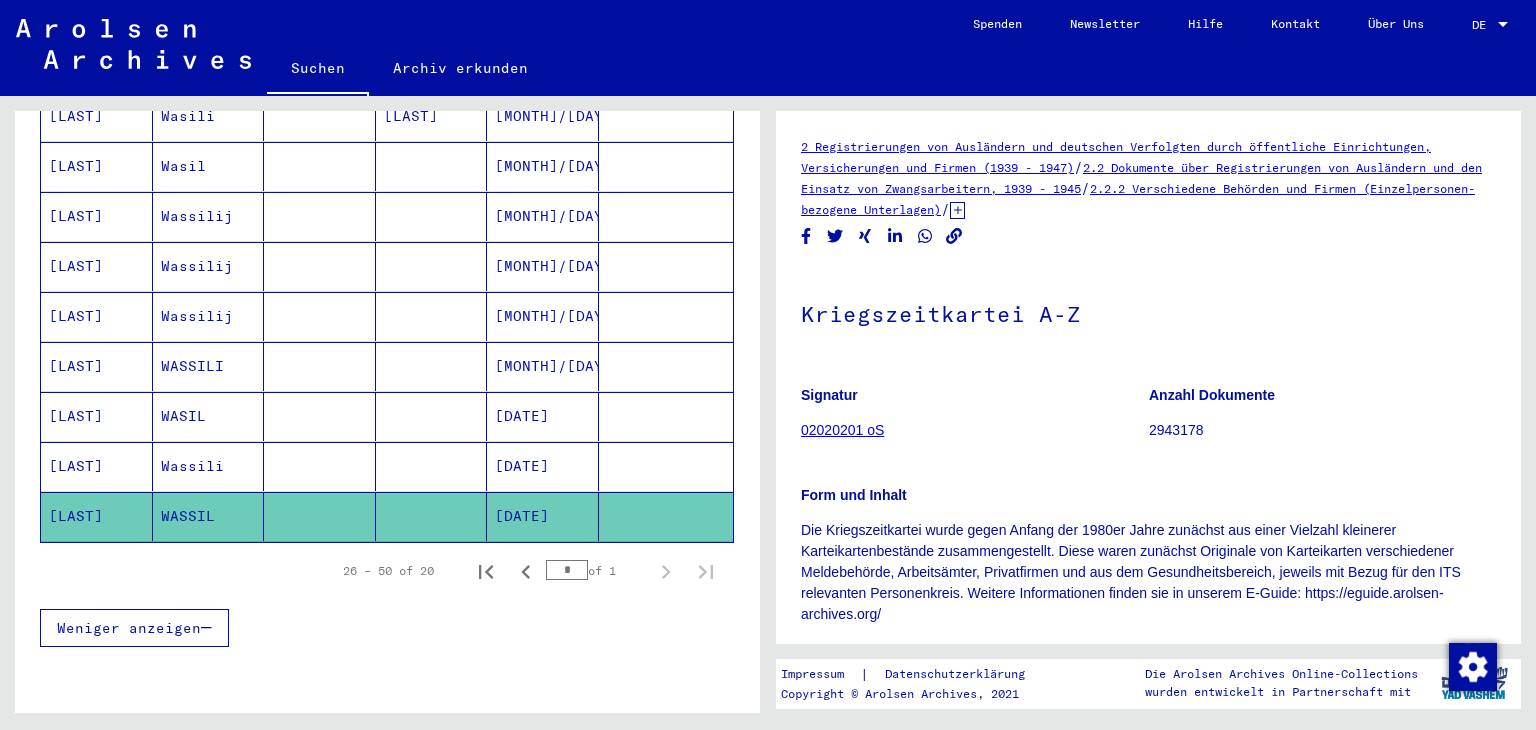 scroll, scrollTop: 0, scrollLeft: 0, axis: both 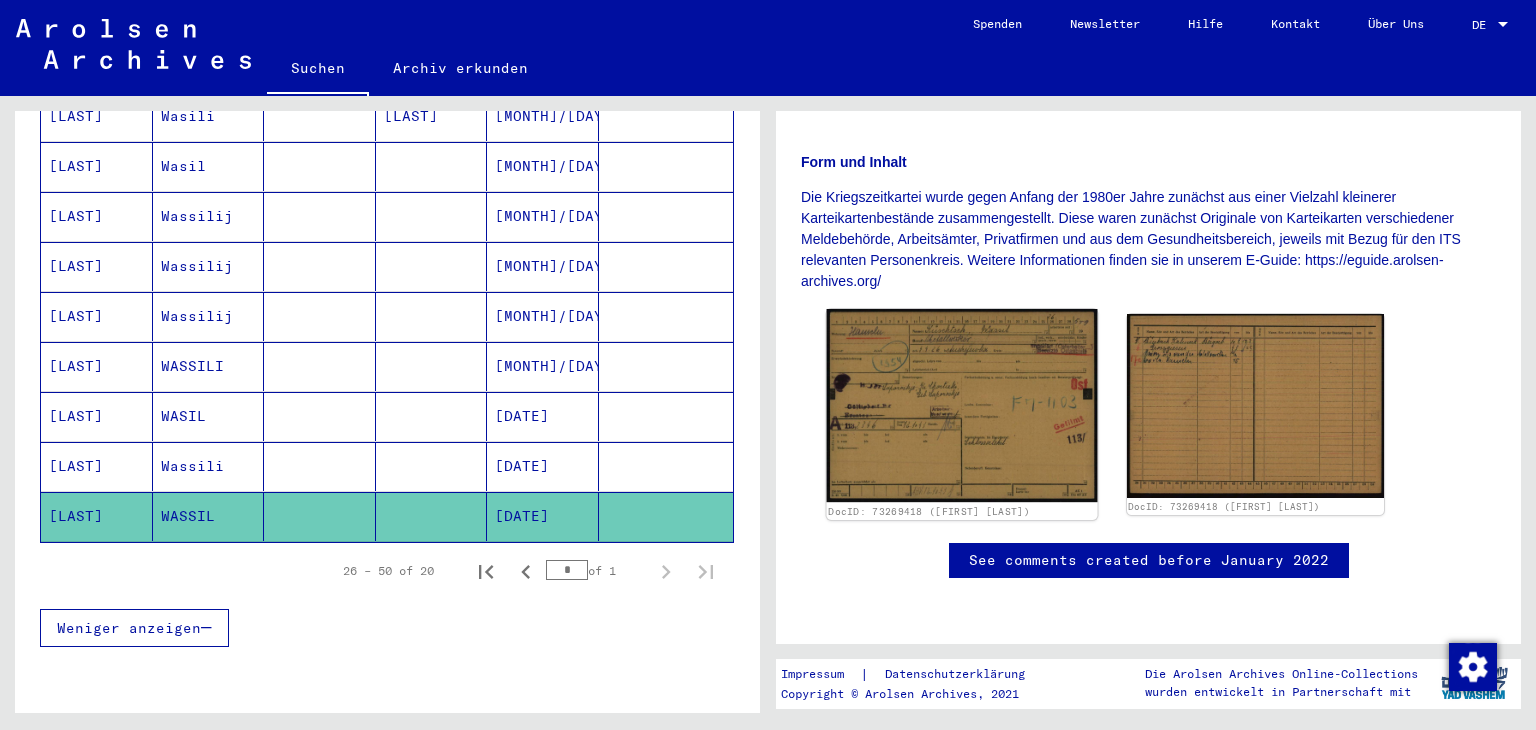 click 